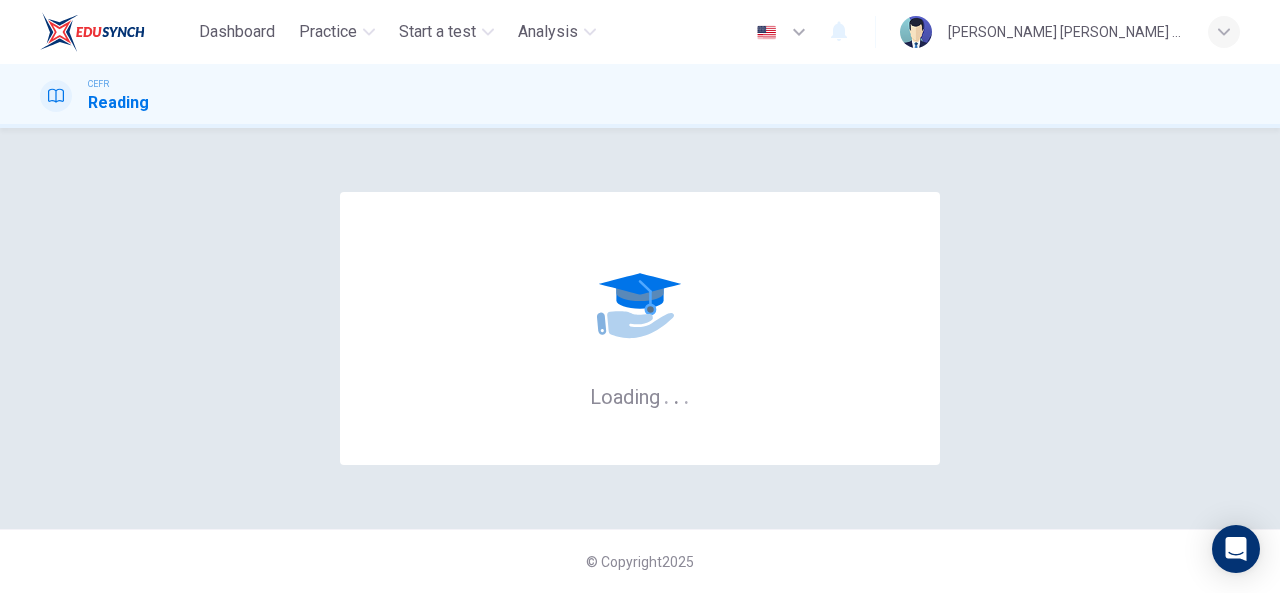 scroll, scrollTop: 0, scrollLeft: 0, axis: both 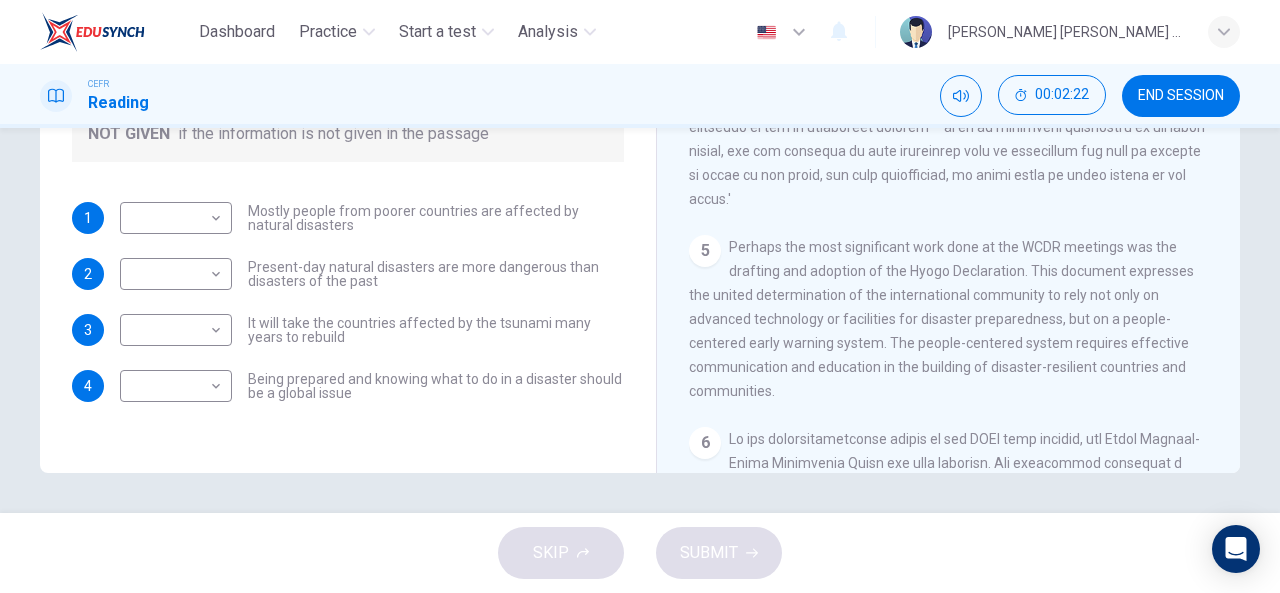 click on "Perhaps the most significant work done at the WCDR meetings was the drafting and adoption of the Hyogo Declaration. This document expresses the united determination of the international community to rely not only on advanced technology or facilities for disaster preparedness, but on a people-centered early warning system. The people-centered system requires effective communication and education in the building of disaster-resilient countries and communities." at bounding box center [941, 319] 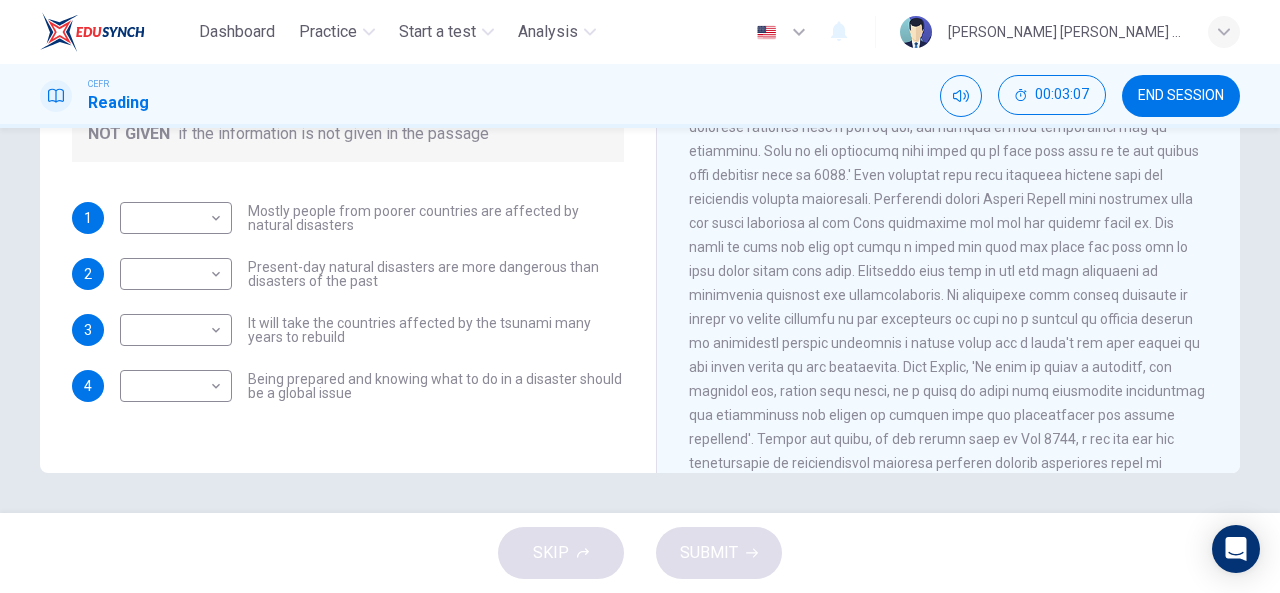 scroll, scrollTop: 1683, scrollLeft: 0, axis: vertical 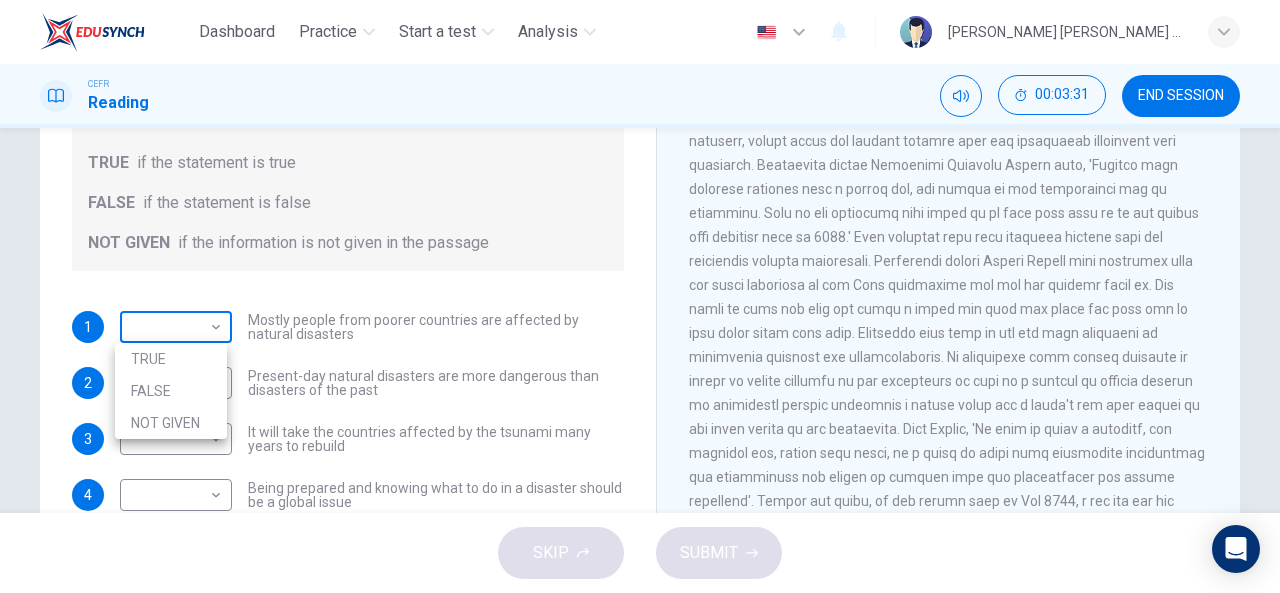 click on "Dashboard Practice Start a test Analysis English en ​ [PERSON_NAME] [PERSON_NAME] SIN CEFR Reading 00:03:31 END SESSION Questions 1 - 4 Do the following statements agree with the information given in the Reading Passage?
In the boxes below, write TRUE if the statement is true FALSE if the statement is false NOT GIVEN if the information is not given in the passage 1 ​ ​ Mostly people from poorer countries are affected by natural disasters 2 ​ ​ Present-day natural disasters are more dangerous than disasters of the past 3 ​ ​ It will take the countries affected by the tsunami many years to rebuild 4 ​ ​ Being prepared and knowing what to do in a disaster should be a global issue Preparing for the Threat CLICK TO ZOOM Click to Zoom 1 2 3 4 5 6 SKIP SUBMIT EduSynch - Online Language Proficiency Testing
Dashboard Practice Start a test Analysis Notifications © Copyright  2025 TRUE FALSE NOT GIVEN" at bounding box center [640, 296] 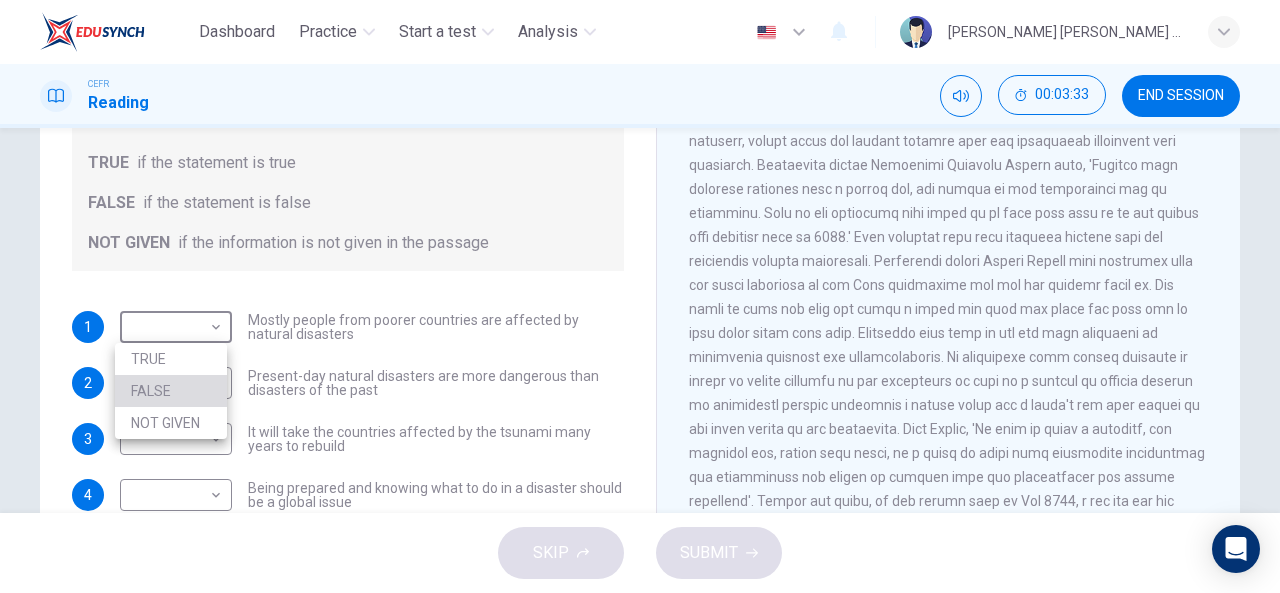 click on "FALSE" at bounding box center [171, 391] 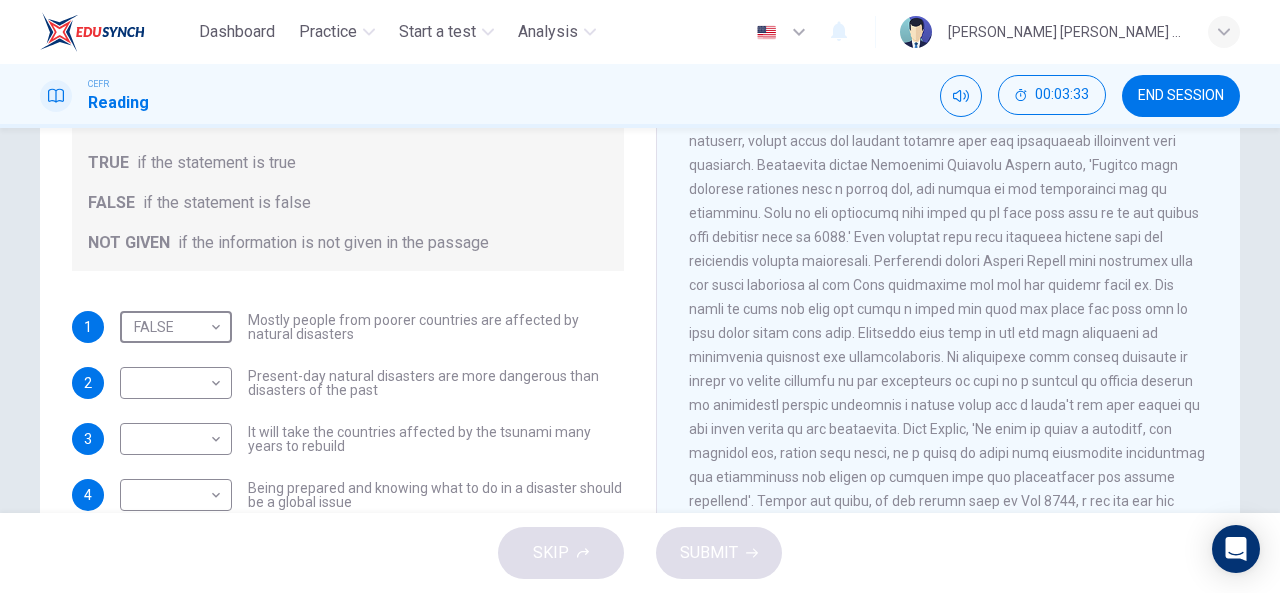 scroll, scrollTop: 356, scrollLeft: 0, axis: vertical 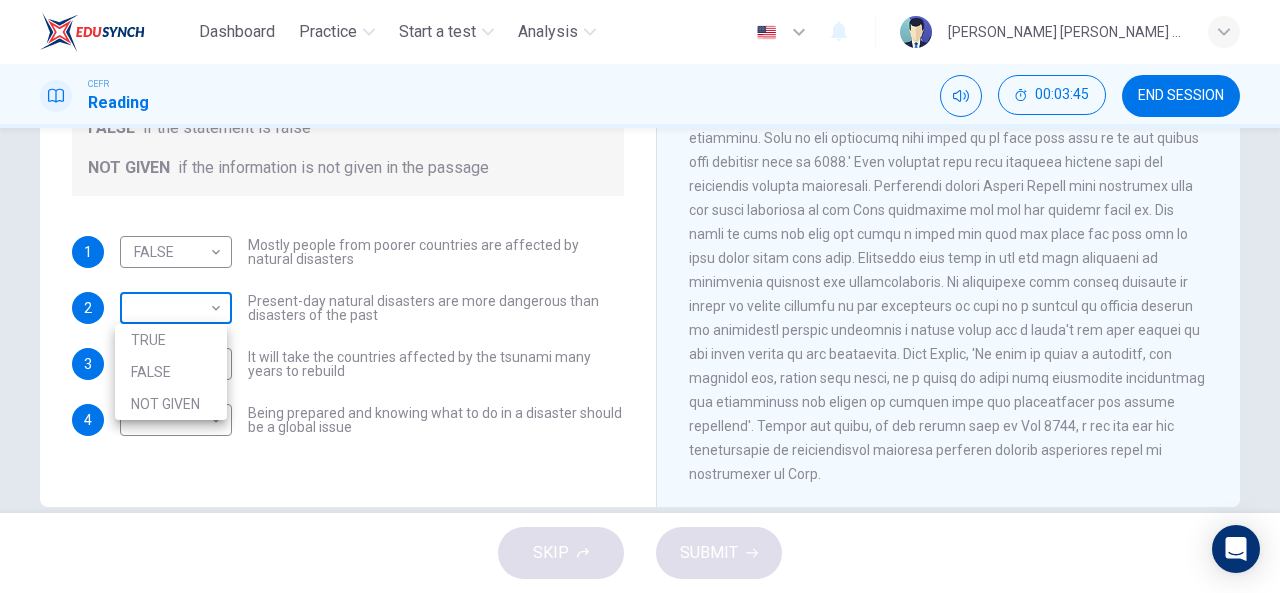 click on "Dashboard Practice Start a test Analysis English en ​ [PERSON_NAME] [PERSON_NAME] SIN CEFR Reading 00:03:45 END SESSION Questions 1 - 4 Do the following statements agree with the information given in the Reading Passage?
In the boxes below, write TRUE if the statement is true FALSE if the statement is false NOT GIVEN if the information is not given in the passage 1 FALSE FALSE ​ Mostly people from poorer countries are affected by natural disasters 2 ​ ​ Present-day natural disasters are more dangerous than disasters of the past 3 ​ ​ It will take the countries affected by the tsunami many years to rebuild 4 ​ ​ Being prepared and knowing what to do in a disaster should be a global issue Preparing for the Threat CLICK TO ZOOM Click to Zoom 1 2 3 4 5 6 SKIP SUBMIT EduSynch - Online Language Proficiency Testing
Dashboard Practice Start a test Analysis Notifications © Copyright  2025 TRUE FALSE NOT GIVEN" at bounding box center (640, 296) 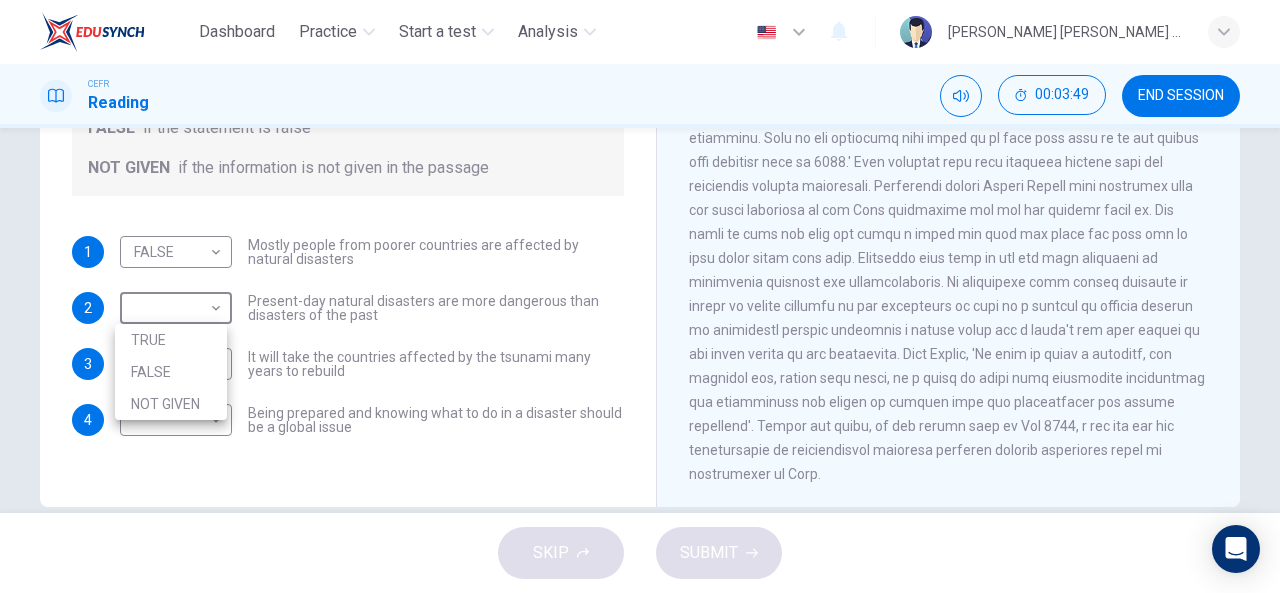 click at bounding box center [640, 296] 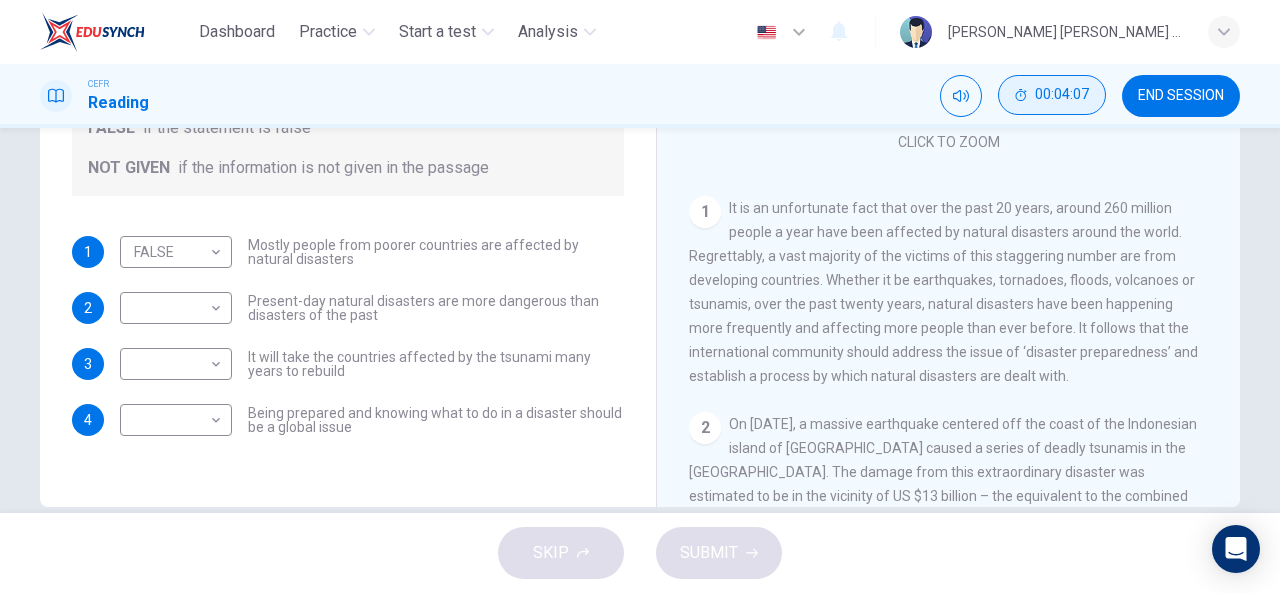 scroll, scrollTop: 122, scrollLeft: 0, axis: vertical 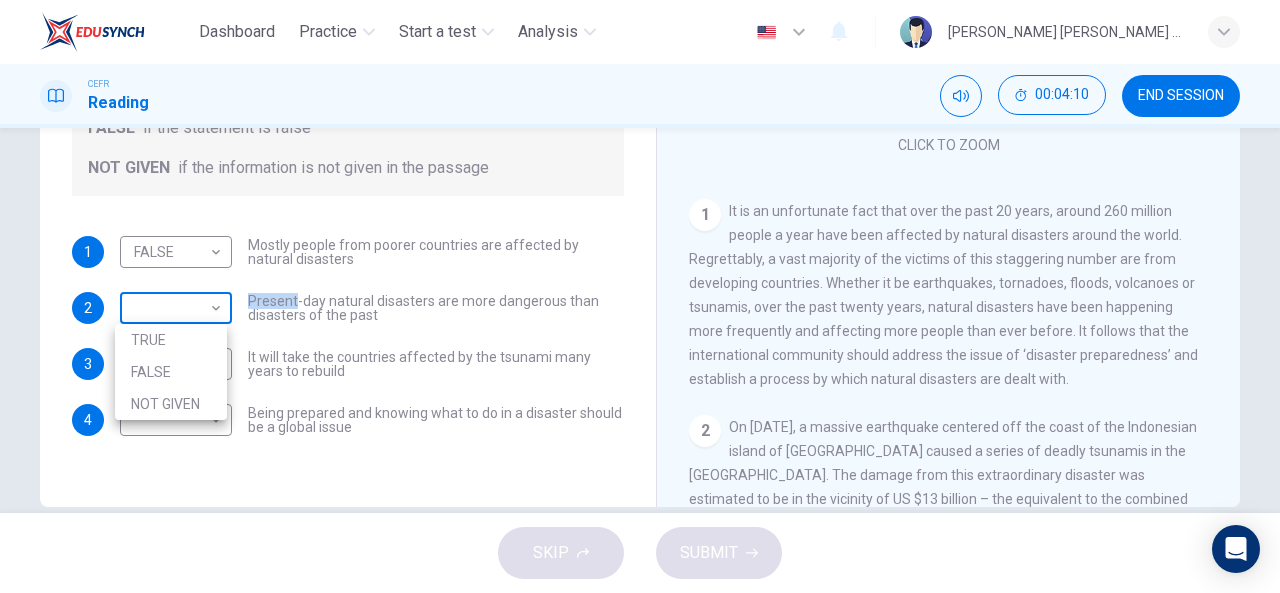 click on "Dashboard Practice Start a test Analysis English en ​ [PERSON_NAME] [PERSON_NAME] SIN CEFR Reading 00:04:10 END SESSION Questions 1 - 4 Do the following statements agree with the information given in the Reading Passage?
In the boxes below, write TRUE if the statement is true FALSE if the statement is false NOT GIVEN if the information is not given in the passage 1 FALSE FALSE ​ Mostly people from poorer countries are affected by natural disasters 2 ​ ​ Present-day natural disasters are more dangerous than disasters of the past 3 ​ ​ It will take the countries affected by the tsunami many years to rebuild 4 ​ ​ Being prepared and knowing what to do in a disaster should be a global issue Preparing for the Threat CLICK TO ZOOM Click to Zoom 1 2 3 4 5 6 SKIP SUBMIT EduSynch - Online Language Proficiency Testing
Dashboard Practice Start a test Analysis Notifications © Copyright  2025 TRUE FALSE NOT GIVEN" at bounding box center (640, 296) 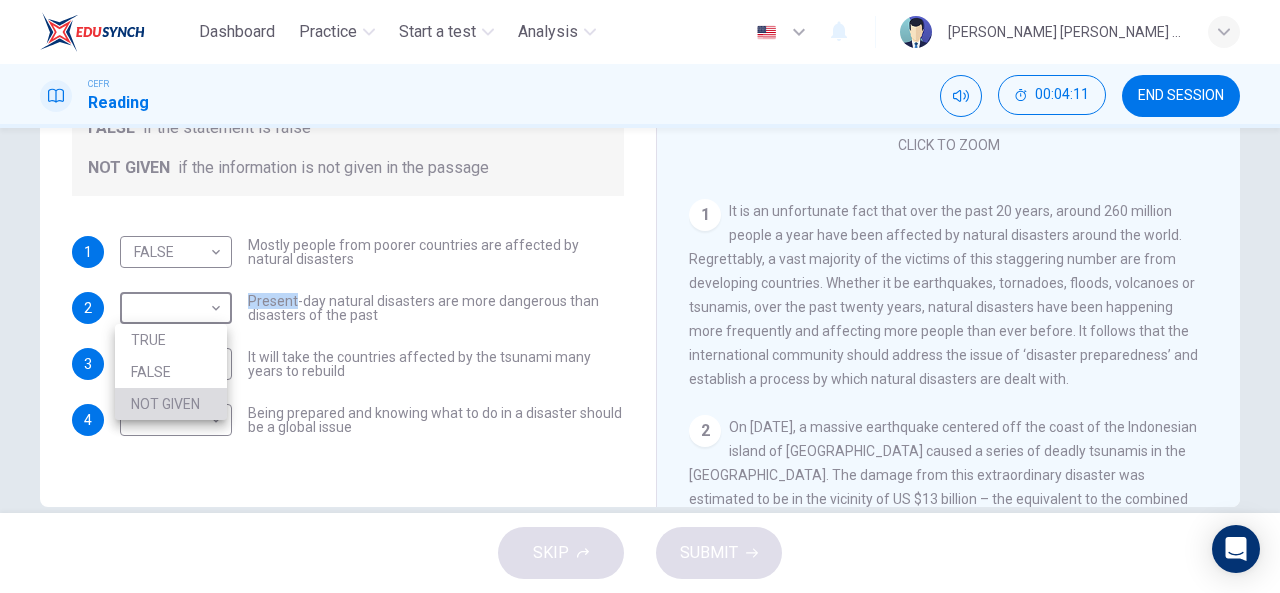 click on "NOT GIVEN" at bounding box center [171, 404] 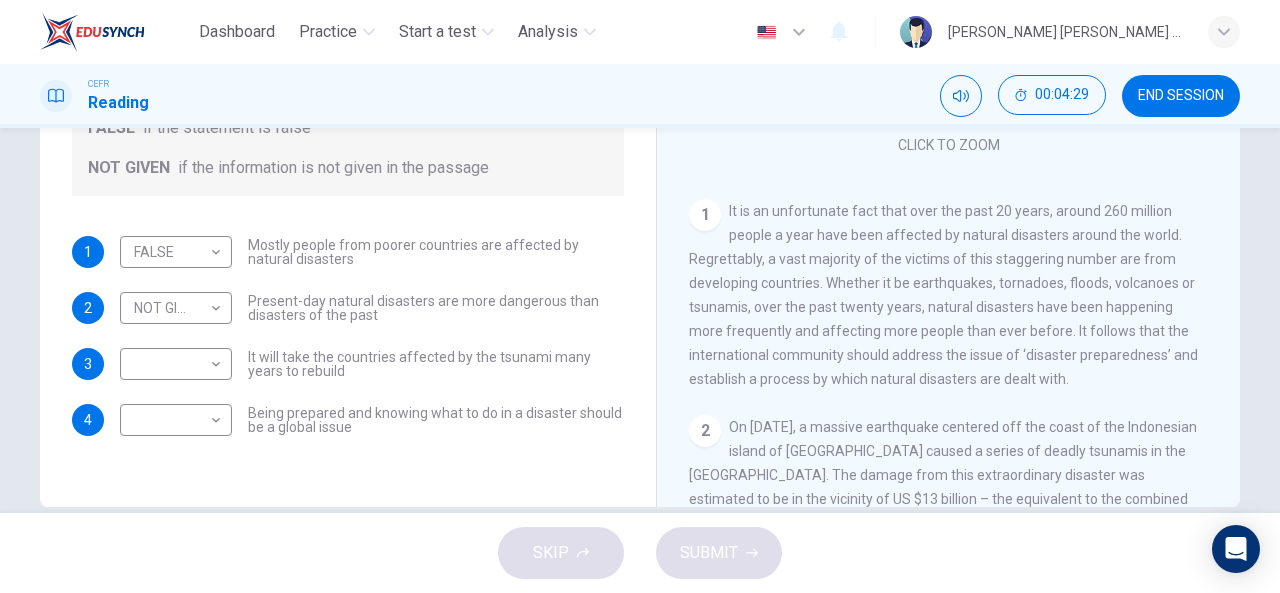 scroll, scrollTop: 226, scrollLeft: 0, axis: vertical 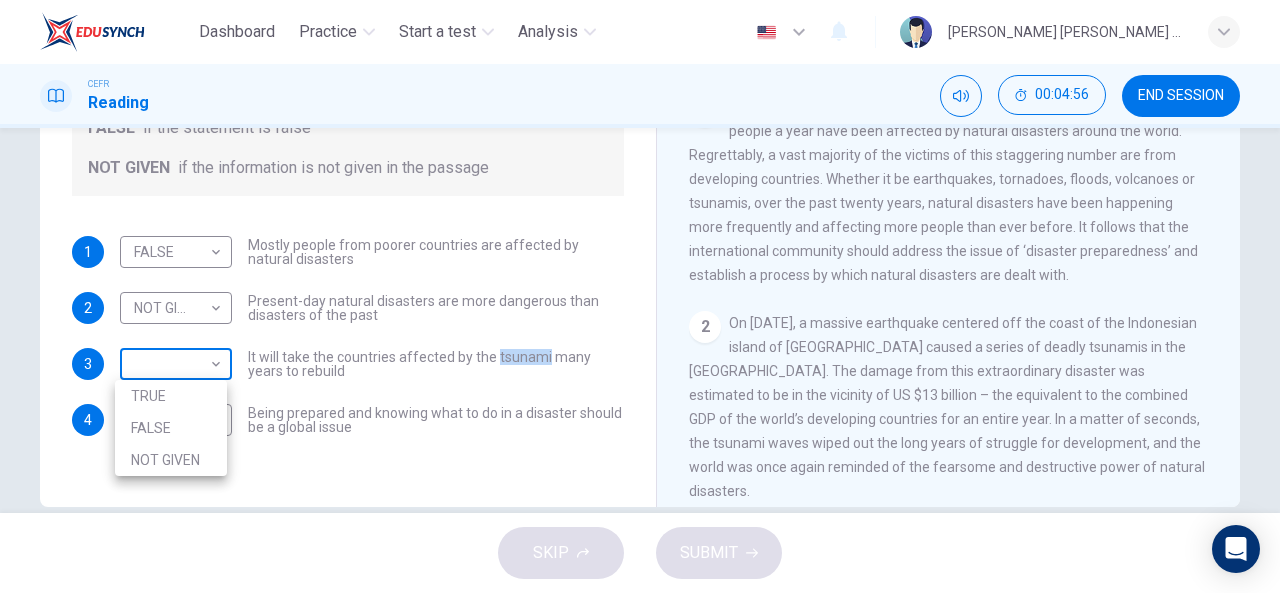 click on "Dashboard Practice Start a test Analysis English en ​ [PERSON_NAME] [PERSON_NAME] SIN CEFR Reading 00:04:56 END SESSION Questions 1 - 4 Do the following statements agree with the information given in the Reading Passage?
In the boxes below, write TRUE if the statement is true FALSE if the statement is false NOT GIVEN if the information is not given in the passage 1 FALSE FALSE ​ Mostly people from poorer countries are affected by natural disasters 2 NOT GIVEN NOT GIVEN ​ Present-day natural disasters are more dangerous than disasters of the past 3 ​ ​ It will take the countries affected by the tsunami many years to rebuild 4 ​ ​ Being prepared and knowing what to do in a disaster should be a global issue Preparing for the Threat CLICK TO ZOOM Click to Zoom 1 2 3 4 5 6 SKIP SUBMIT EduSynch - Online Language Proficiency Testing
Dashboard Practice Start a test Analysis Notifications © Copyright  2025 TRUE FALSE NOT GIVEN" at bounding box center (640, 296) 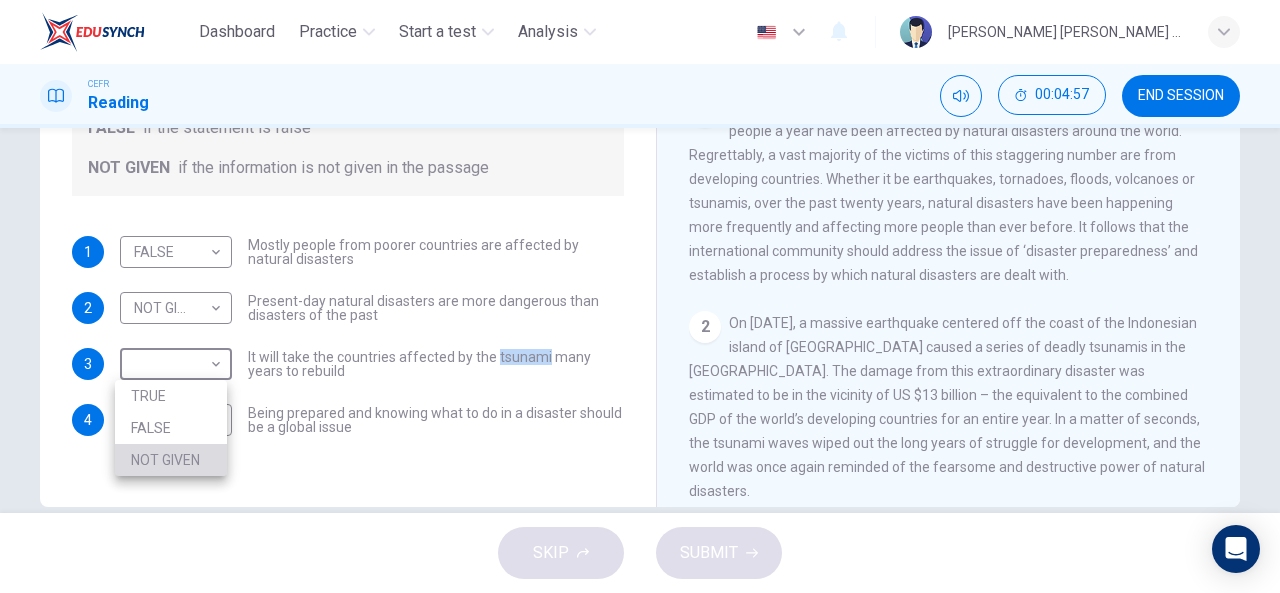 click on "NOT GIVEN" at bounding box center (171, 460) 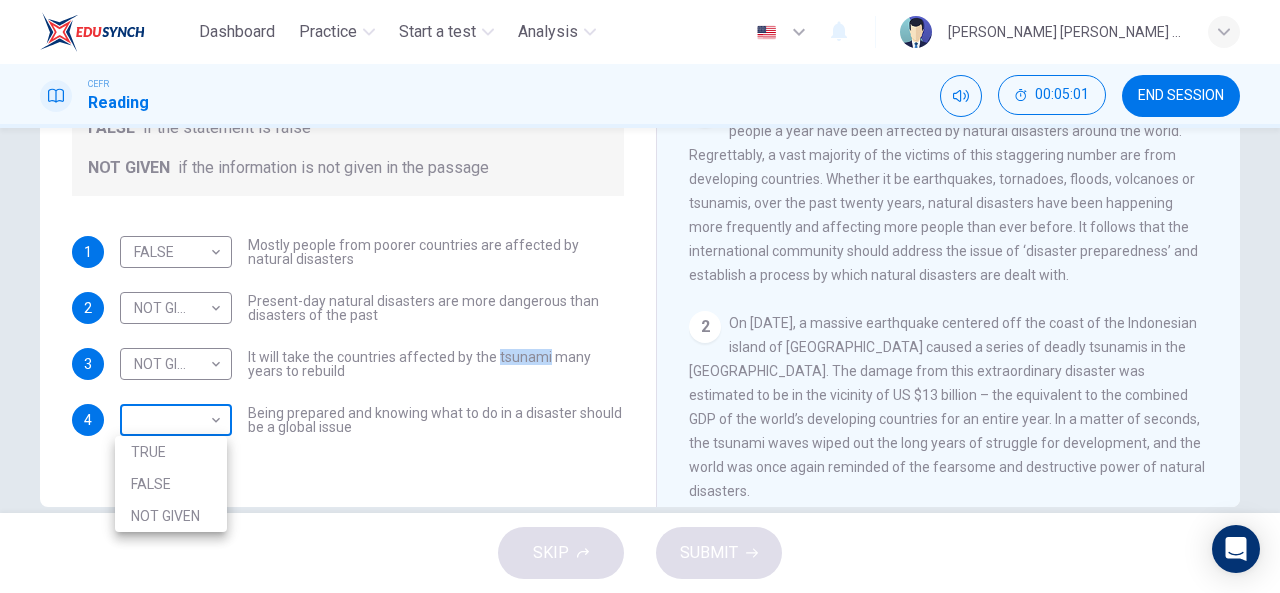 click on "Dashboard Practice Start a test Analysis English en ​ [PERSON_NAME] [PERSON_NAME] SIN CEFR Reading 00:05:01 END SESSION Questions 1 - 4 Do the following statements agree with the information given in the Reading Passage?
In the boxes below, write TRUE if the statement is true FALSE if the statement is false NOT GIVEN if the information is not given in the passage 1 FALSE FALSE ​ Mostly people from poorer countries are affected by natural disasters 2 NOT GIVEN NOT GIVEN ​ Present-day natural disasters are more dangerous than disasters of the past 3 NOT GIVEN NOT GIVEN ​ It will take the countries affected by the tsunami many years to rebuild 4 ​ ​ Being prepared and knowing what to do in a disaster should be a global issue Preparing for the Threat CLICK TO ZOOM Click to Zoom 1 2 3 4 5 6 SKIP SUBMIT EduSynch - Online Language Proficiency Testing
Dashboard Practice Start a test Analysis Notifications © Copyright  2025 TRUE FALSE NOT GIVEN" at bounding box center (640, 296) 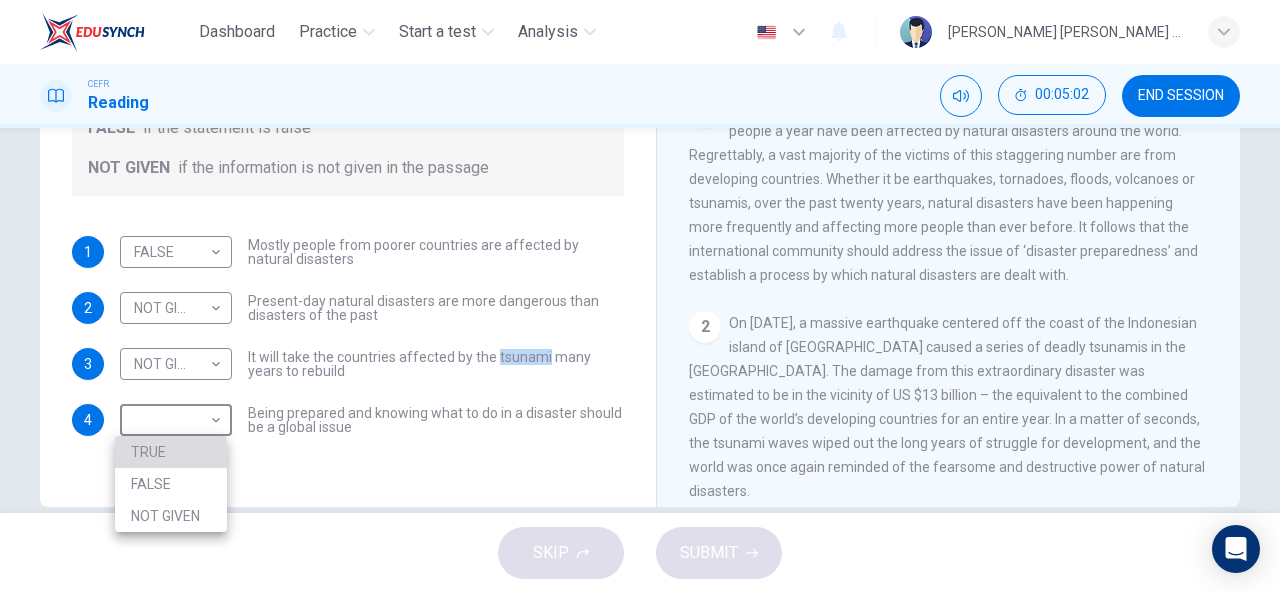 click on "TRUE" at bounding box center (171, 452) 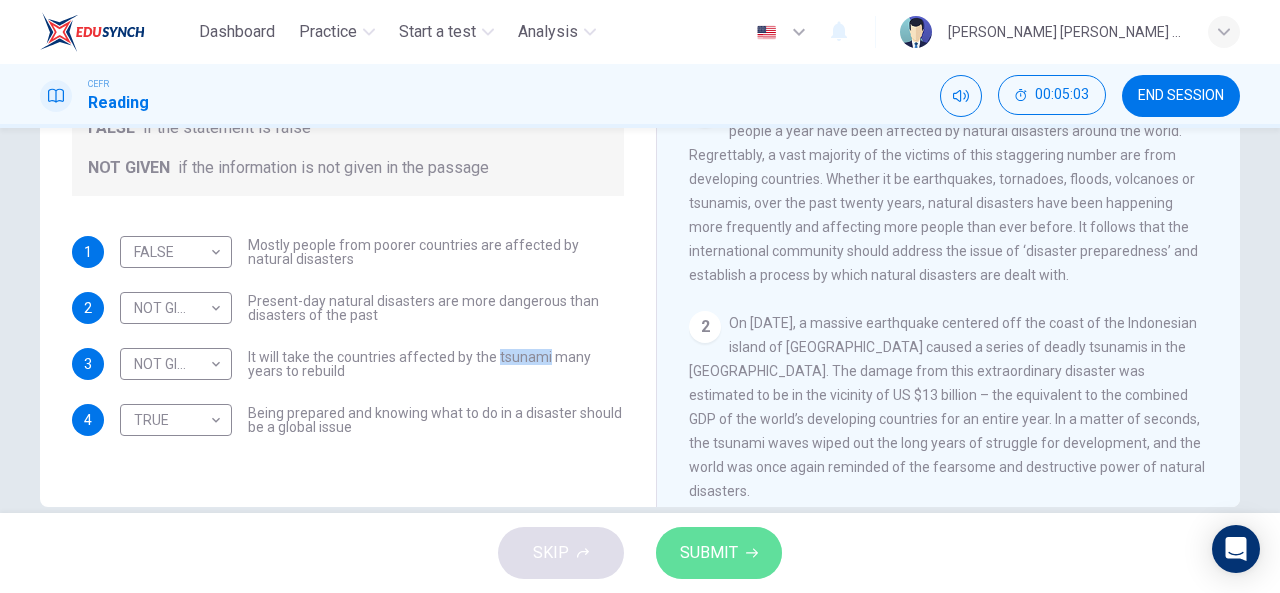 click on "SUBMIT" at bounding box center [709, 553] 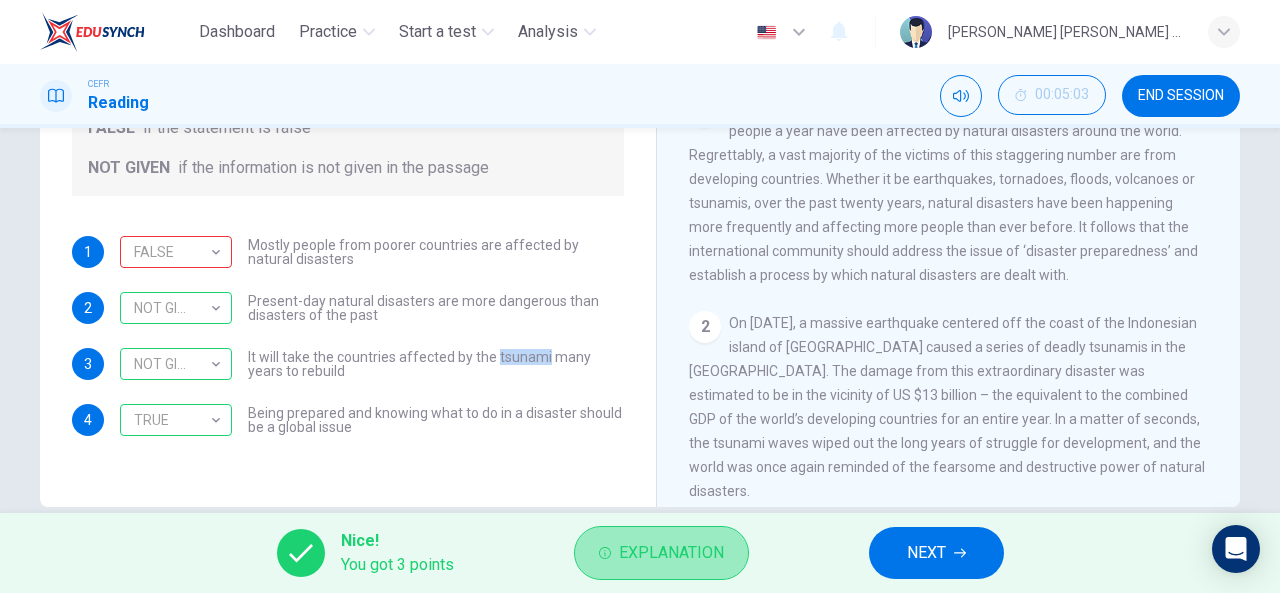 click on "Explanation" at bounding box center (671, 553) 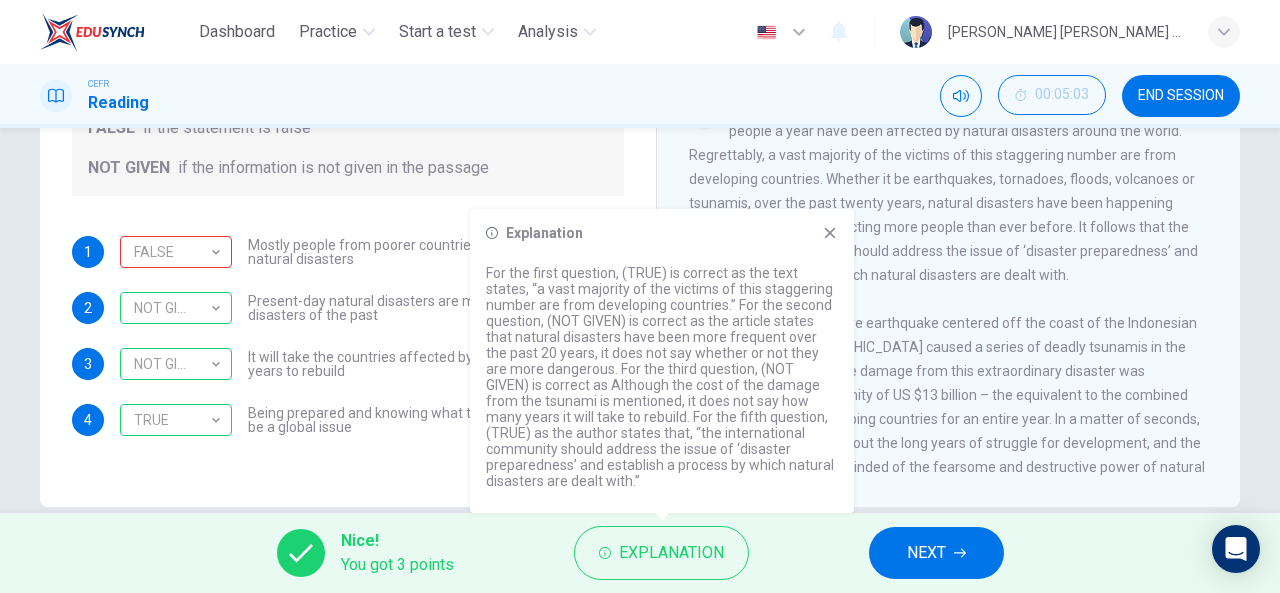 click 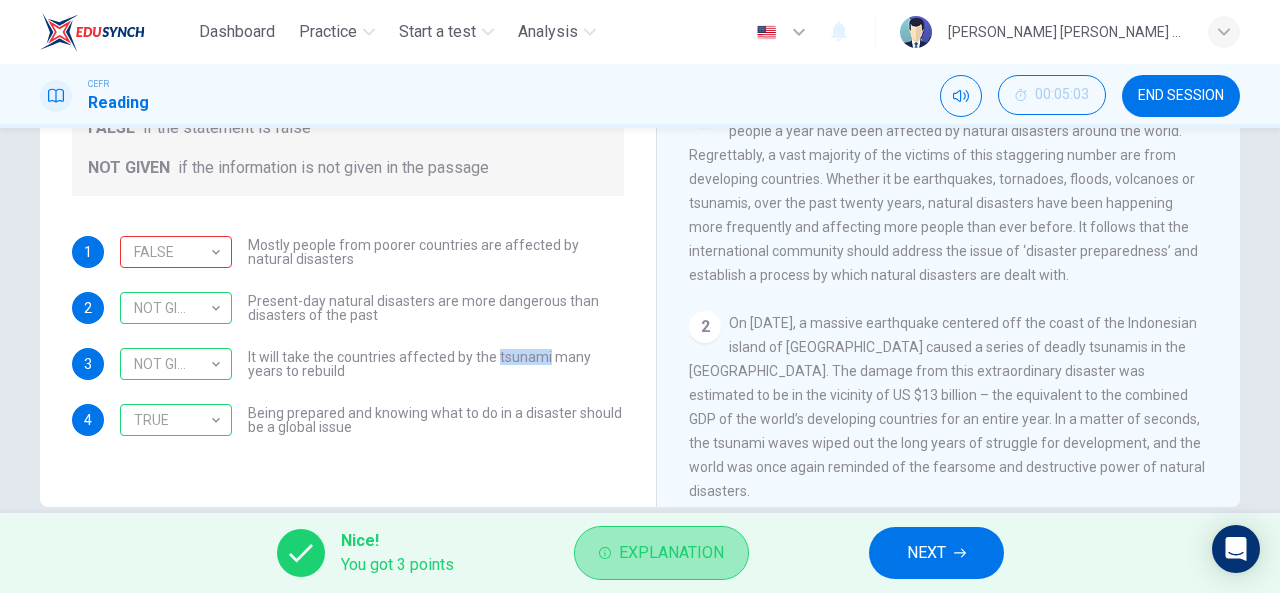 click on "Explanation" at bounding box center [661, 553] 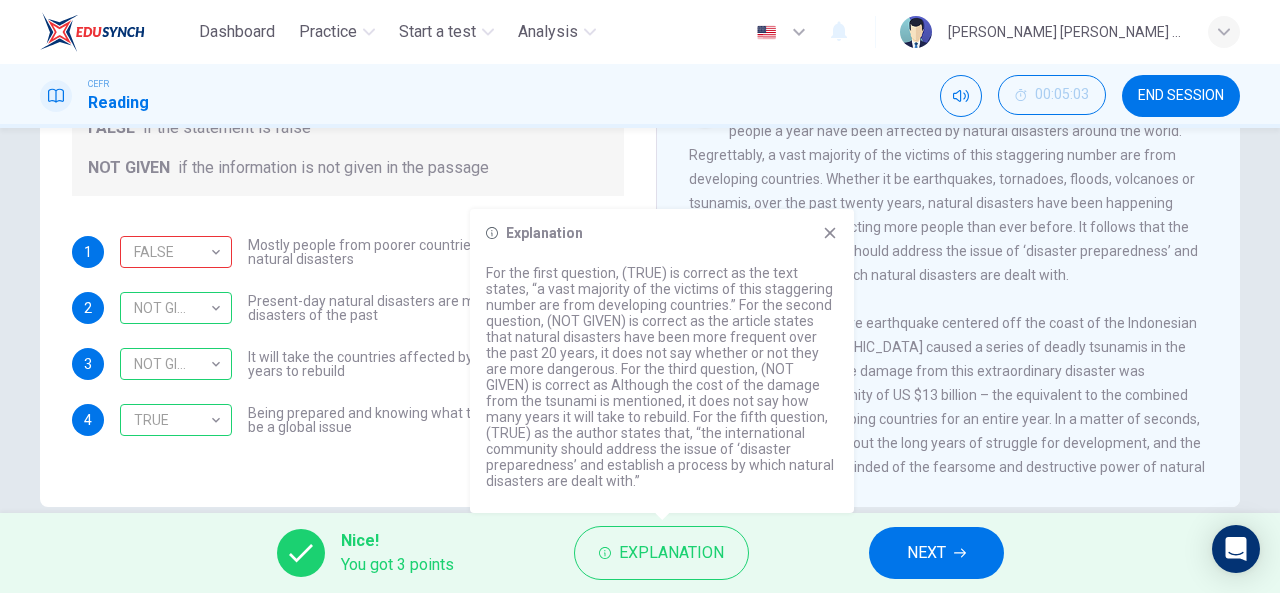 click on "For the first question, (TRUE) is correct as the text states, “a vast majority of the victims of this staggering number are from developing countries.”
For the second question, (NOT GIVEN) is correct as the article states that natural disasters have been more frequent over the past 20 years, it does not say whether or not they are more dangerous.
For the third question, (NOT GIVEN) is correct as Although the cost of the damage from the tsunami is mentioned, it does not say how many years it will take to rebuild.
For the fifth question, (TRUE) as the author states that, “the international community should address the issue of ‘disaster preparedness’ and establish a process by which natural disasters are dealt with.”" at bounding box center (662, 377) 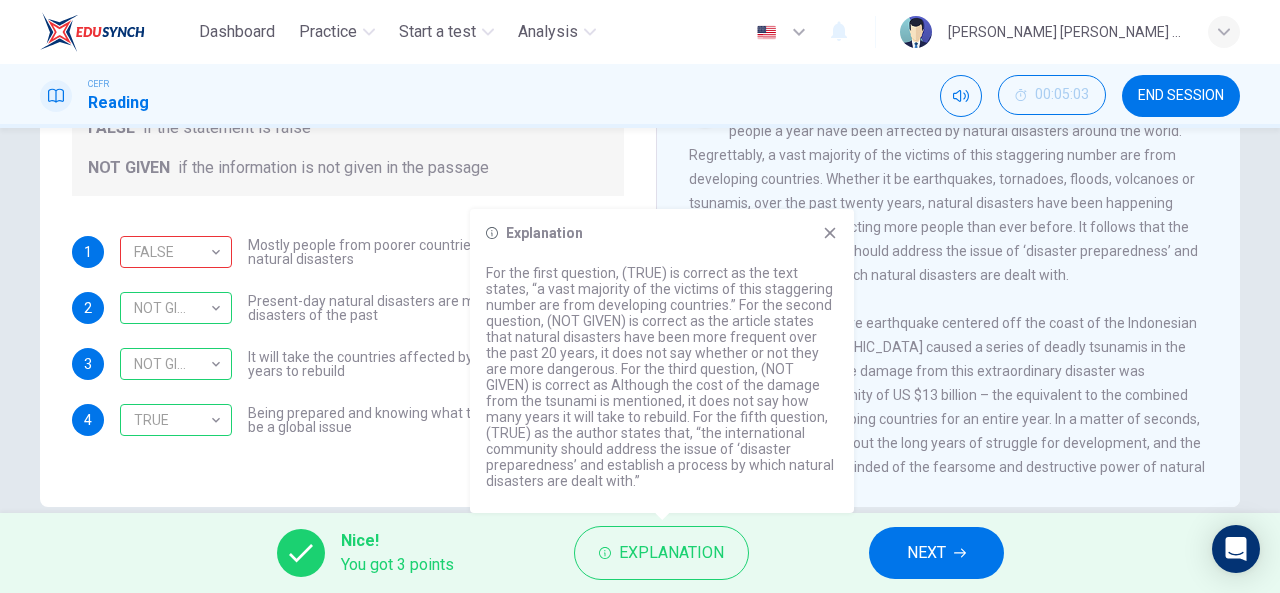 click 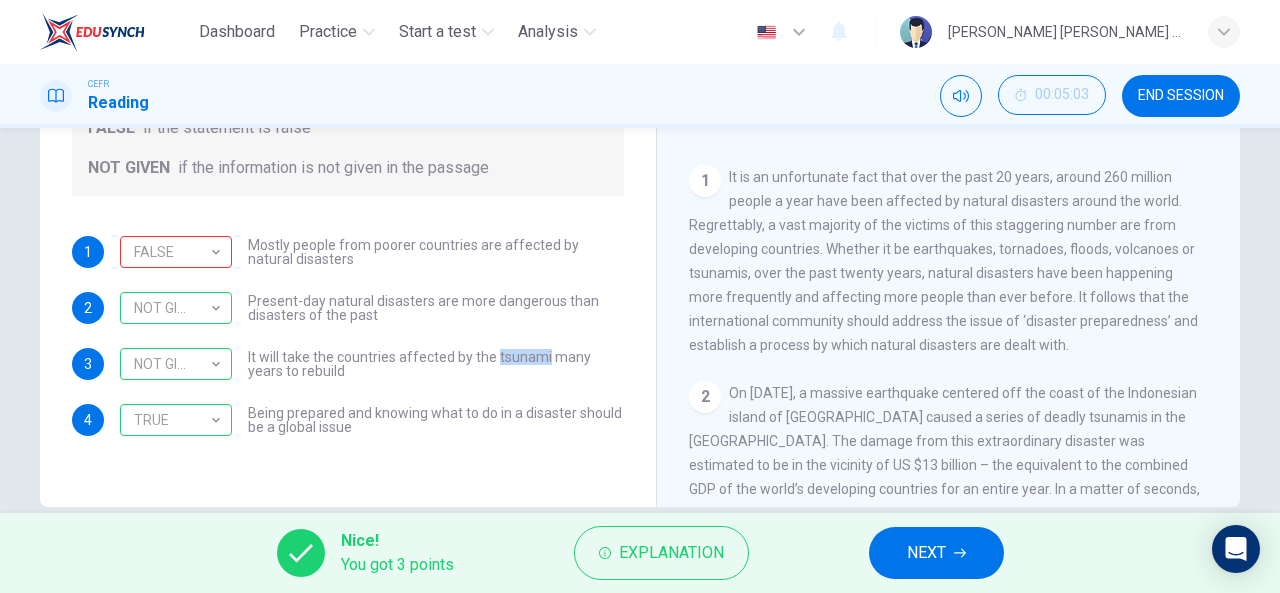 scroll, scrollTop: 155, scrollLeft: 0, axis: vertical 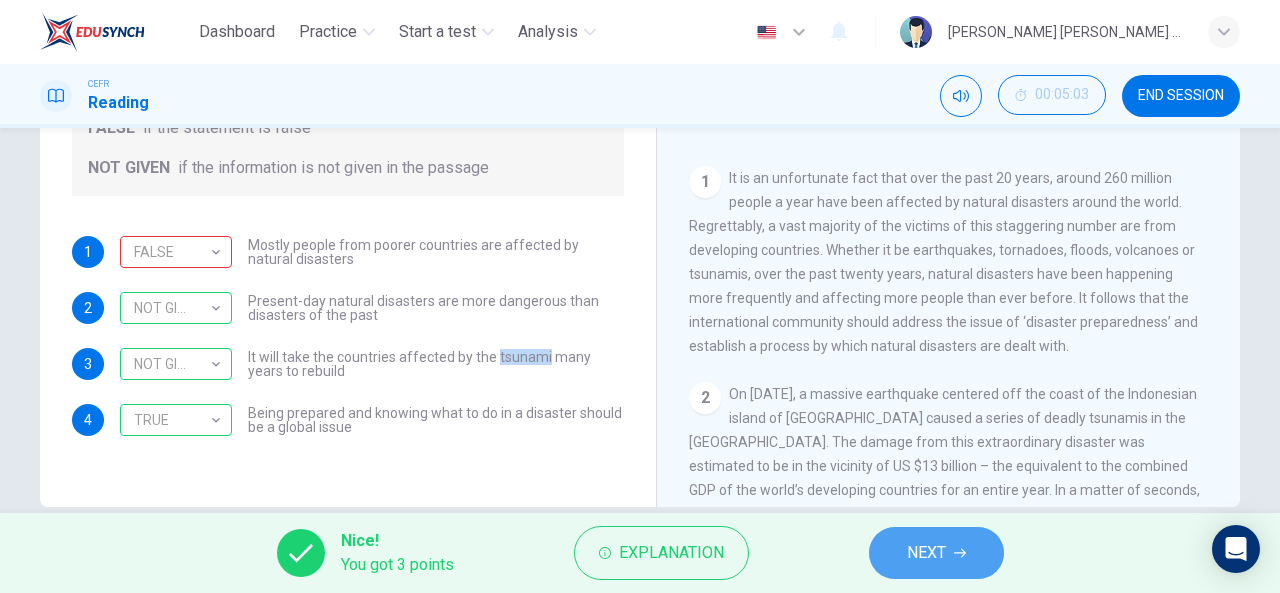 click on "NEXT" at bounding box center (926, 553) 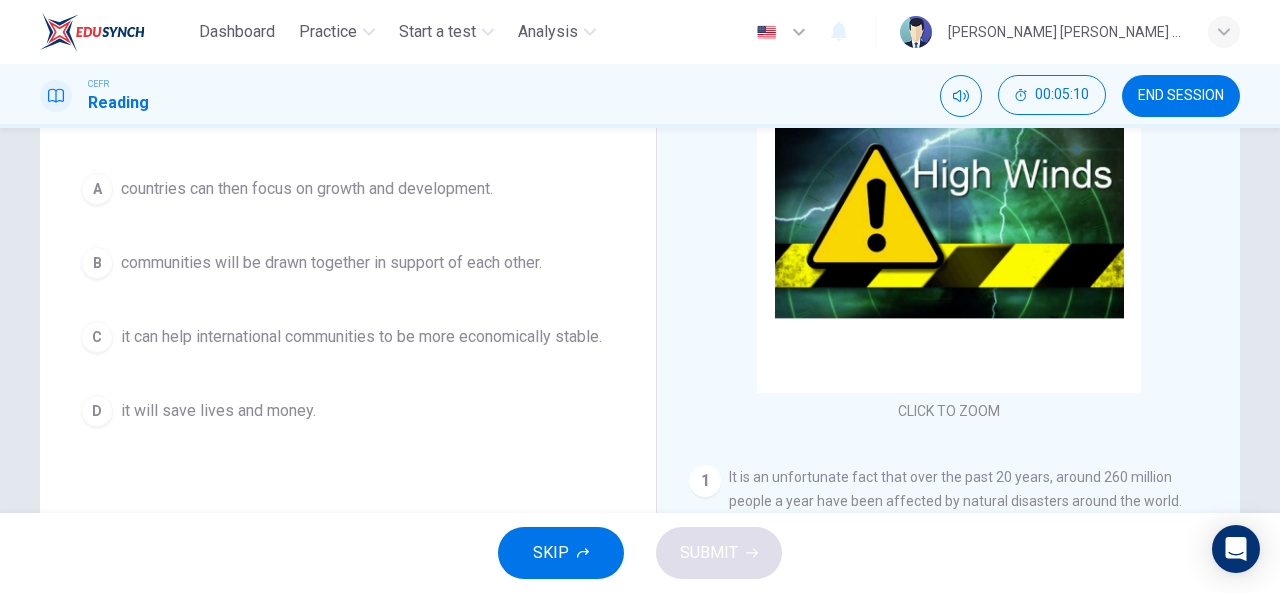 scroll, scrollTop: 211, scrollLeft: 0, axis: vertical 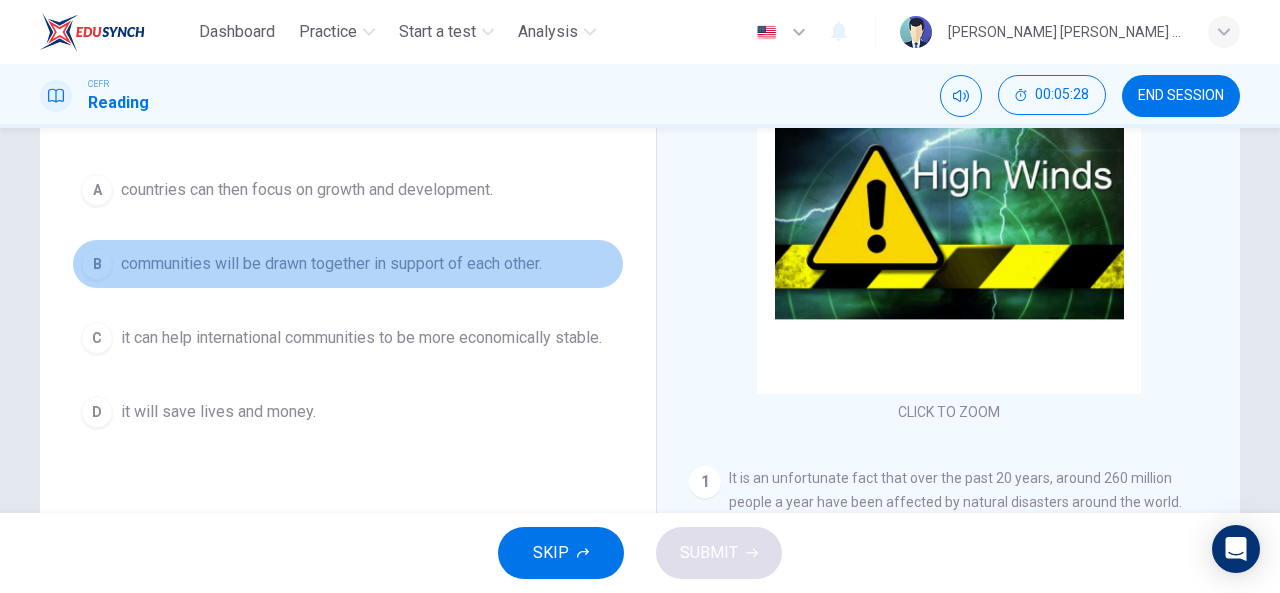 click on "communities will be drawn together in support of each other." at bounding box center [331, 264] 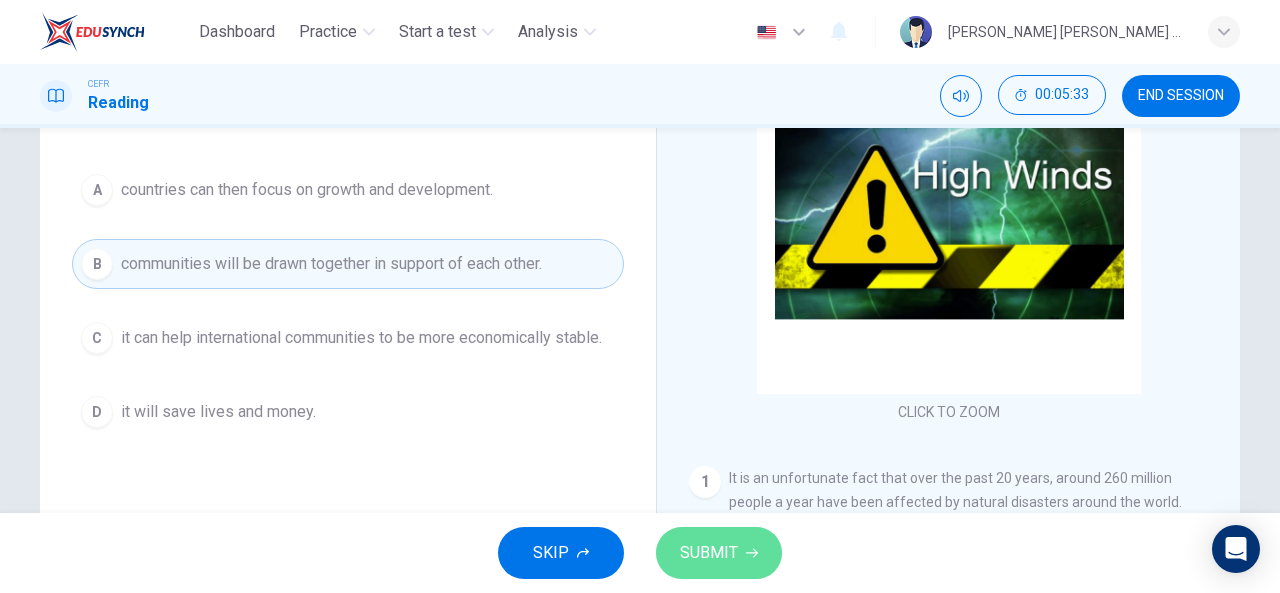 click on "SUBMIT" at bounding box center [709, 553] 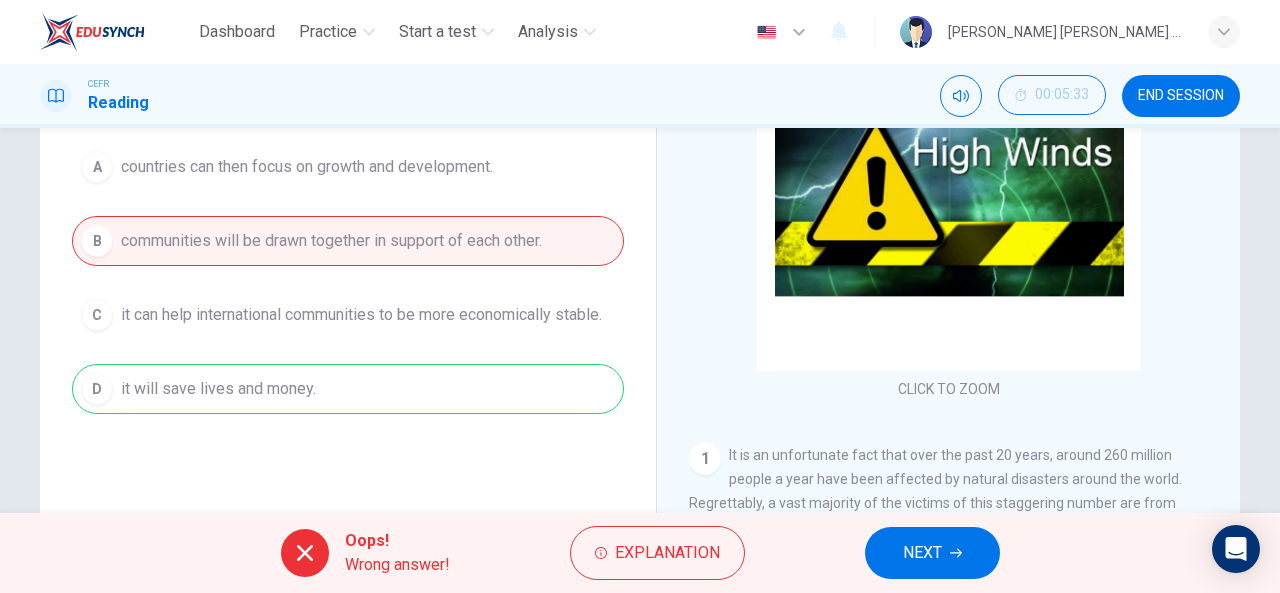 scroll, scrollTop: 328, scrollLeft: 0, axis: vertical 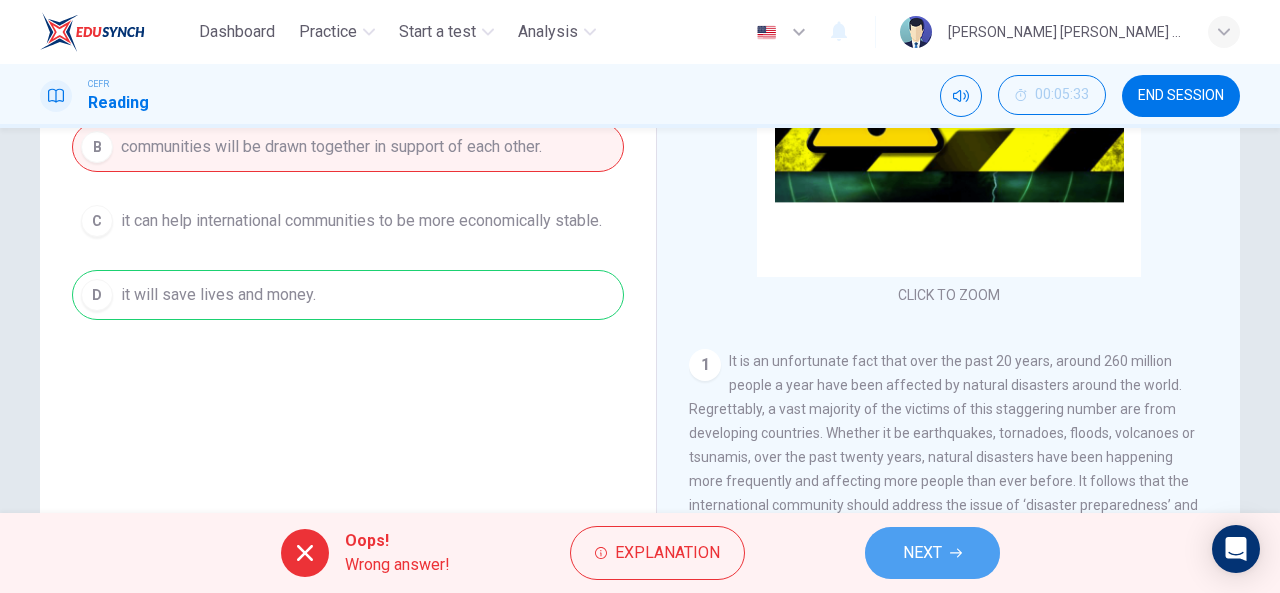 click on "NEXT" at bounding box center (932, 553) 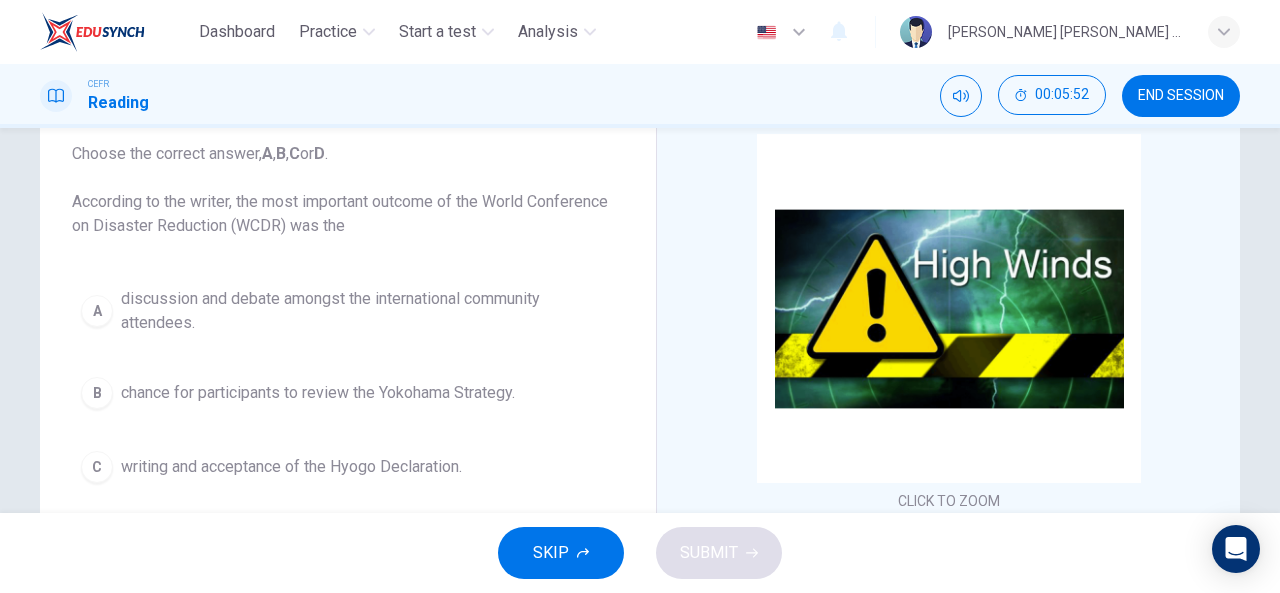 scroll, scrollTop: 390, scrollLeft: 0, axis: vertical 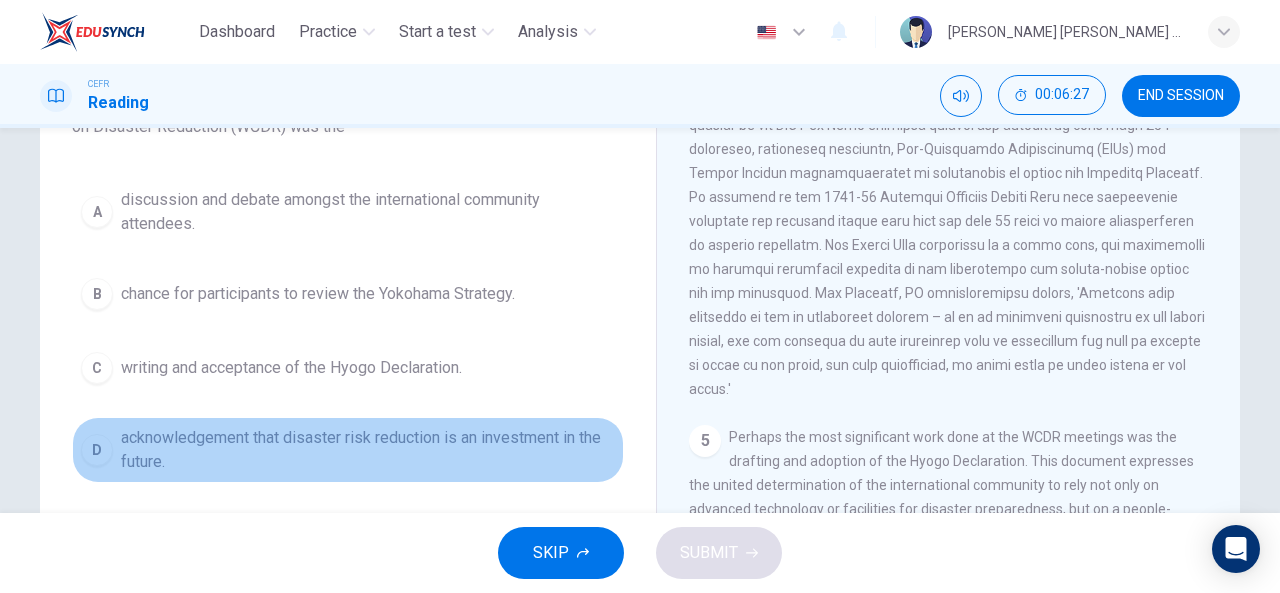click on "acknowledgement that disaster risk reduction is an investment in the future." at bounding box center [368, 450] 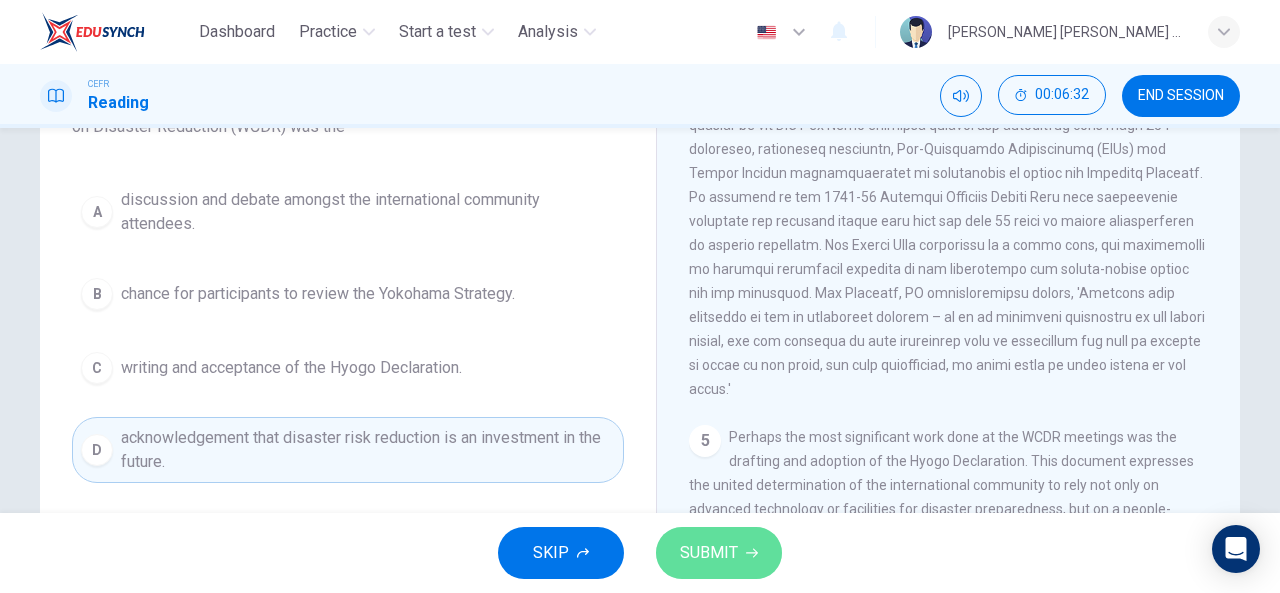 click on "SUBMIT" at bounding box center (719, 553) 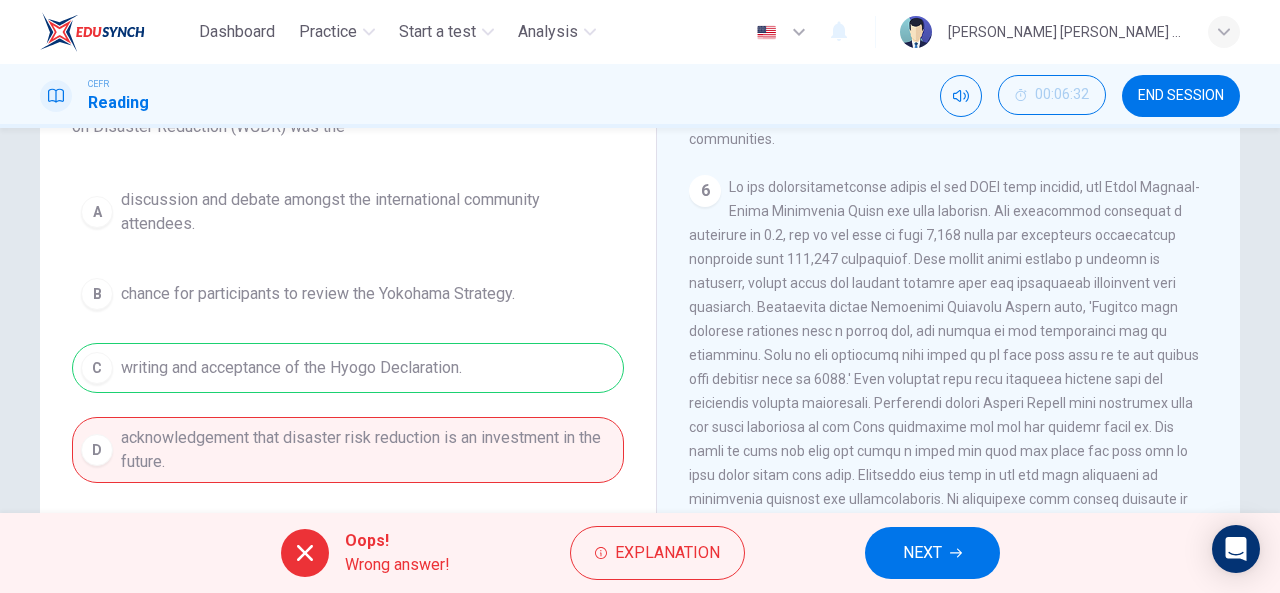scroll, scrollTop: 1599, scrollLeft: 0, axis: vertical 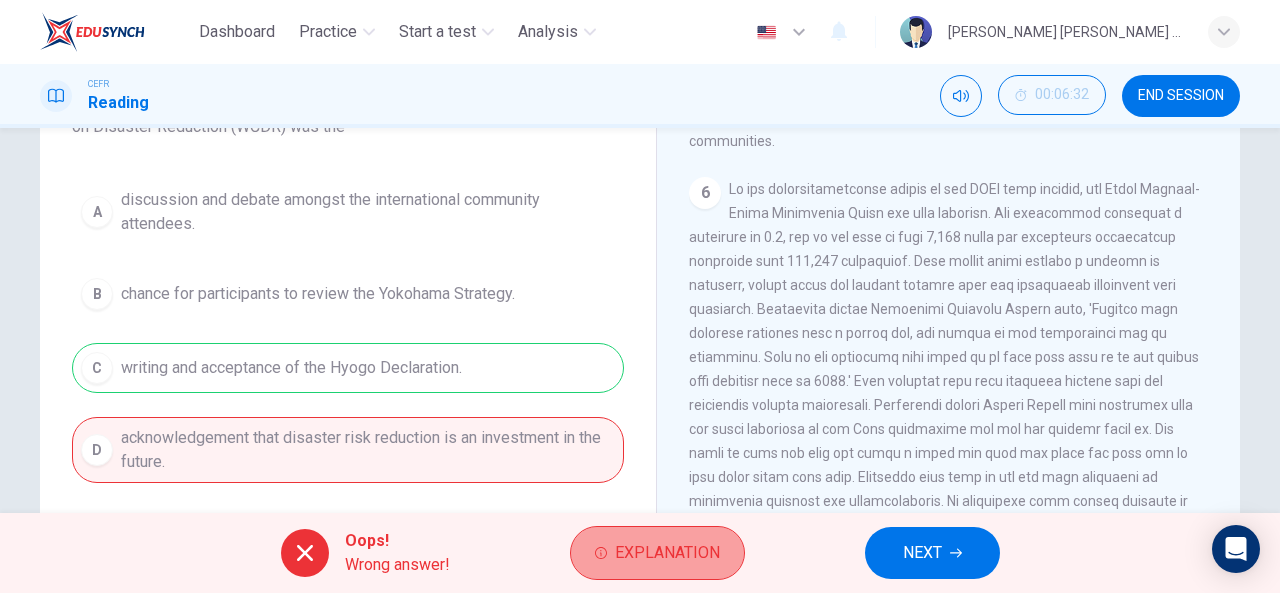 click on "Explanation" at bounding box center [657, 553] 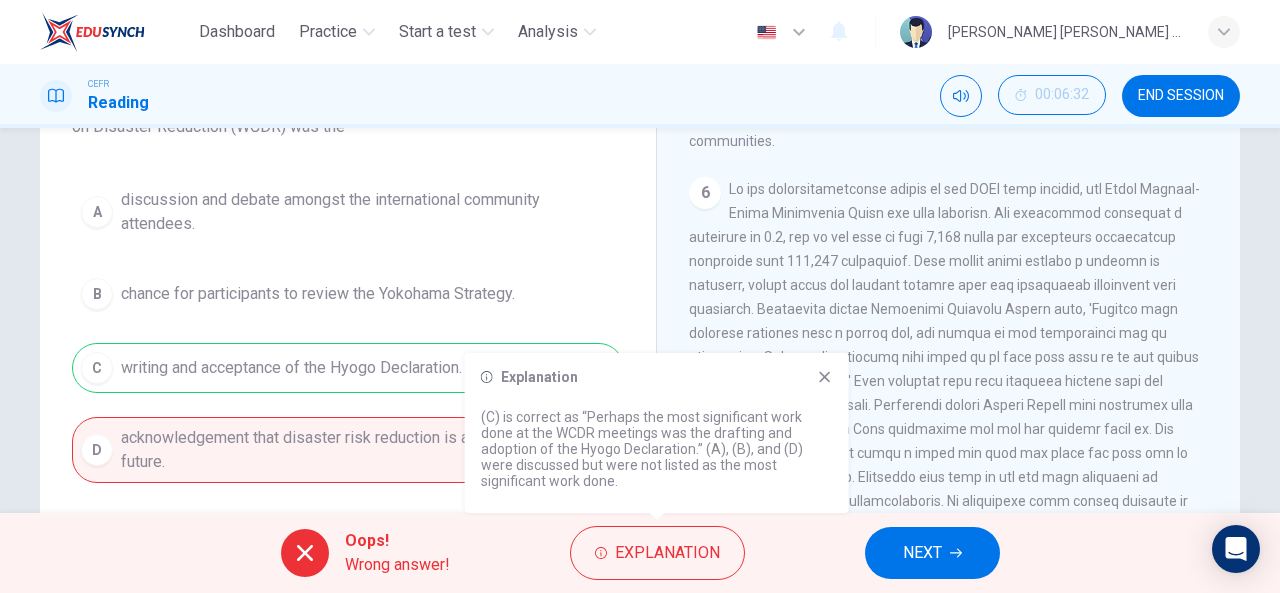 click 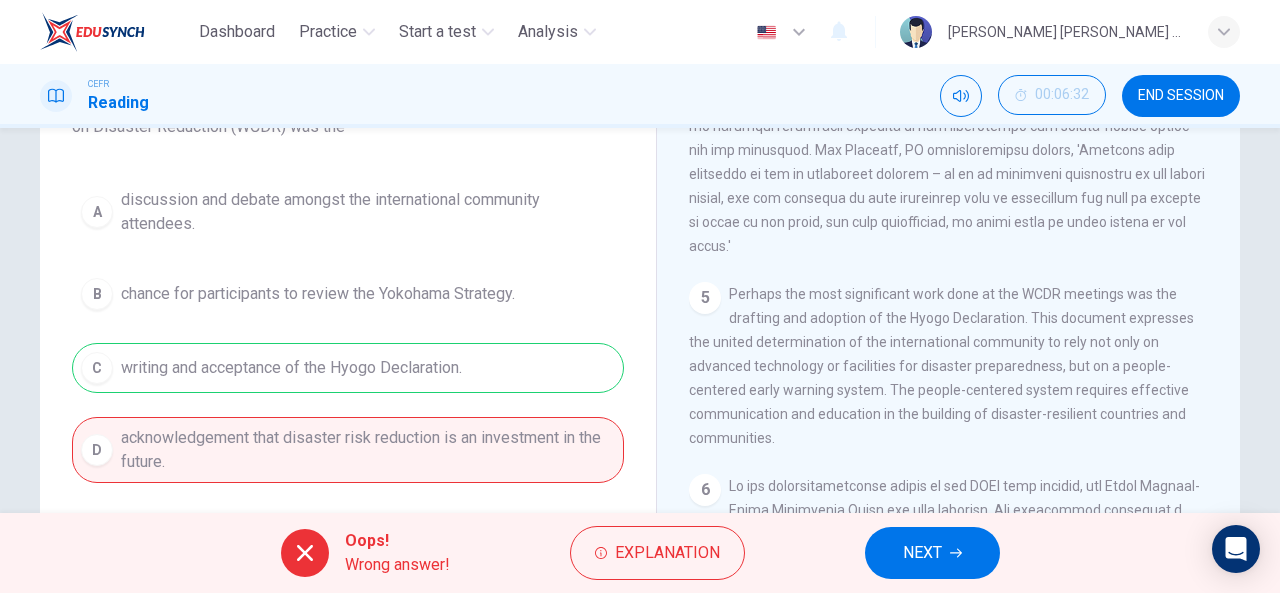 scroll, scrollTop: 1301, scrollLeft: 0, axis: vertical 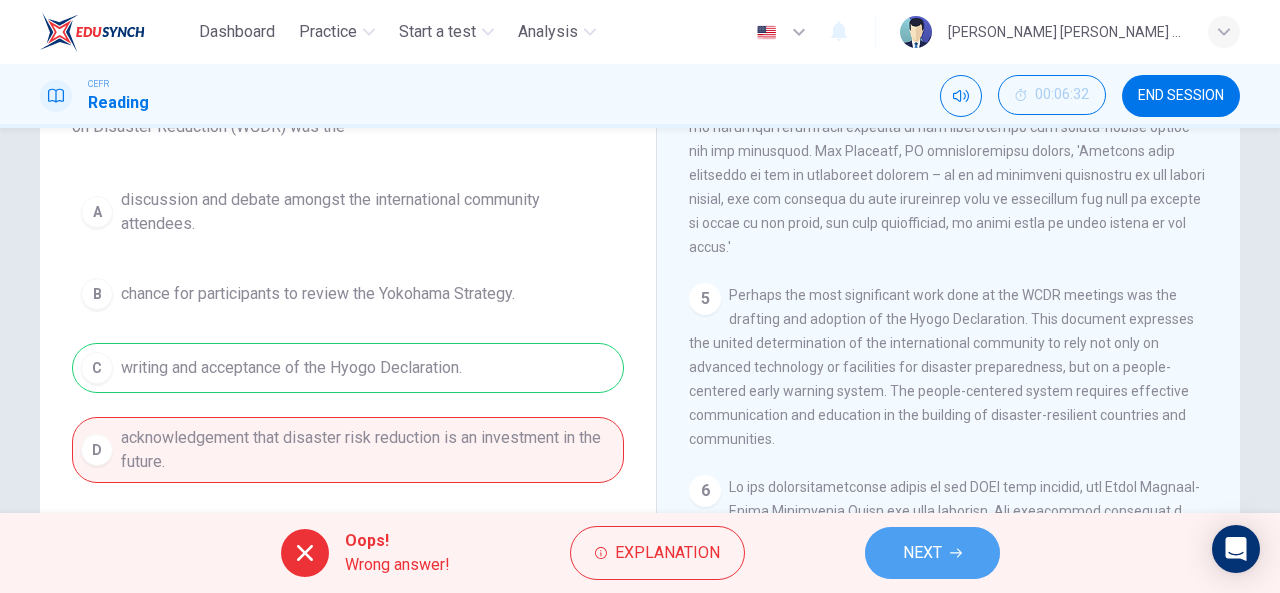 click on "NEXT" at bounding box center [922, 553] 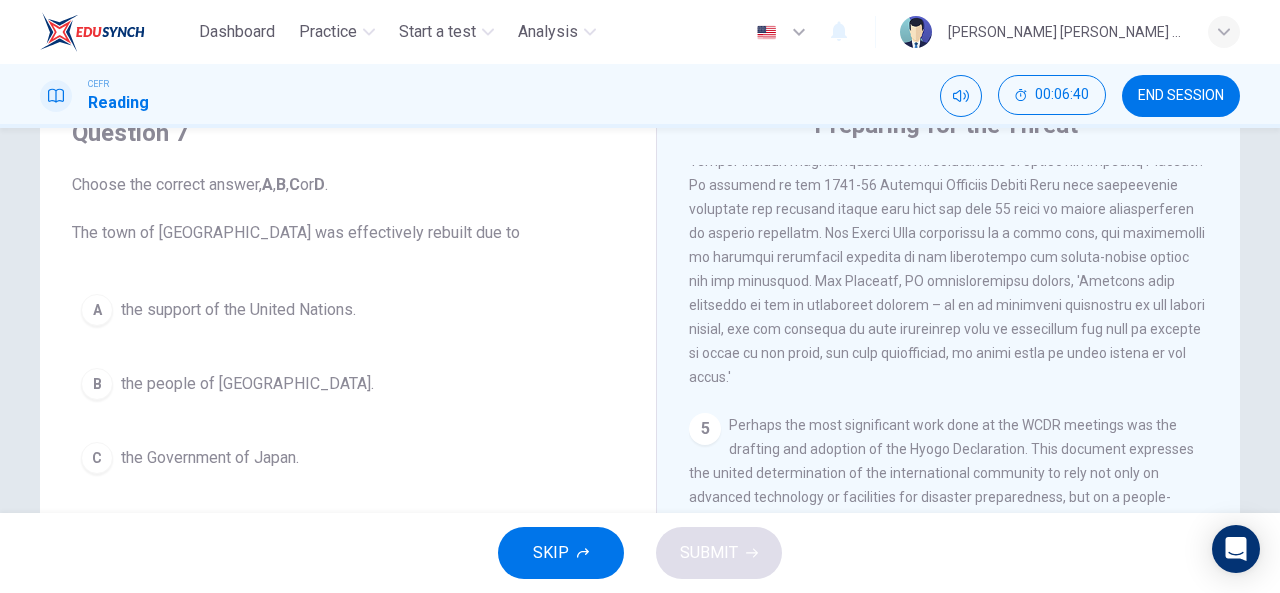 scroll, scrollTop: 87, scrollLeft: 0, axis: vertical 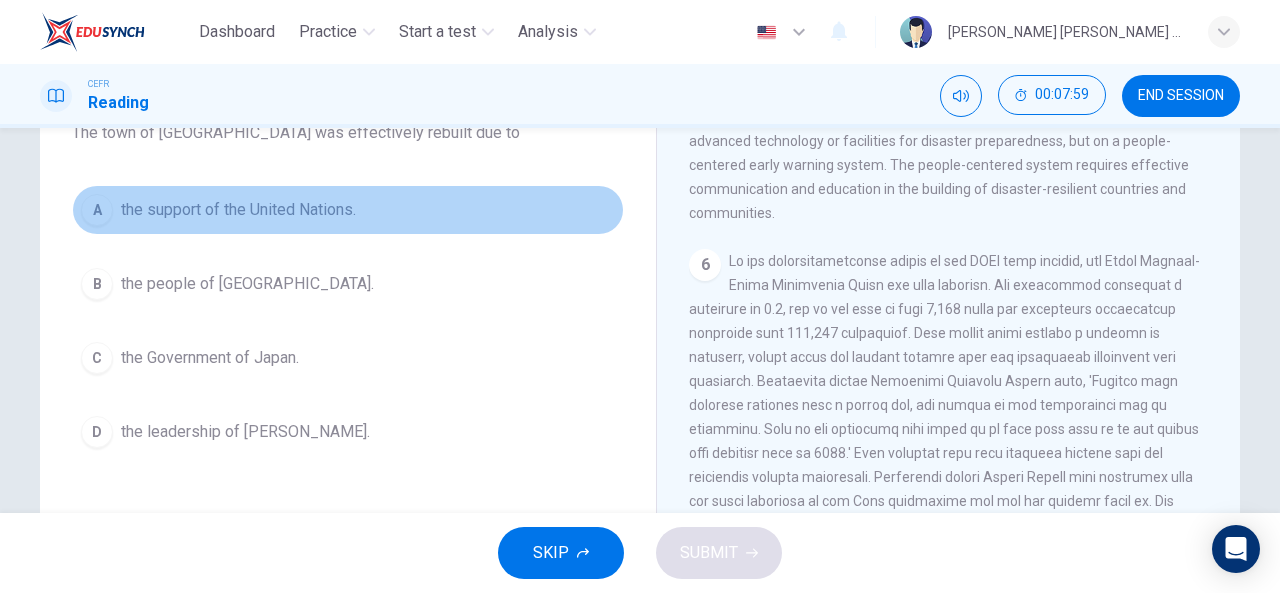 click on "the support of the United Nations." at bounding box center [238, 210] 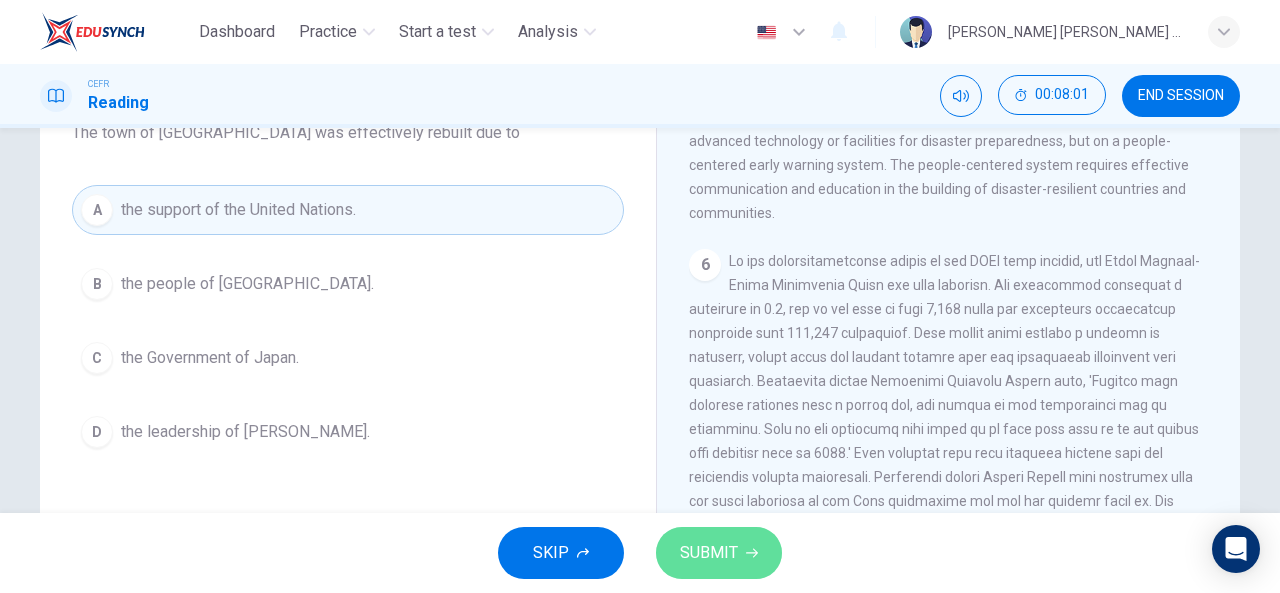 click 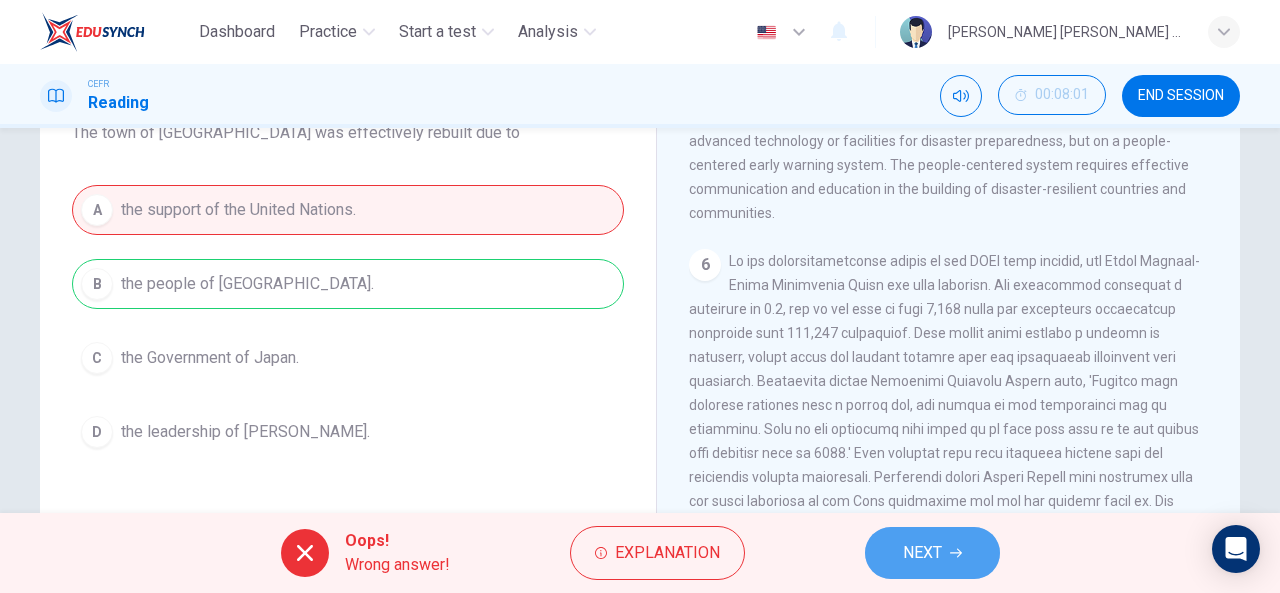 click on "NEXT" at bounding box center (922, 553) 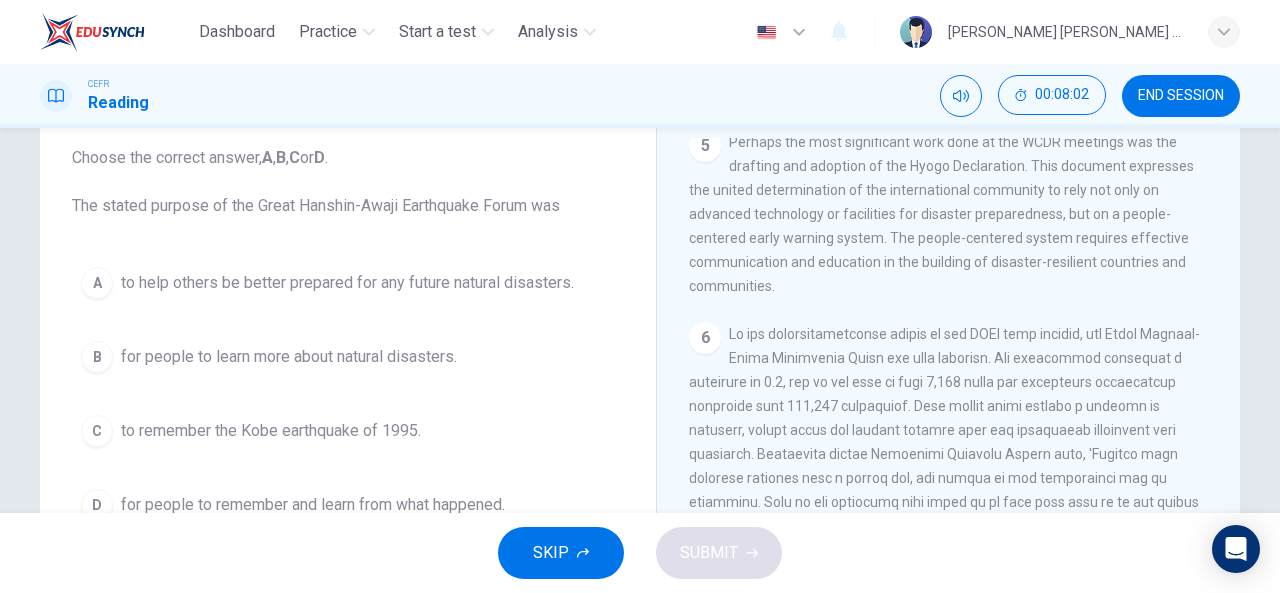 scroll, scrollTop: 117, scrollLeft: 0, axis: vertical 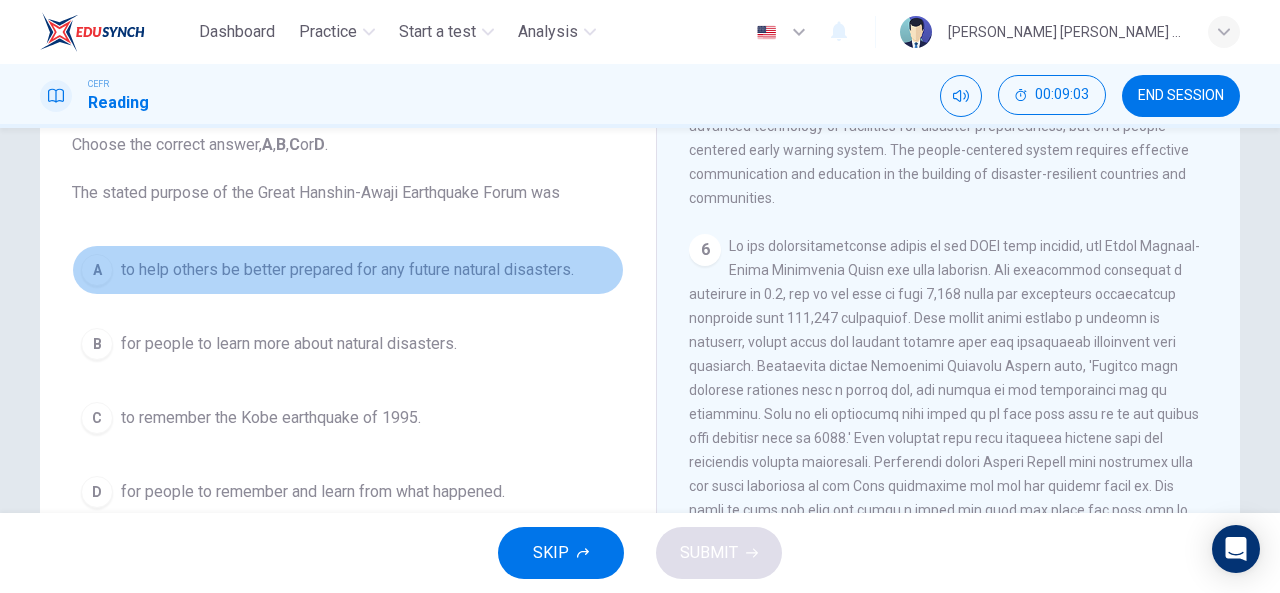 click on "to help others be better prepared for any future natural disasters." at bounding box center (347, 270) 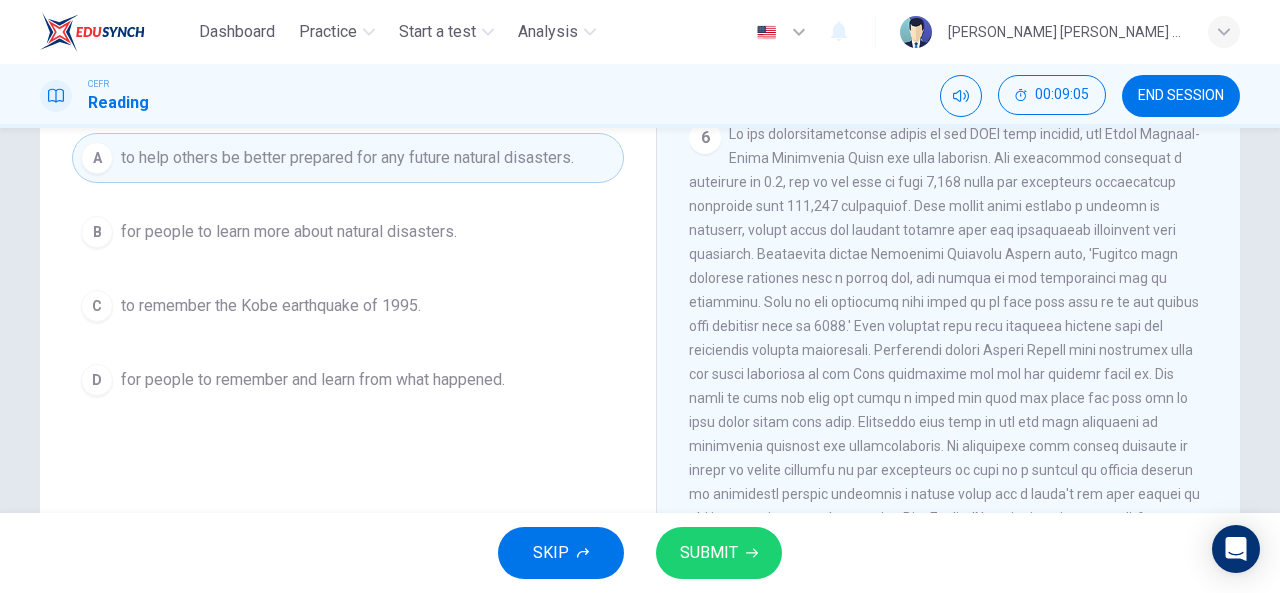 scroll, scrollTop: 243, scrollLeft: 0, axis: vertical 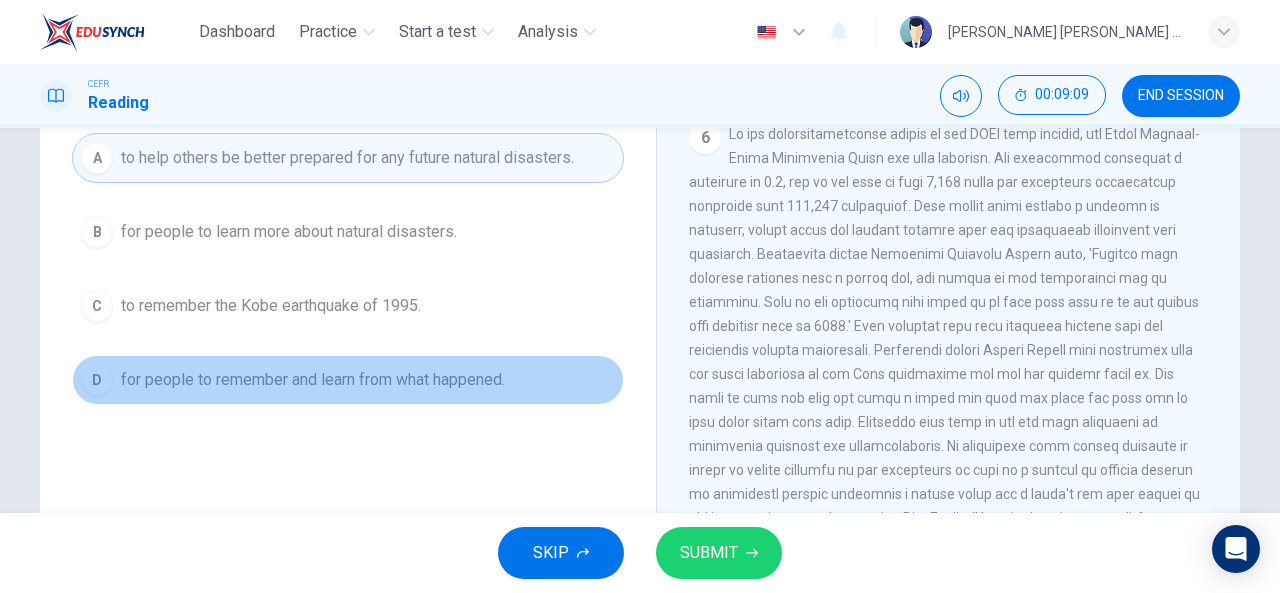 click on "for people to remember and learn from what happened." at bounding box center [313, 380] 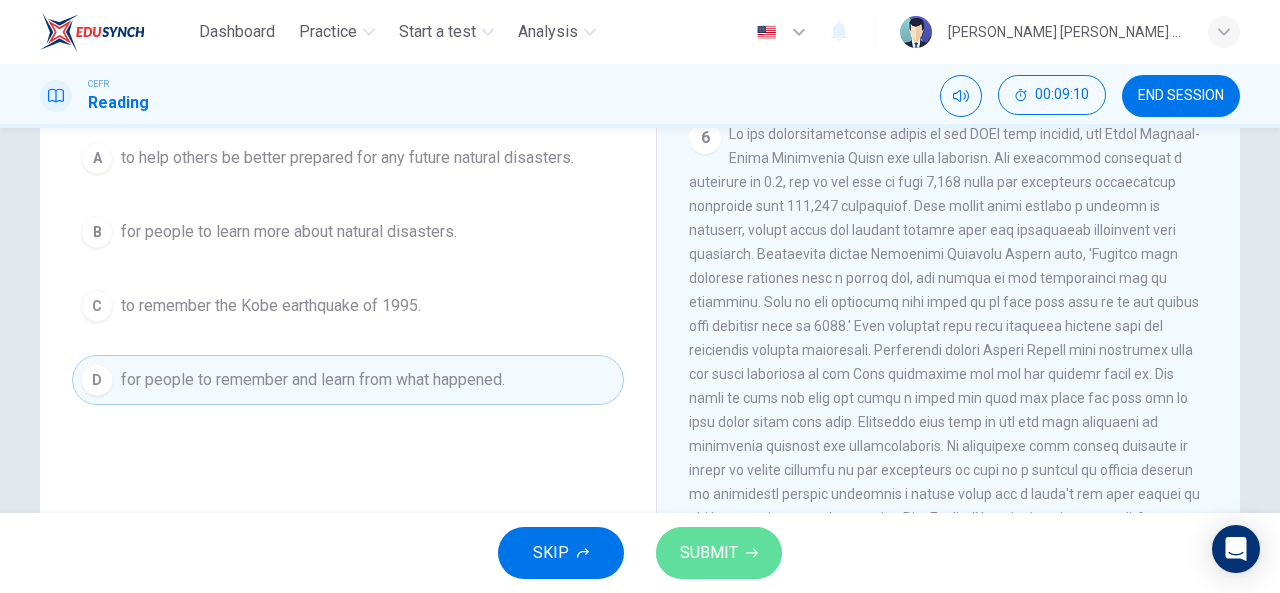 click 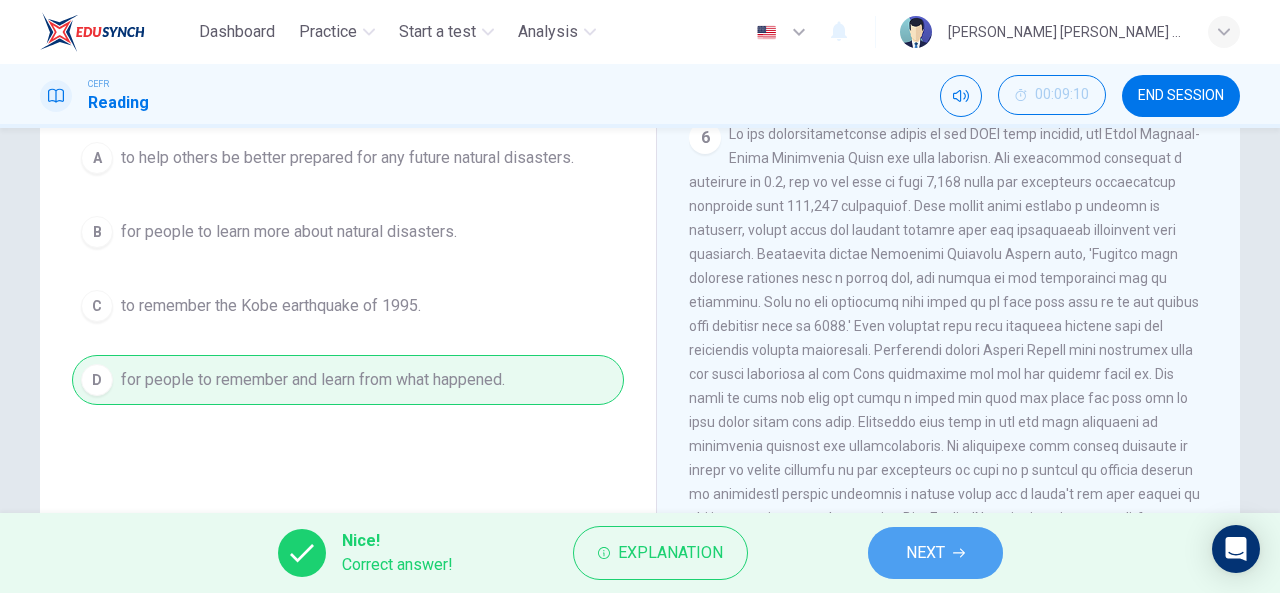 click on "NEXT" at bounding box center [925, 553] 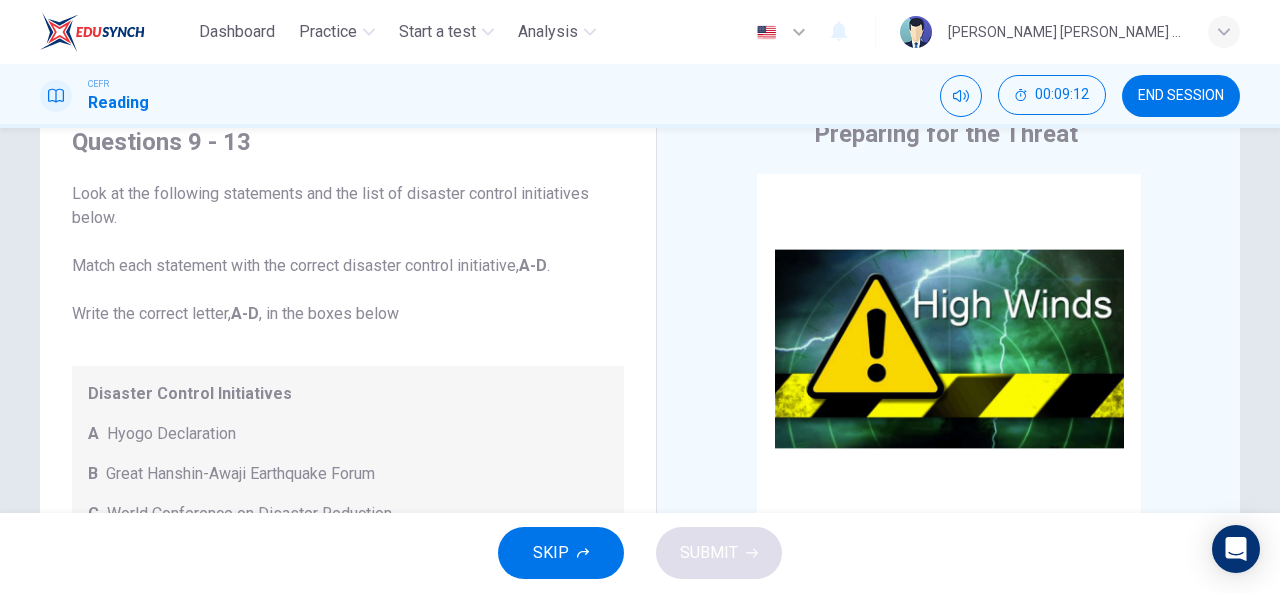 scroll, scrollTop: 81, scrollLeft: 0, axis: vertical 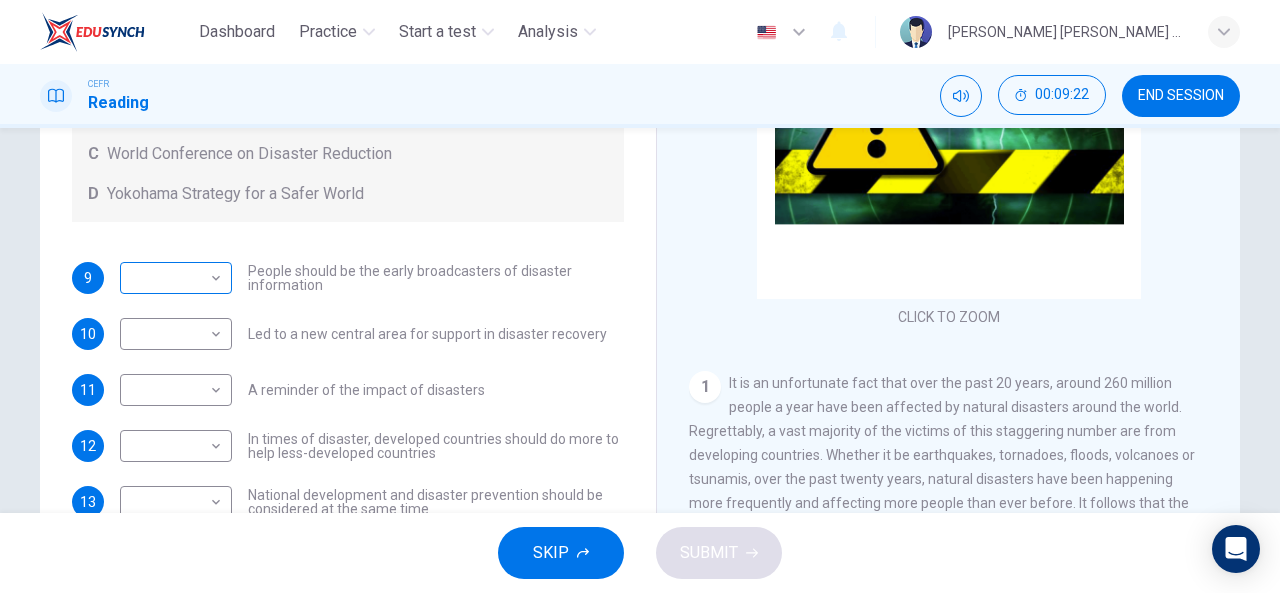 click on "Dashboard Practice Start a test Analysis English en ​ [PERSON_NAME] [PERSON_NAME] SIN CEFR Reading 00:09:22 END SESSION Questions 9 - 13 Look at the following statements and the list of disaster control initiatives below.
Match each statement with the correct disaster control initiative,  A-D .
Write the correct letter,  A-D , in the boxes below Disaster Control Initiatives A Hyogo Declaration B Great Hanshin-Awaji Earthquake Forum C World Conference on Disaster Reduction D Yokohama Strategy for a Safer World 9 ​ ​ People should be the early broadcasters of disaster information 10 ​ ​ Led to a new central area for support in disaster recovery 11 ​ ​ A reminder of the impact of disasters 12 ​ ​ In times of disaster, developed countries should do more to help less-developed countries 13 ​ ​ National development and disaster prevention should be considered at the same time Preparing for the Threat CLICK TO ZOOM Click to Zoom 1 2 3 4 5 6 SKIP SUBMIT EduSynch - Online Language Proficiency Testing
2025" at bounding box center (640, 296) 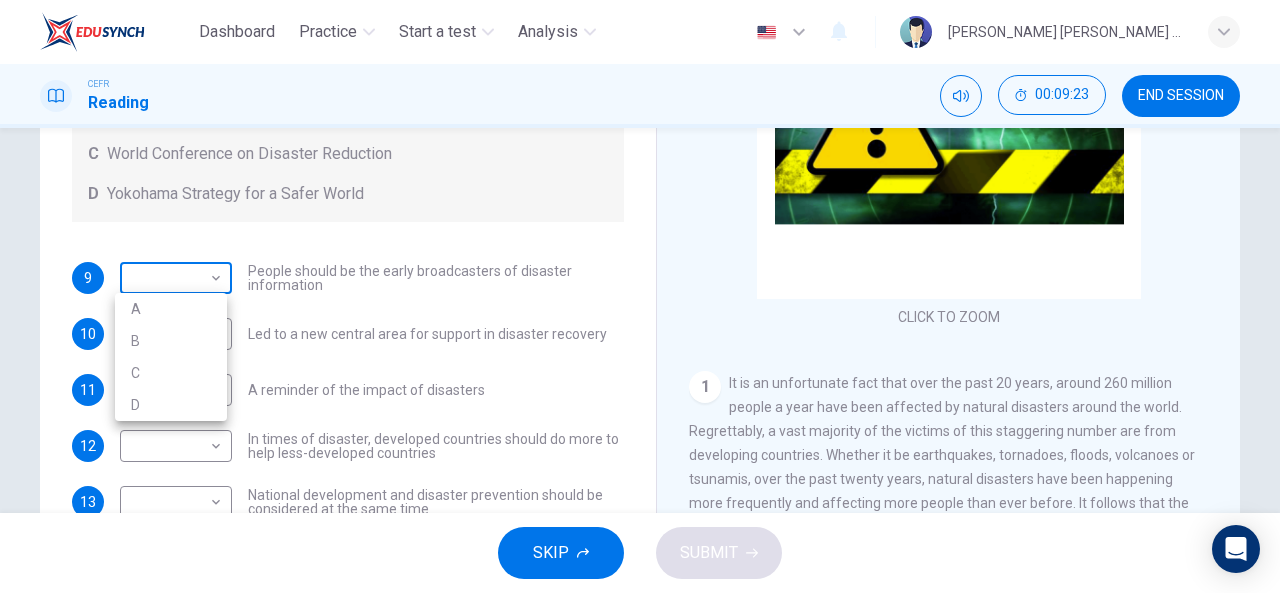 click at bounding box center [640, 296] 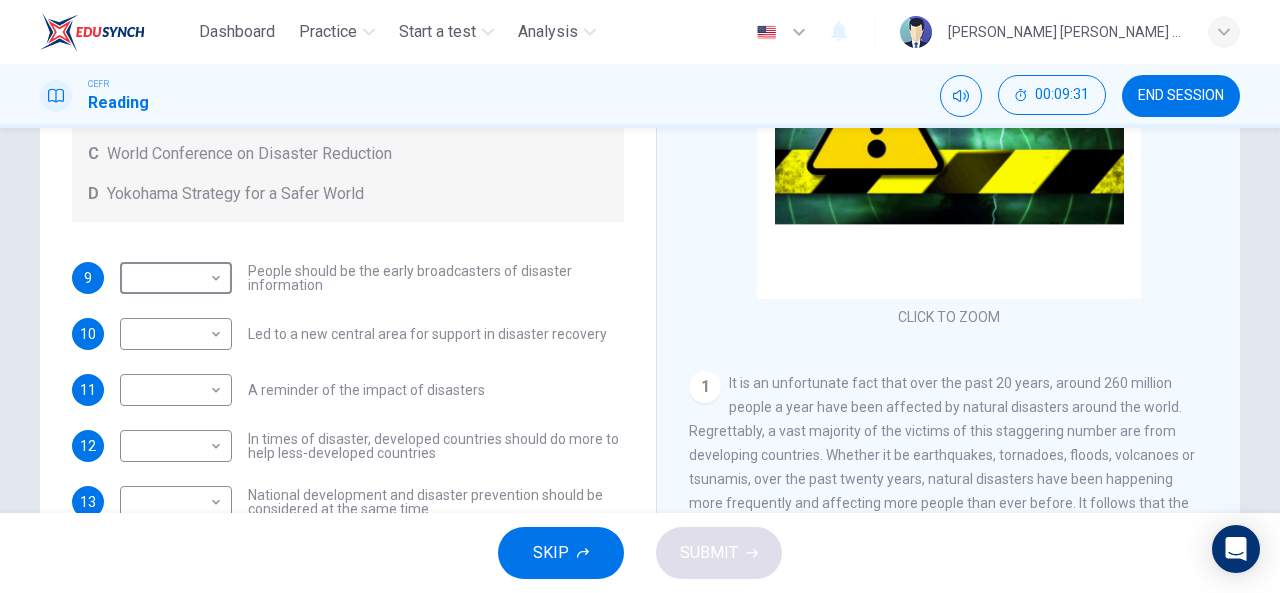 scroll, scrollTop: 136, scrollLeft: 0, axis: vertical 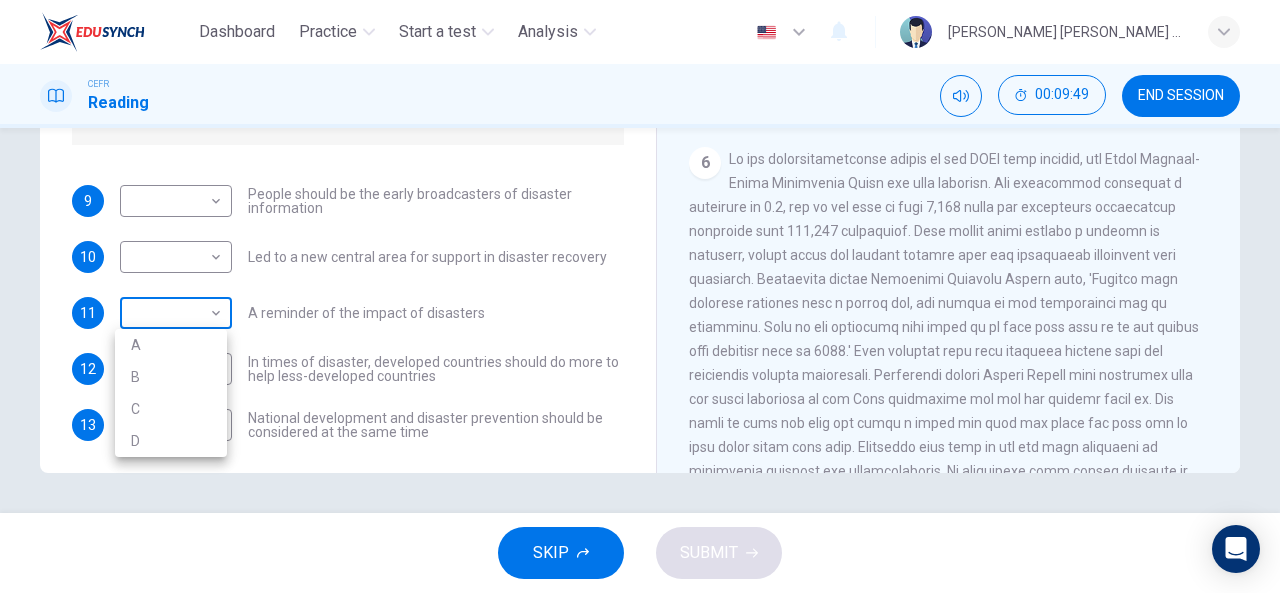 click on "Dashboard Practice Start a test Analysis English en ​ [PERSON_NAME] [PERSON_NAME] SIN CEFR Reading 00:09:49 END SESSION Questions 9 - 13 Look at the following statements and the list of disaster control initiatives below.
Match each statement with the correct disaster control initiative,  A-D .
Write the correct letter,  A-D , in the boxes below Disaster Control Initiatives A Hyogo Declaration B Great Hanshin-Awaji Earthquake Forum C World Conference on Disaster Reduction D Yokohama Strategy for a Safer World 9 ​ ​ People should be the early broadcasters of disaster information 10 ​ ​ Led to a new central area for support in disaster recovery 11 ​ ​ A reminder of the impact of disasters 12 ​ ​ In times of disaster, developed countries should do more to help less-developed countries 13 ​ ​ National development and disaster prevention should be considered at the same time Preparing for the Threat CLICK TO ZOOM Click to Zoom 1 2 3 4 5 6 SKIP SUBMIT EduSynch - Online Language Proficiency Testing
2025" at bounding box center [640, 296] 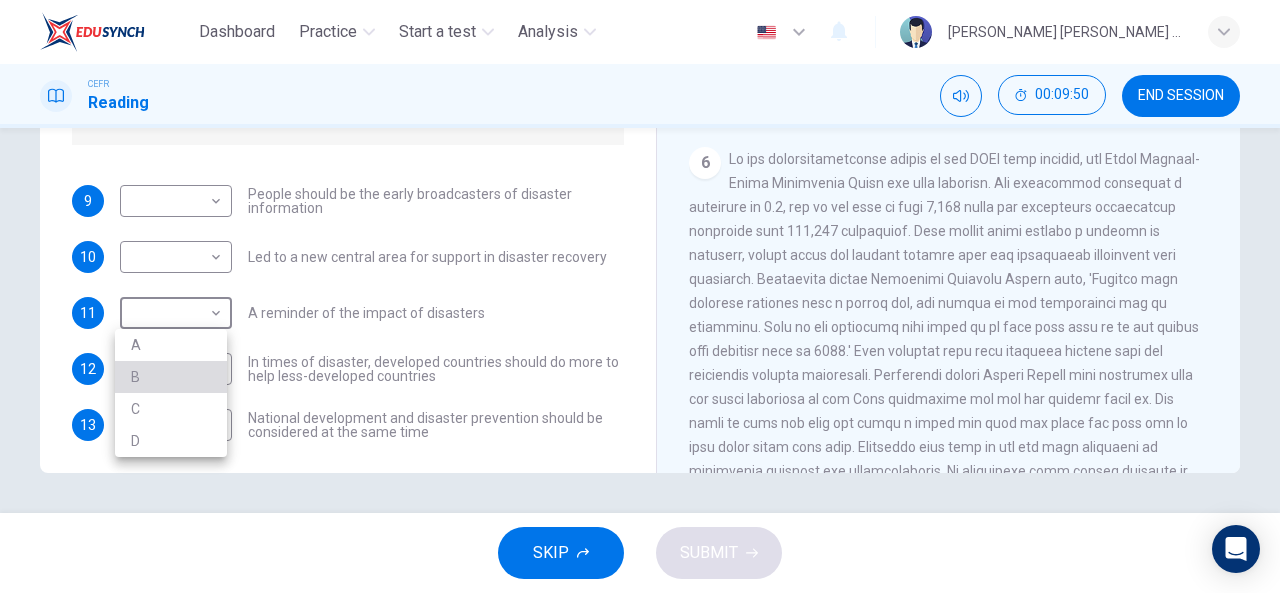 click on "B" at bounding box center [171, 377] 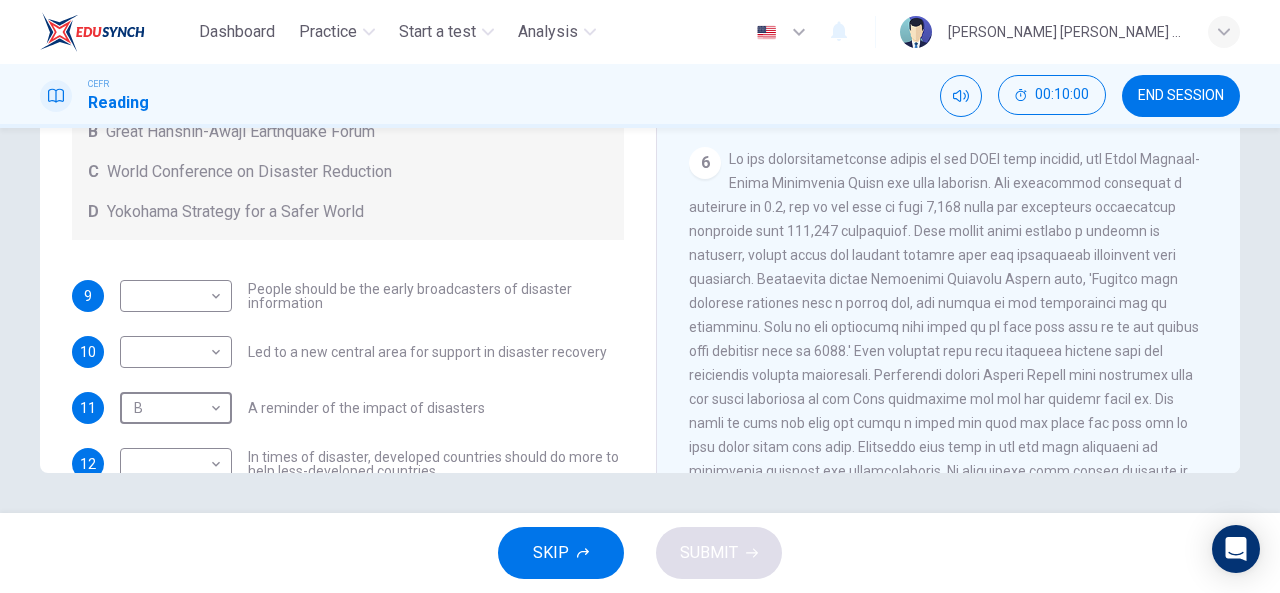 scroll, scrollTop: 0, scrollLeft: 0, axis: both 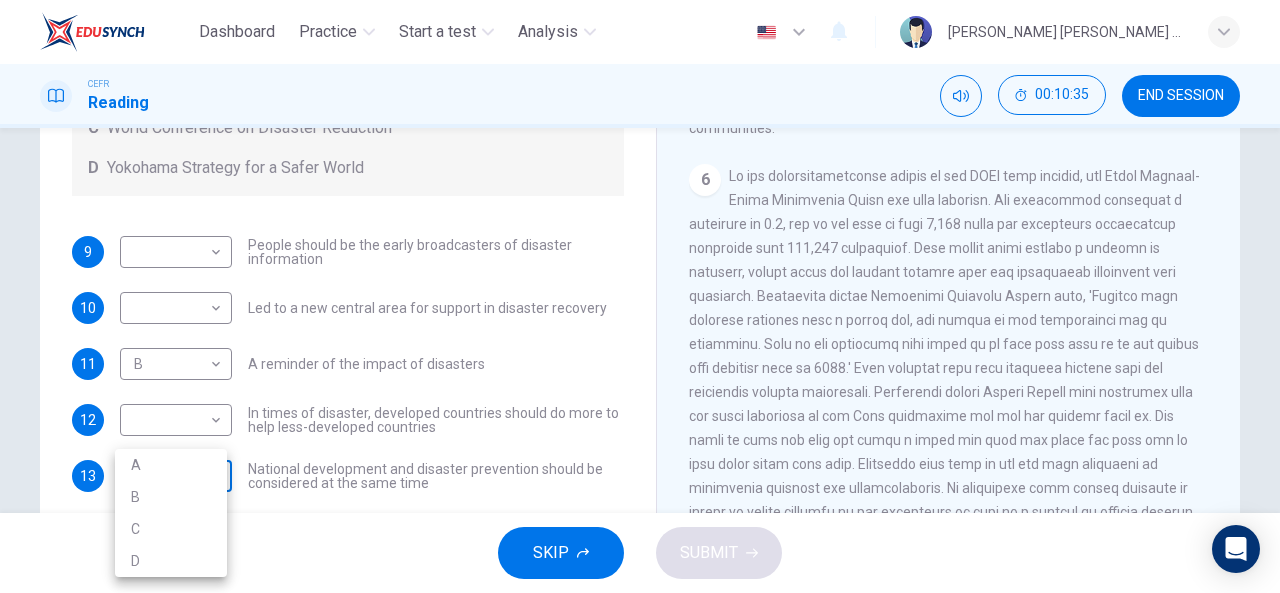 click on "Dashboard Practice Start a test Analysis English en ​ [PERSON_NAME] [PERSON_NAME] SIN CEFR Reading 00:10:35 END SESSION Questions 9 - 13 Look at the following statements and the list of disaster control initiatives below.
Match each statement with the correct disaster control initiative,  A-D .
Write the correct letter,  A-D , in the boxes below Disaster Control Initiatives A Hyogo Declaration B Great Hanshin-Awaji Earthquake Forum C World Conference on Disaster Reduction D Yokohama Strategy for a Safer World 9 ​ ​ People should be the early broadcasters of disaster information 10 ​ ​ Led to a new central area for support in disaster recovery 11 B B ​ A reminder of the impact of disasters 12 ​ ​ In times of disaster, developed countries should do more to help less-developed countries 13 ​ ​ National development and disaster prevention should be considered at the same time Preparing for the Threat CLICK TO ZOOM Click to Zoom 1 2 3 4 5 6 SKIP SUBMIT EduSynch - Online Language Proficiency Testing
2025" at bounding box center [640, 296] 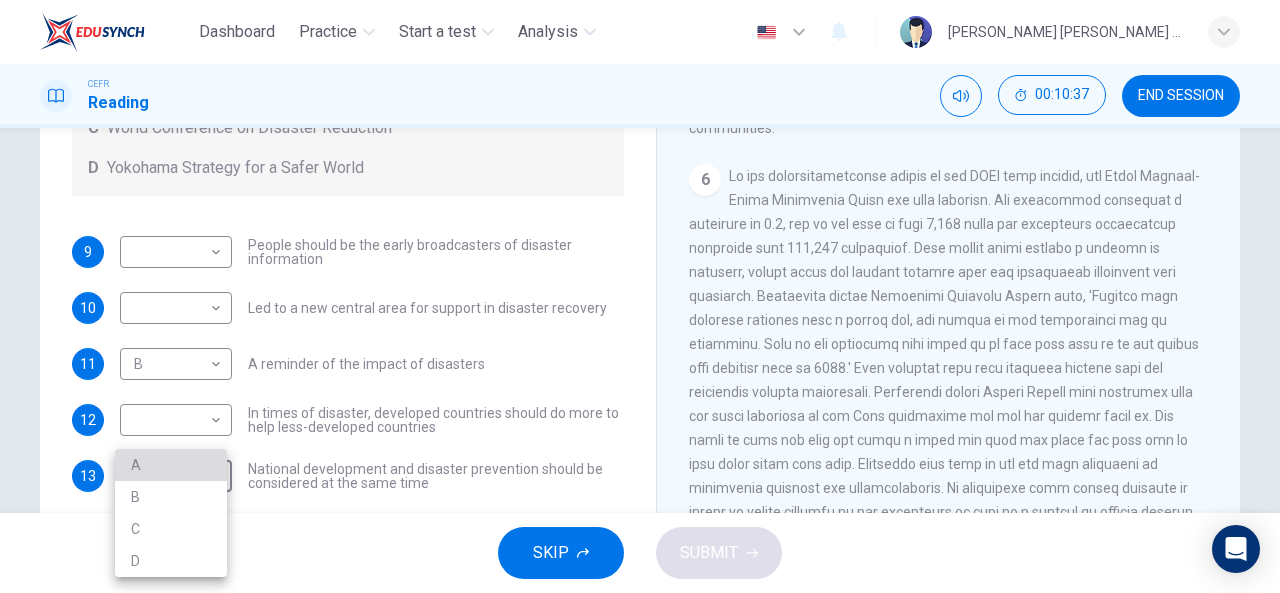 click on "A" at bounding box center (171, 465) 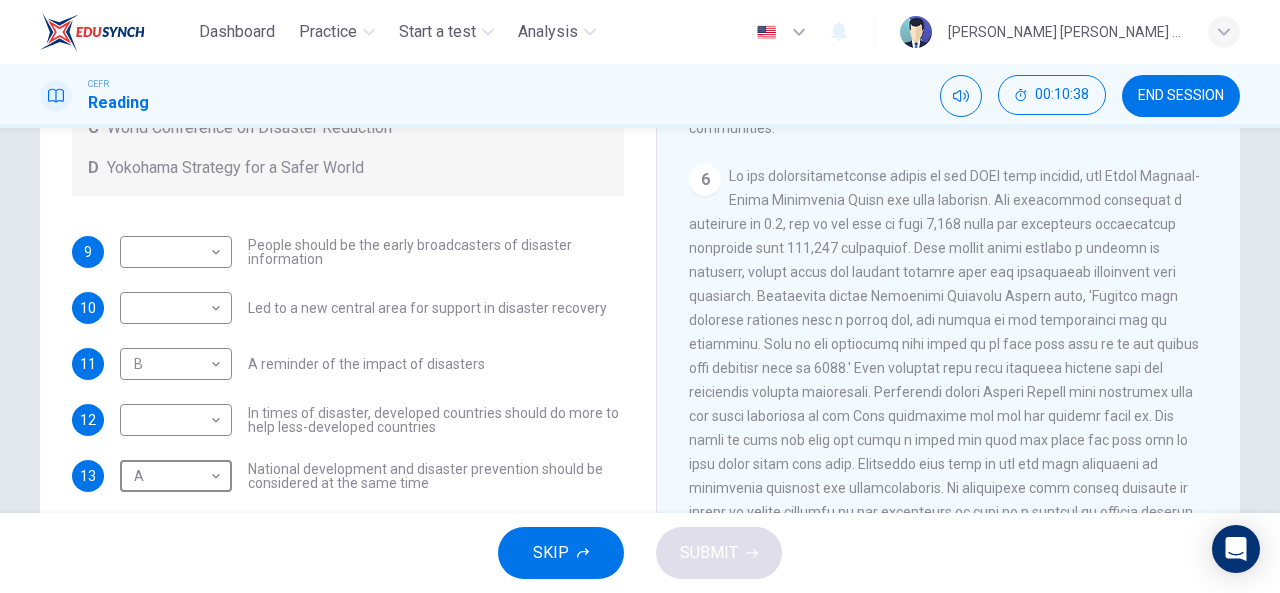 scroll, scrollTop: 0, scrollLeft: 0, axis: both 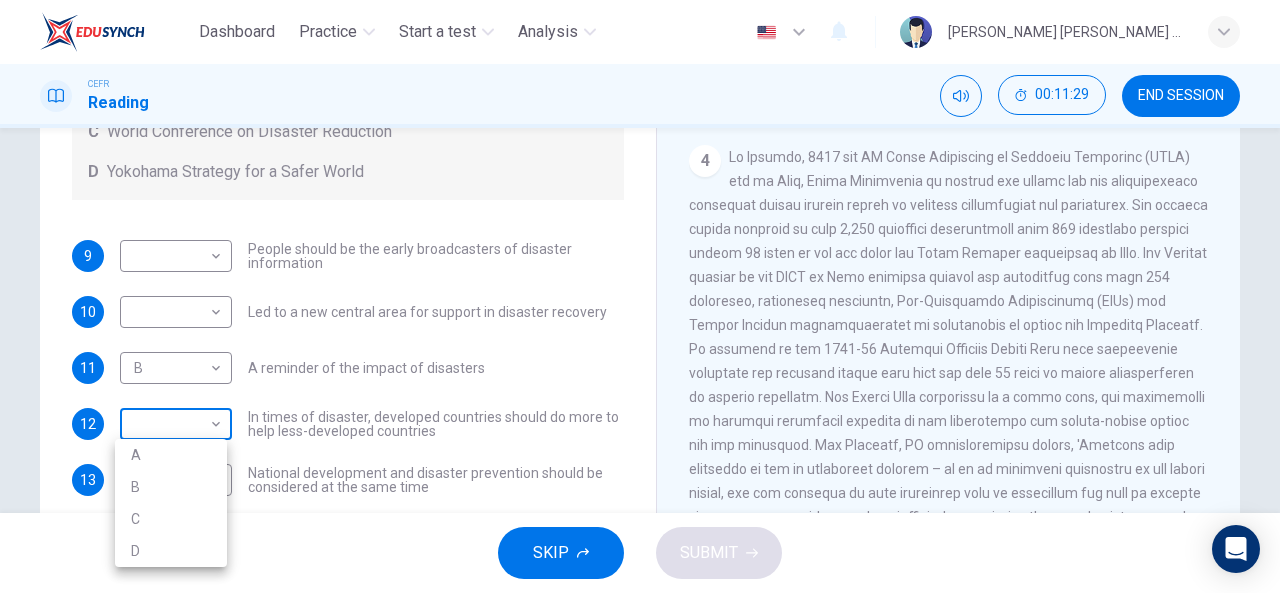 click on "Dashboard Practice Start a test Analysis English en ​ [PERSON_NAME] [PERSON_NAME] SIN CEFR Reading 00:11:29 END SESSION Questions 9 - 13 Look at the following statements and the list of disaster control initiatives below.
Match each statement with the correct disaster control initiative,  A-D .
Write the correct letter,  A-D , in the boxes below Disaster Control Initiatives A Hyogo Declaration B Great Hanshin-Awaji Earthquake Forum C World Conference on Disaster Reduction D Yokohama Strategy for a Safer World 9 ​ ​ People should be the early broadcasters of disaster information 10 ​ ​ Led to a new central area for support in disaster recovery 11 B B ​ A reminder of the impact of disasters 12 ​ ​ In times of disaster, developed countries should do more to help less-developed countries 13 A A ​ National development and disaster prevention should be considered at the same time Preparing for the Threat CLICK TO ZOOM Click to Zoom 1 2 3 4 5 6 SKIP SUBMIT EduSynch - Online Language Proficiency Testing
2025" at bounding box center [640, 296] 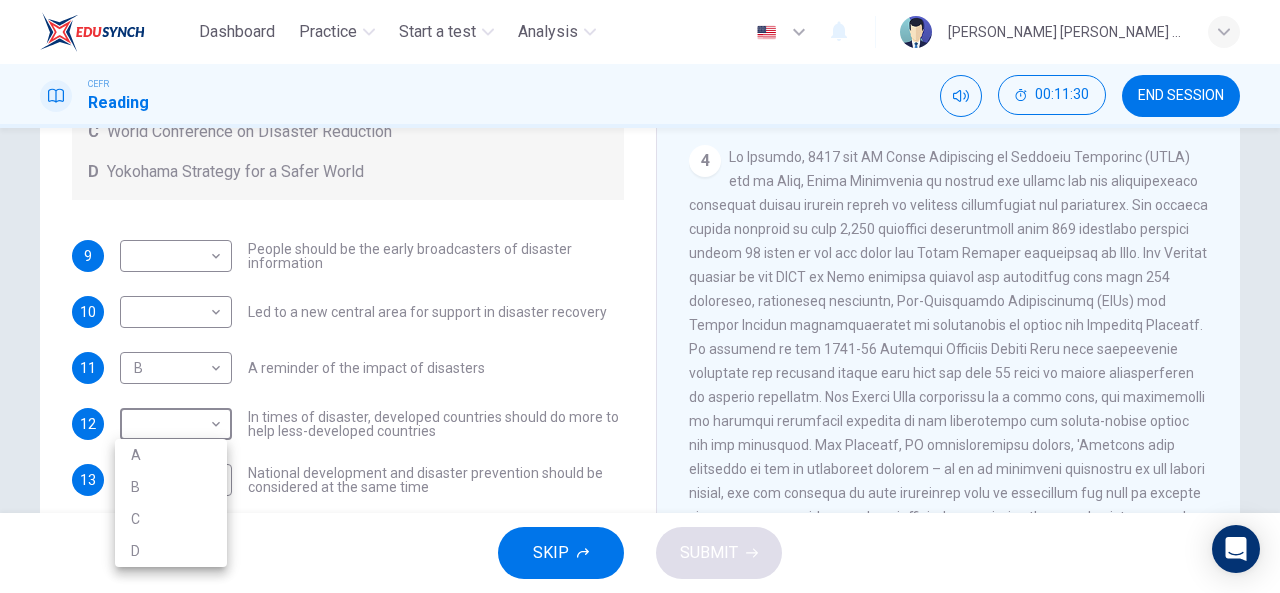 click on "C" at bounding box center (171, 519) 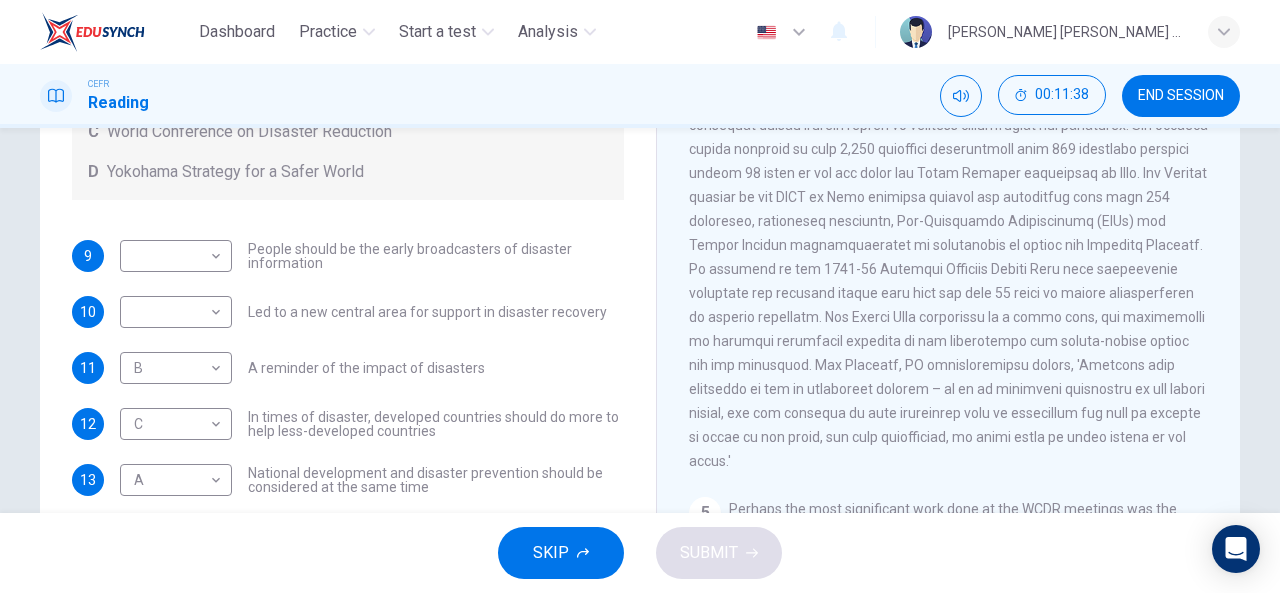 scroll, scrollTop: 978, scrollLeft: 0, axis: vertical 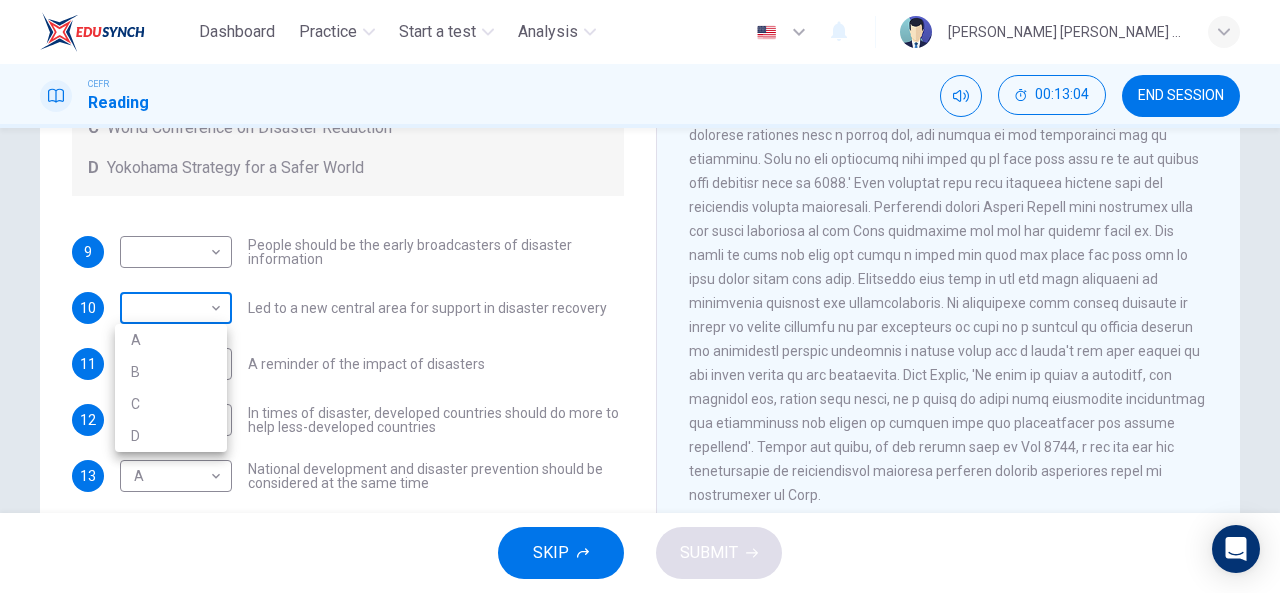 click on "Dashboard Practice Start a test Analysis English en ​ [PERSON_NAME] [PERSON_NAME] SIN CEFR Reading 00:13:04 END SESSION Questions 9 - 13 Look at the following statements and the list of disaster control initiatives below.
Match each statement with the correct disaster control initiative,  A-D .
Write the correct letter,  A-D , in the boxes below Disaster Control Initiatives A Hyogo Declaration B Great Hanshin-Awaji Earthquake Forum C World Conference on Disaster Reduction D Yokohama Strategy for a Safer World 9 ​ ​ People should be the early broadcasters of disaster information 10 ​ ​ Led to a new central area for support in disaster recovery 11 B B ​ A reminder of the impact of disasters 12 C C ​ In times of disaster, developed countries should do more to help less-developed countries 13 A A ​ National development and disaster prevention should be considered at the same time Preparing for the Threat CLICK TO ZOOM Click to Zoom 1 2 3 4 5 6 SKIP SUBMIT EduSynch - Online Language Proficiency Testing
2025" at bounding box center [640, 296] 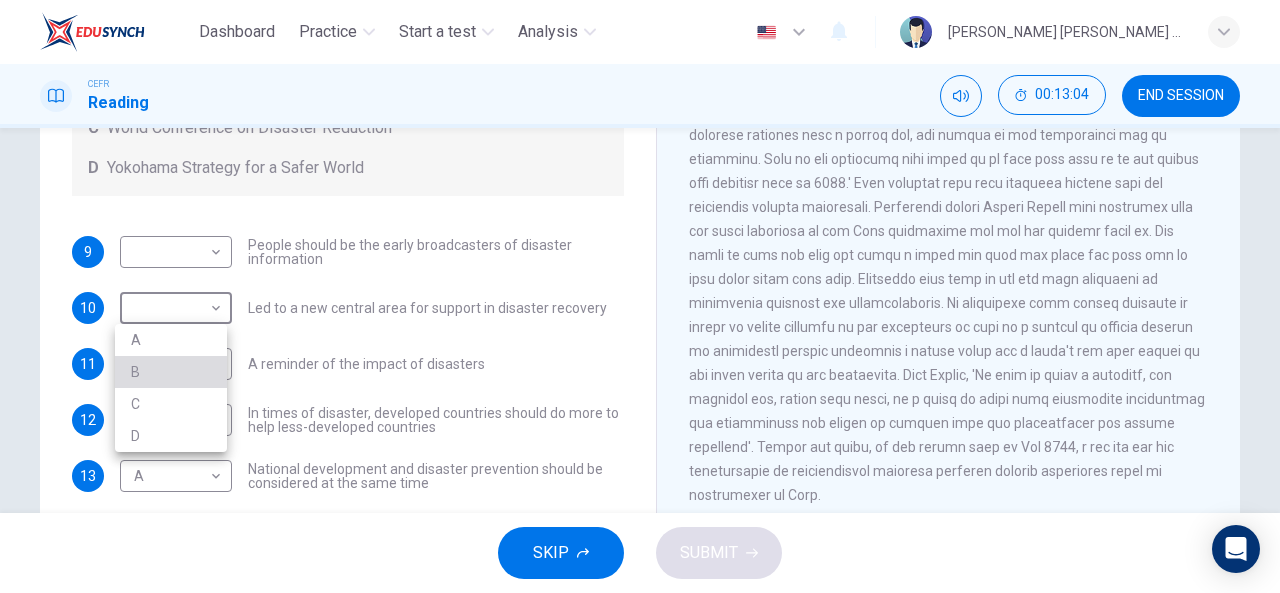 click on "B" at bounding box center (171, 372) 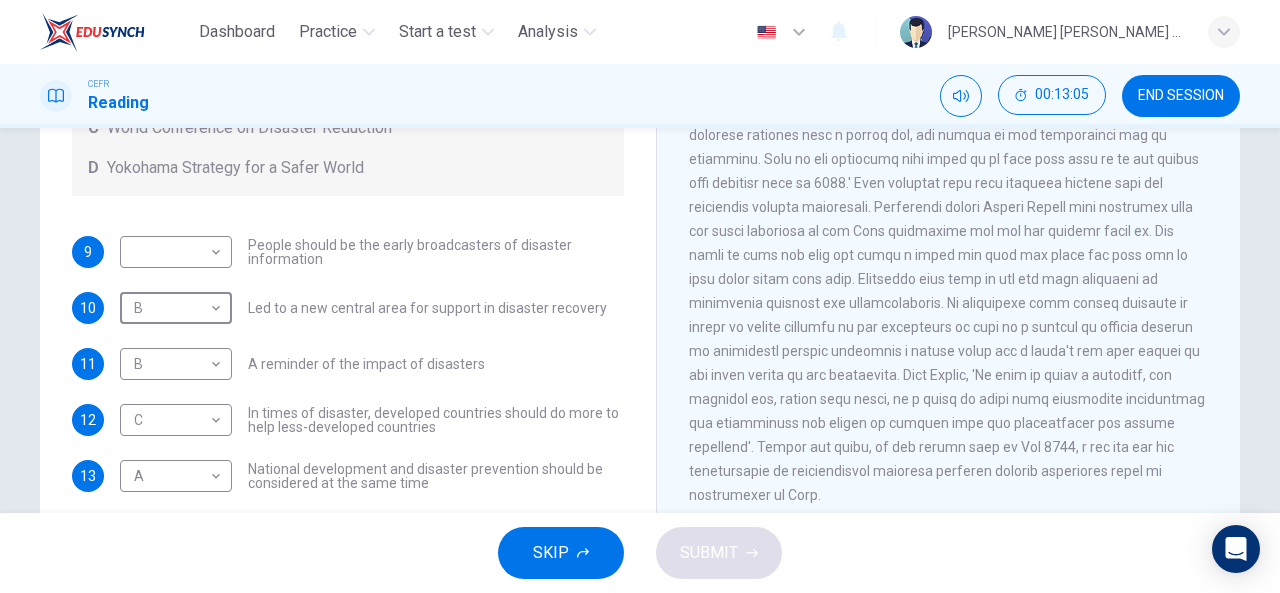scroll, scrollTop: 0, scrollLeft: 0, axis: both 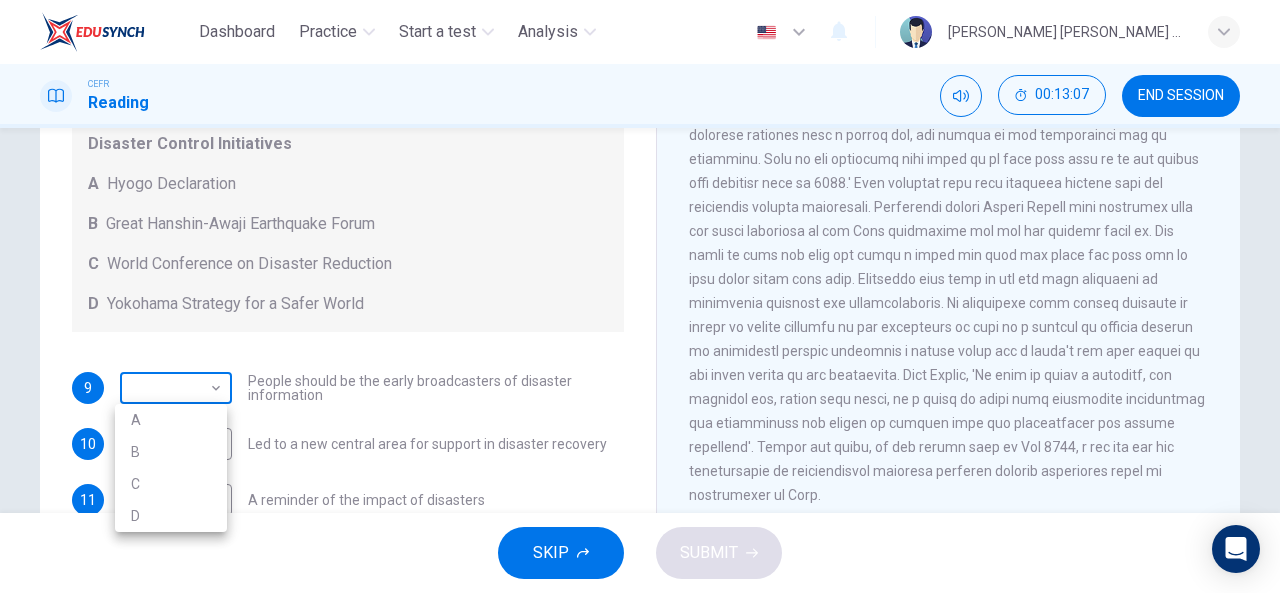 click on "Dashboard Practice Start a test Analysis English en ​ [PERSON_NAME] [PERSON_NAME] SIN CEFR Reading 00:13:07 END SESSION Questions 9 - 13 Look at the following statements and the list of disaster control initiatives below.
Match each statement with the correct disaster control initiative,  A-D .
Write the correct letter,  A-D , in the boxes below Disaster Control Initiatives A Hyogo Declaration B Great Hanshin-Awaji Earthquake Forum C World Conference on Disaster Reduction D Yokohama Strategy for a Safer World 9 ​ ​ People should be the early broadcasters of disaster information 10 B B ​ Led to a new central area for support in disaster recovery 11 B B ​ A reminder of the impact of disasters 12 C C ​ In times of disaster, developed countries should do more to help less-developed countries 13 A A ​ National development and disaster prevention should be considered at the same time Preparing for the Threat CLICK TO ZOOM Click to Zoom 1 2 3 4 5 6 SKIP SUBMIT EduSynch - Online Language Proficiency Testing
2025" at bounding box center (640, 296) 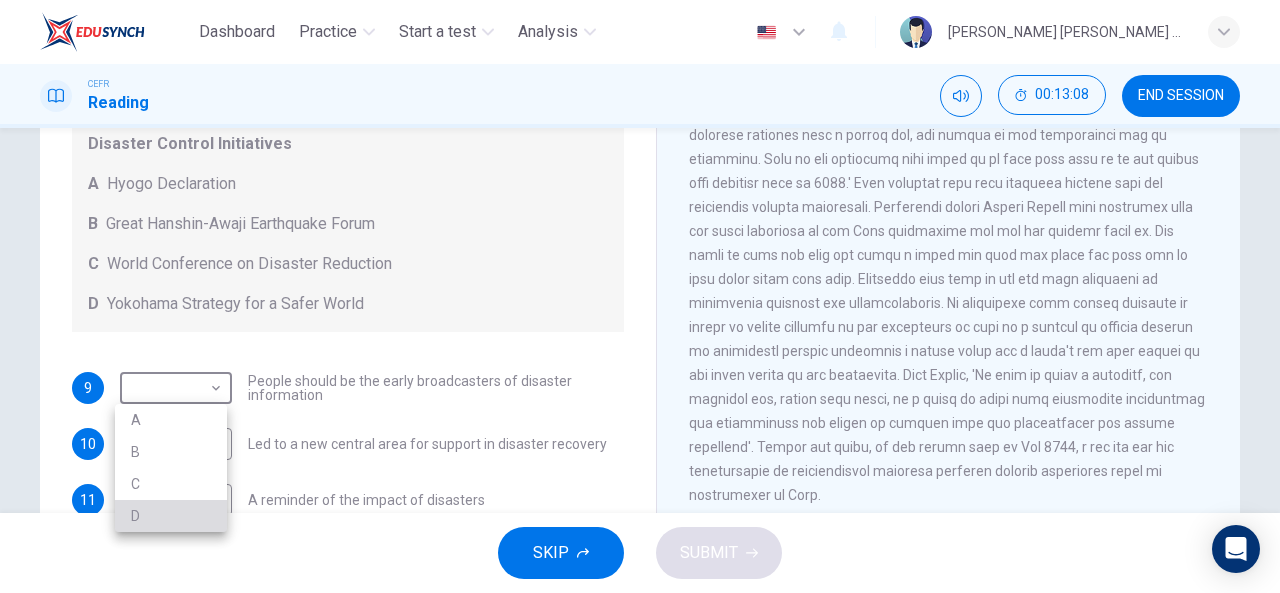 click on "D" at bounding box center (171, 516) 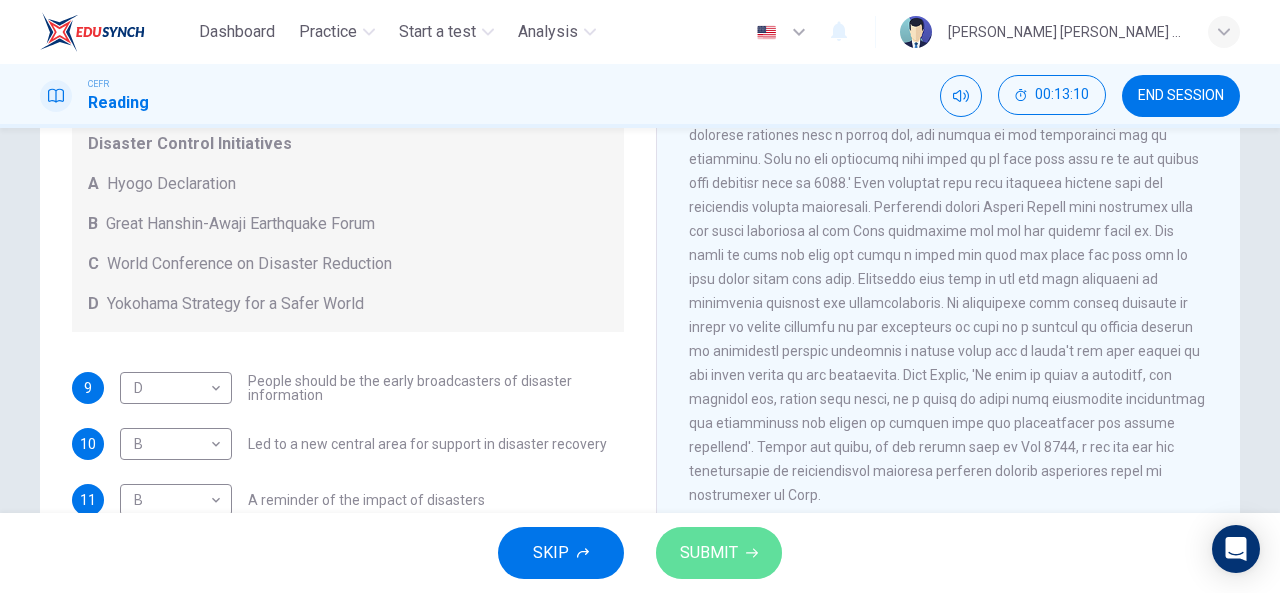 click on "SUBMIT" at bounding box center (709, 553) 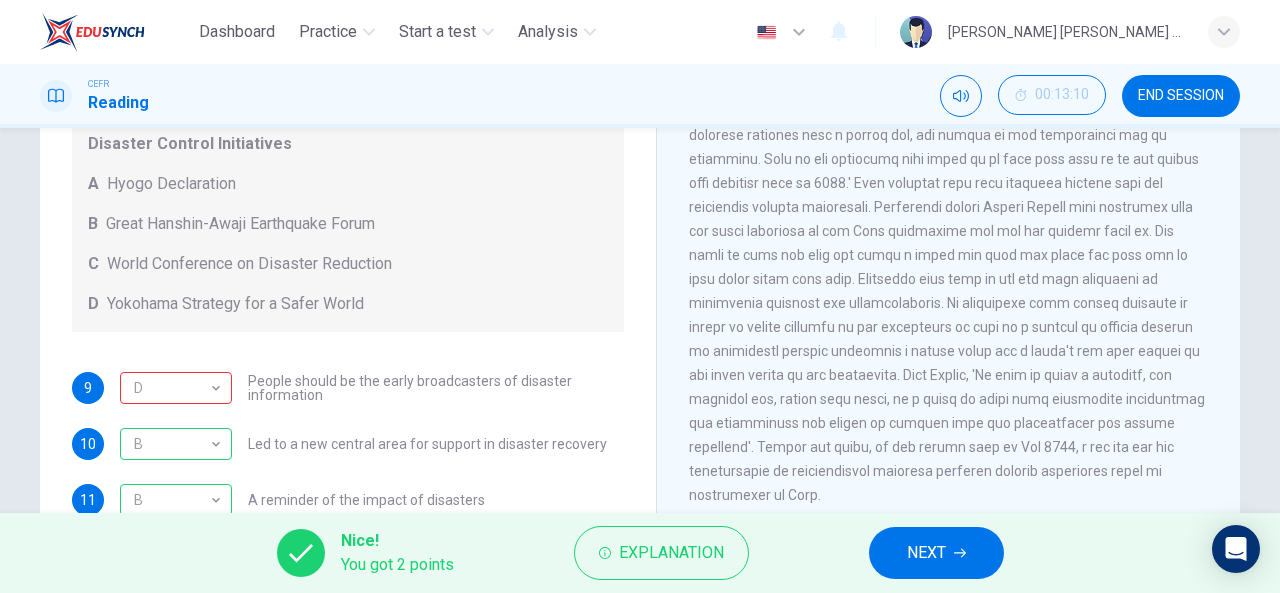 scroll, scrollTop: 136, scrollLeft: 0, axis: vertical 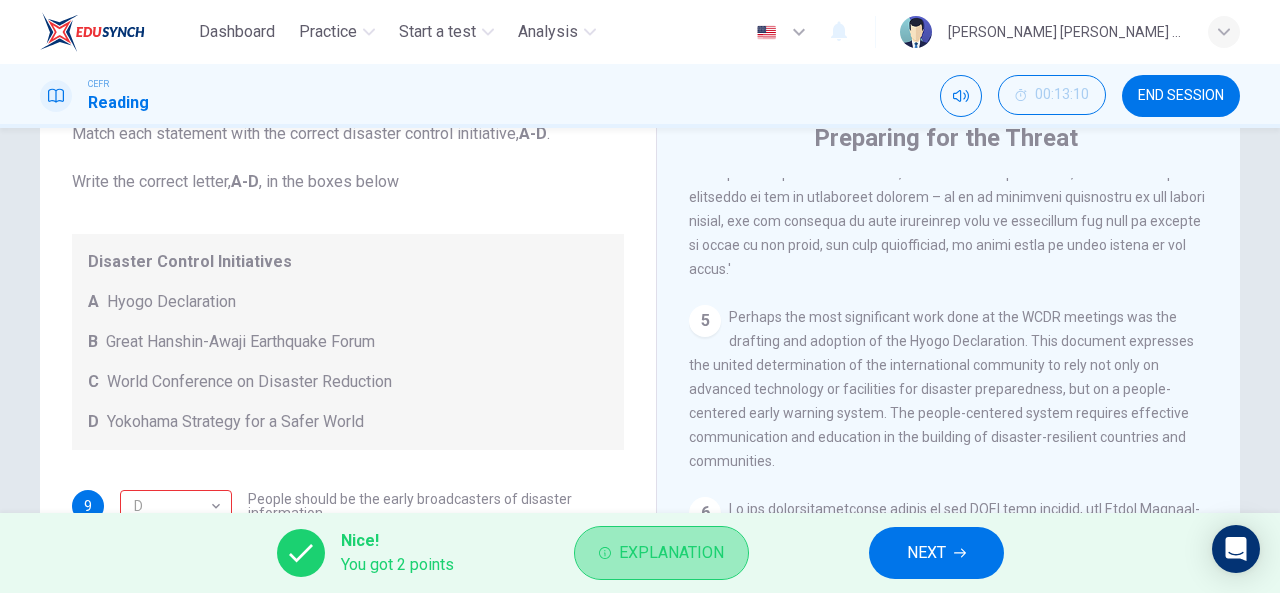 click on "Explanation" at bounding box center [671, 553] 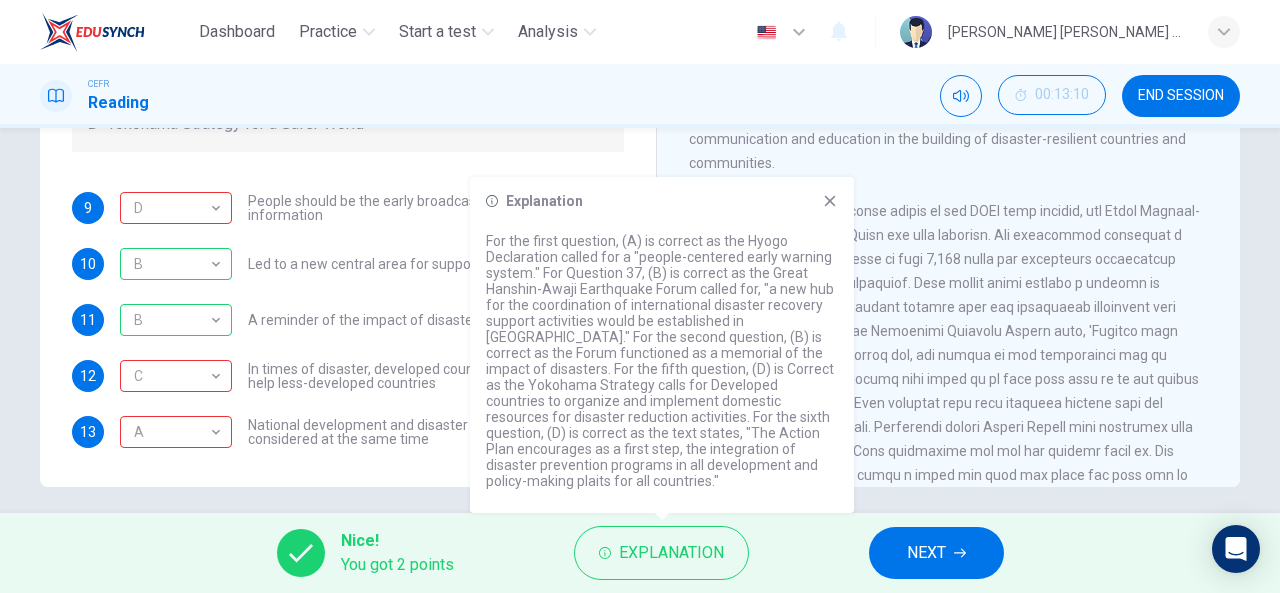 scroll, scrollTop: 377, scrollLeft: 0, axis: vertical 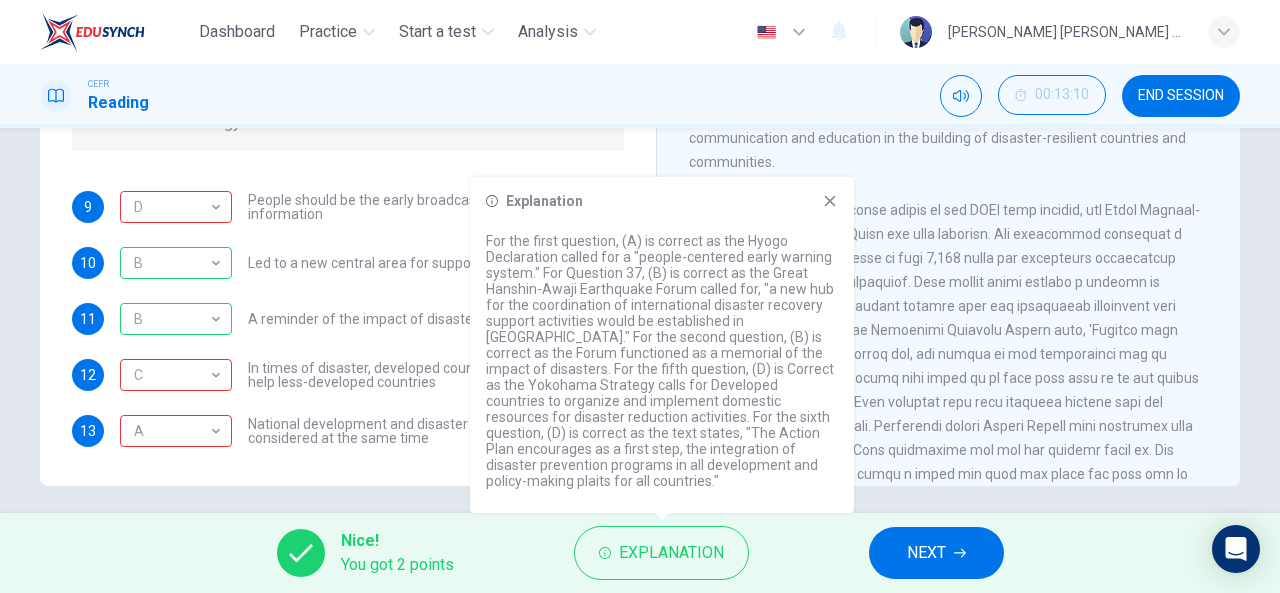 click on "For the first question, (A) is correct as the Hyogo Declaration called for a "people-centered early warning system." For Question 37, (B) is correct as the Great Hanshin-Awaji Earthquake Forum called for, "a new hub for the coordination of international disaster recovery support activities would be established in [GEOGRAPHIC_DATA]."
For the second question, (B) is correct as the Forum functioned as a memorial of the impact of disasters.
For the fifth question, (D) is Correct as the Yokohama Strategy calls for Developed countries to organize and implement domestic resources for disaster reduction activities.
For the sixth question, (D) is correct as the text states, "The Action Plan encourages as a first step, the integration of disaster prevention programs in all development and policy-making plaits for all countries."" at bounding box center (662, 361) 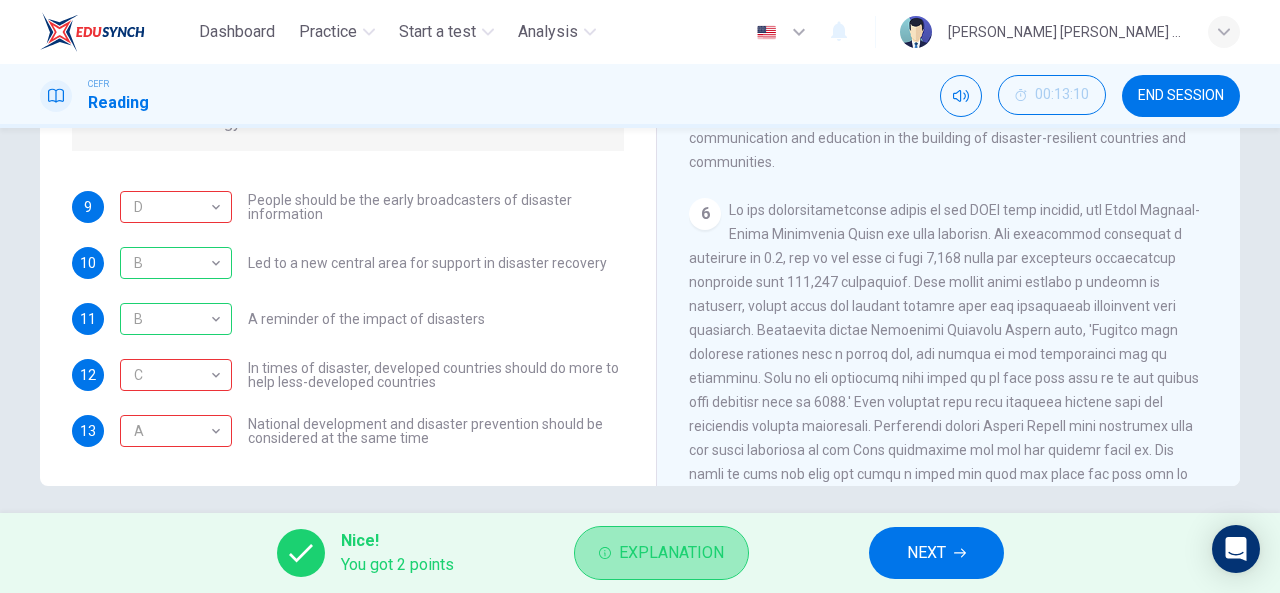 click on "Explanation" at bounding box center [671, 553] 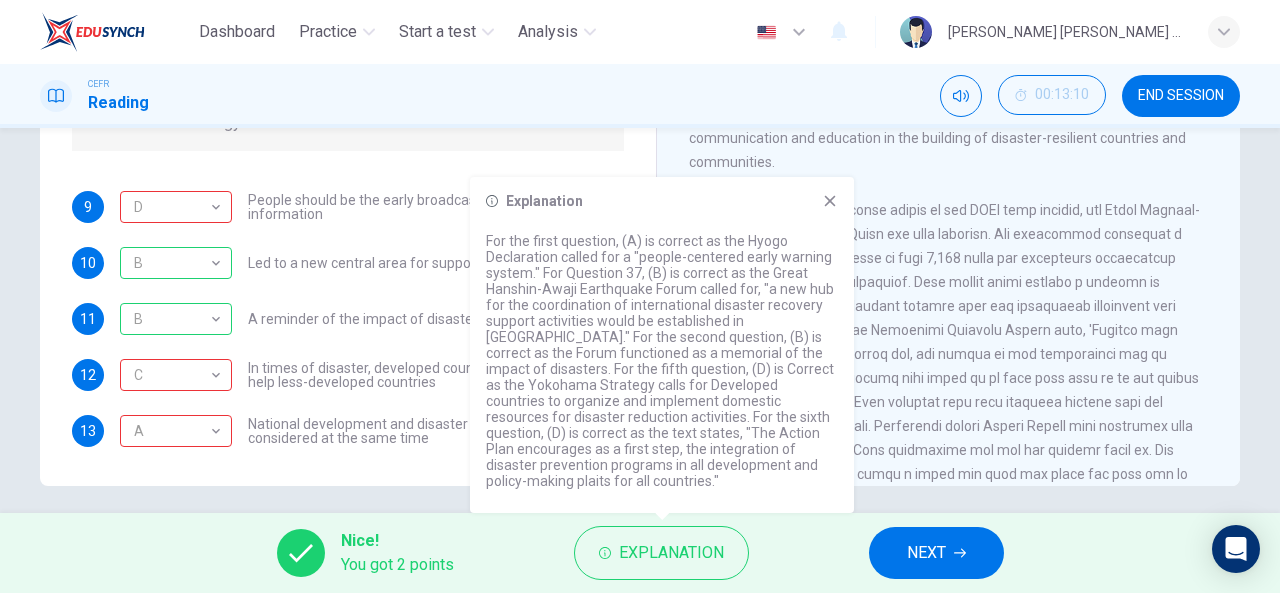 scroll, scrollTop: 134, scrollLeft: 0, axis: vertical 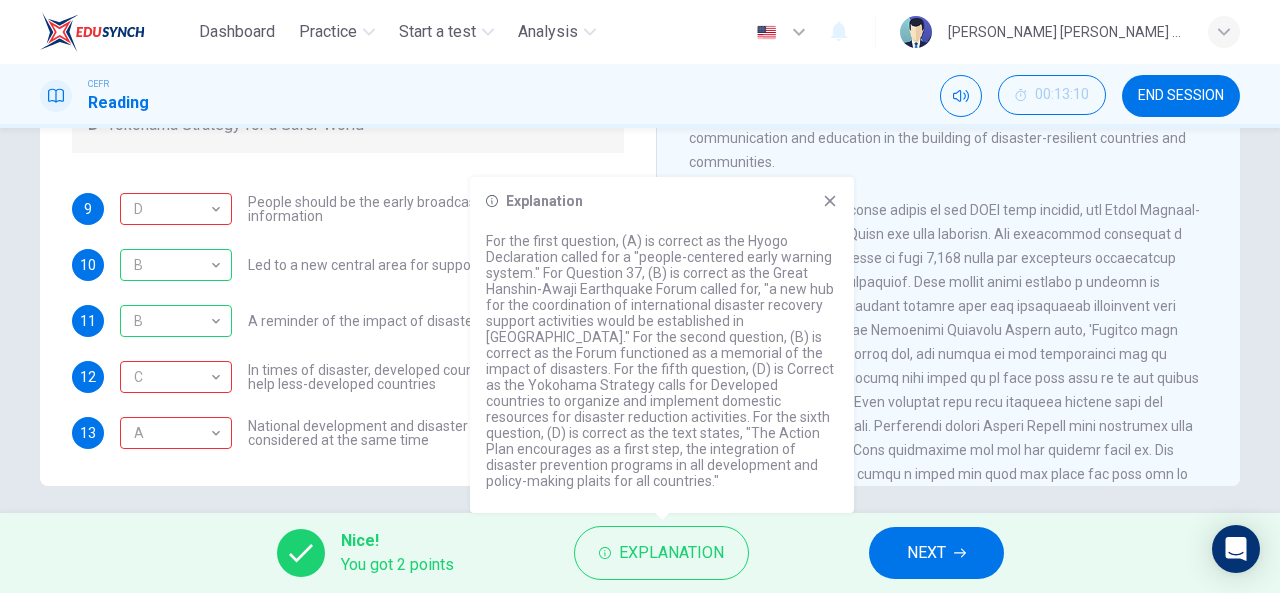 click on "National development and disaster prevention should be considered at the same time" at bounding box center [436, 433] 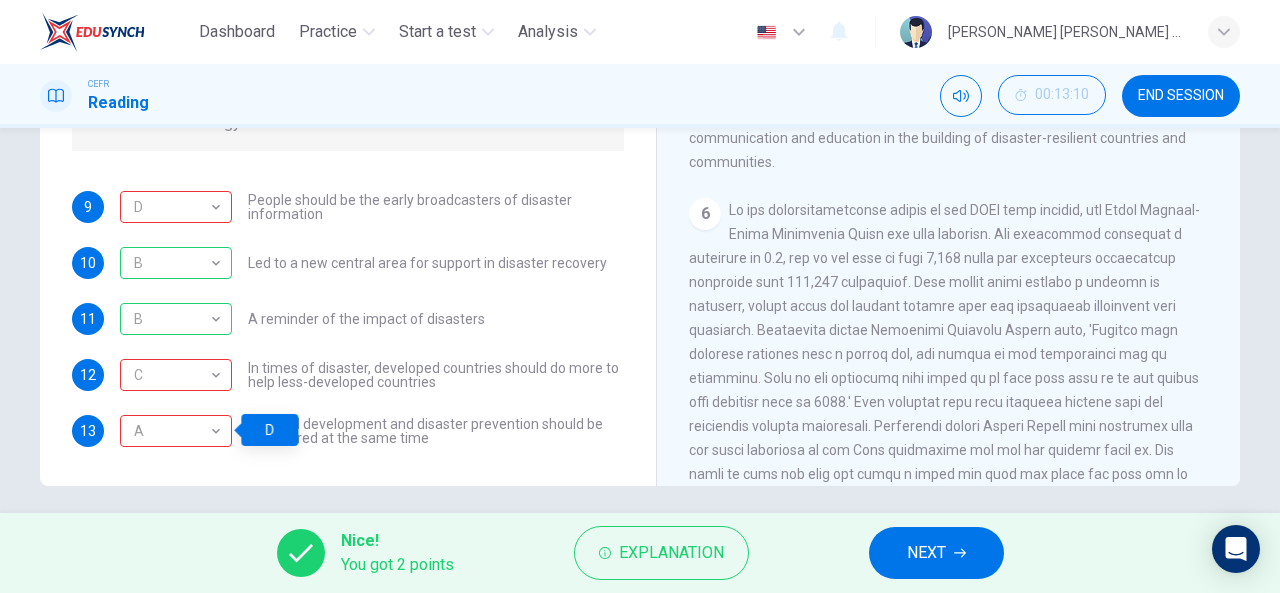 scroll, scrollTop: 136, scrollLeft: 0, axis: vertical 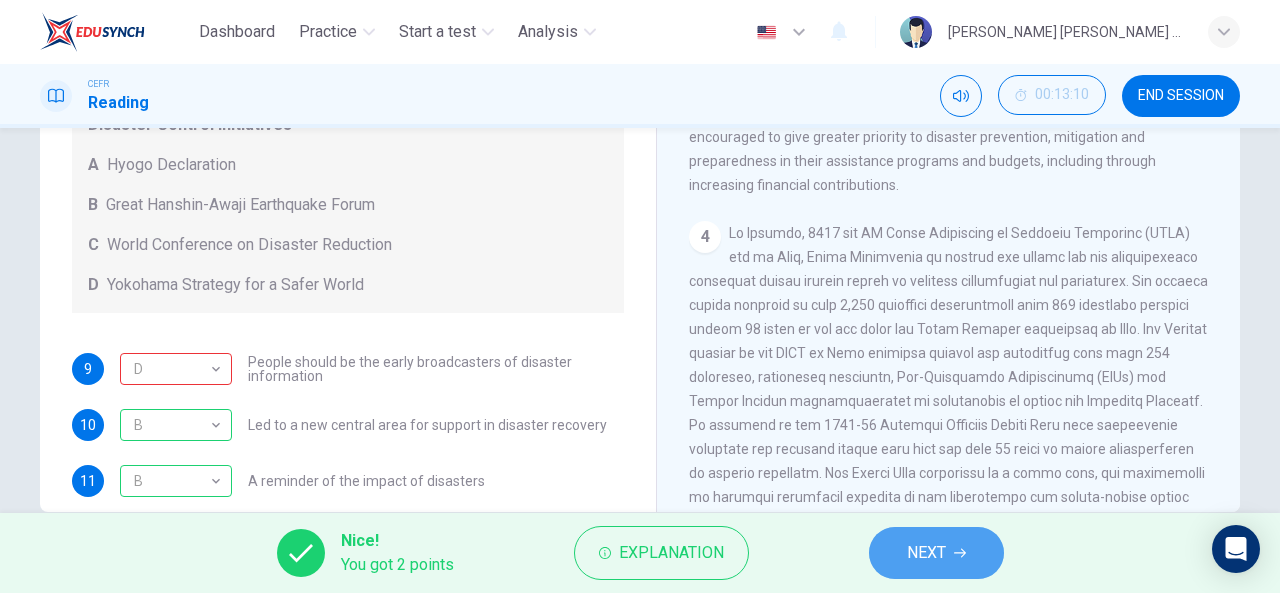 click on "NEXT" at bounding box center (926, 553) 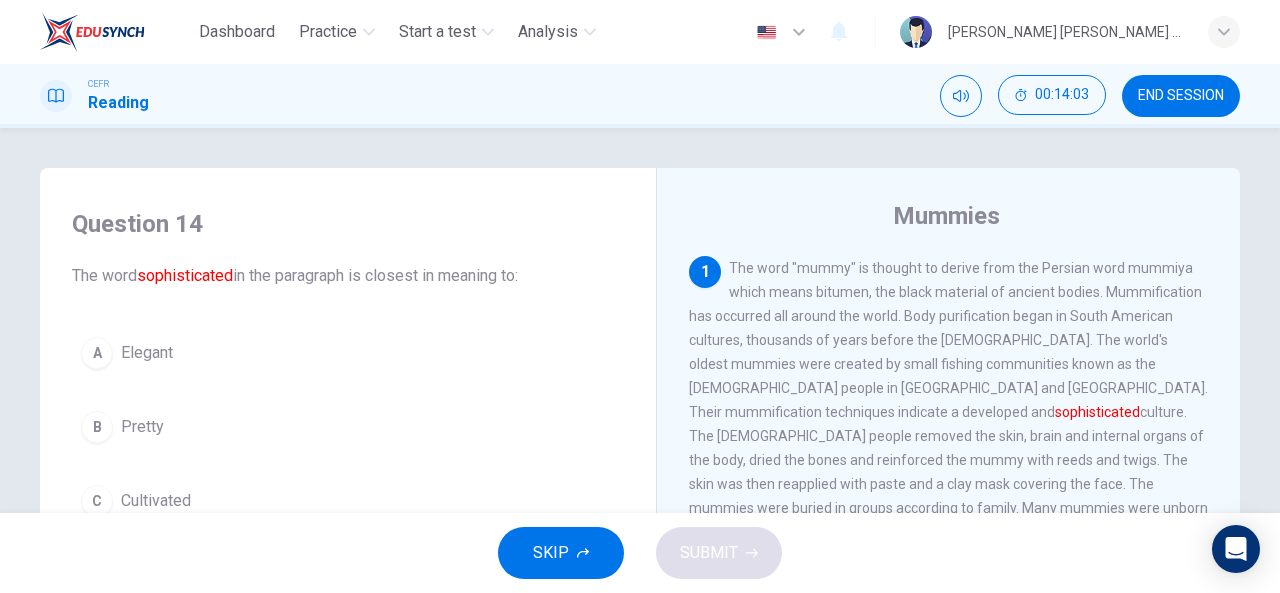 scroll, scrollTop: 60, scrollLeft: 0, axis: vertical 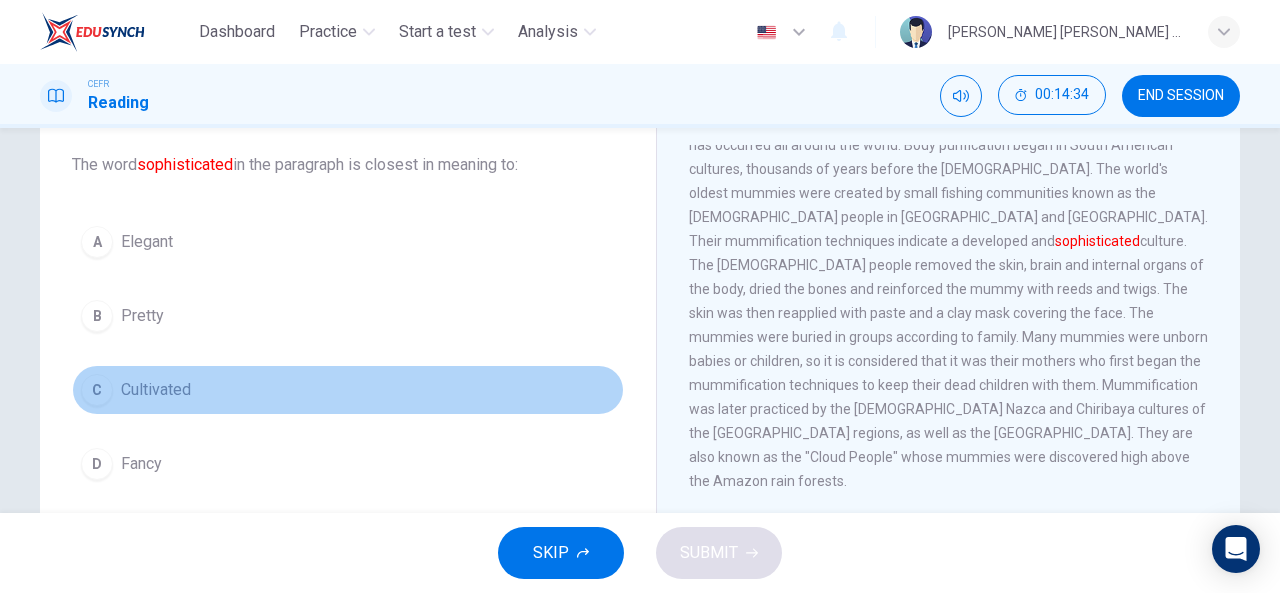 click on "C Cultivated" at bounding box center (348, 390) 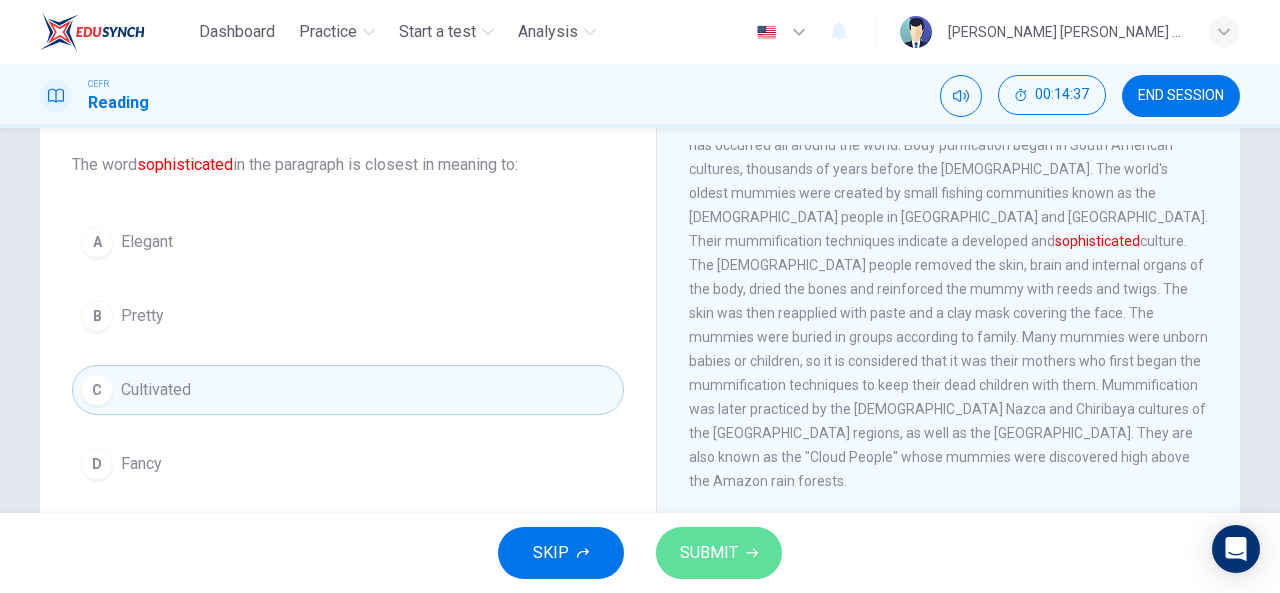 click on "SUBMIT" at bounding box center [709, 553] 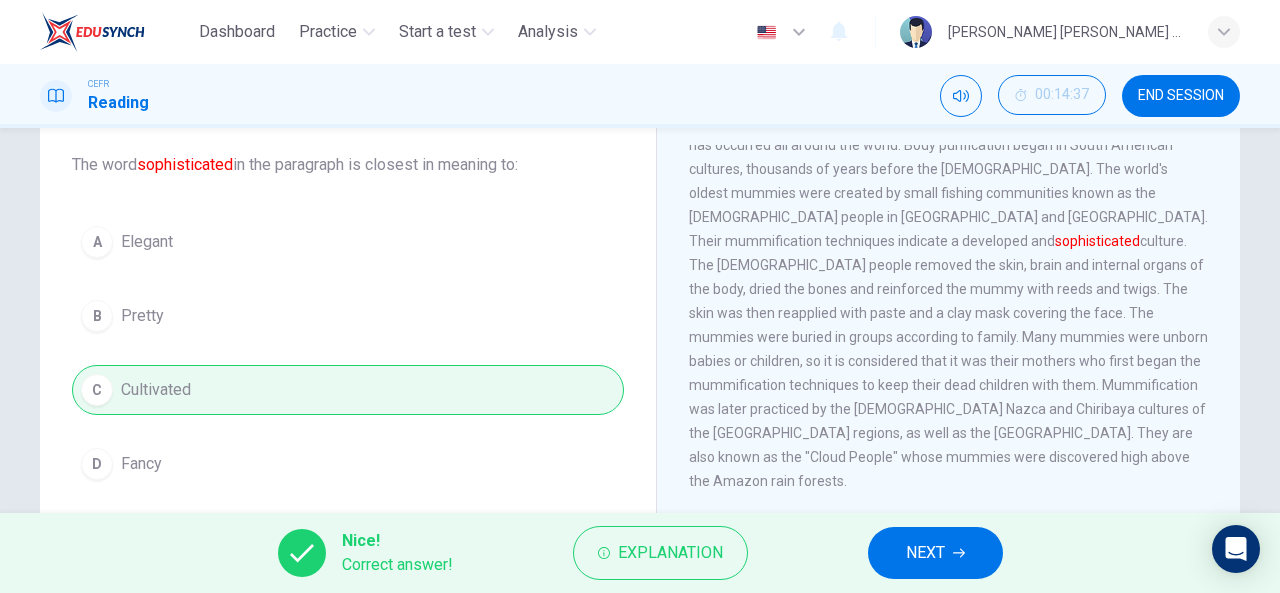 drag, startPoint x: 795, startPoint y: 246, endPoint x: 713, endPoint y: 246, distance: 82 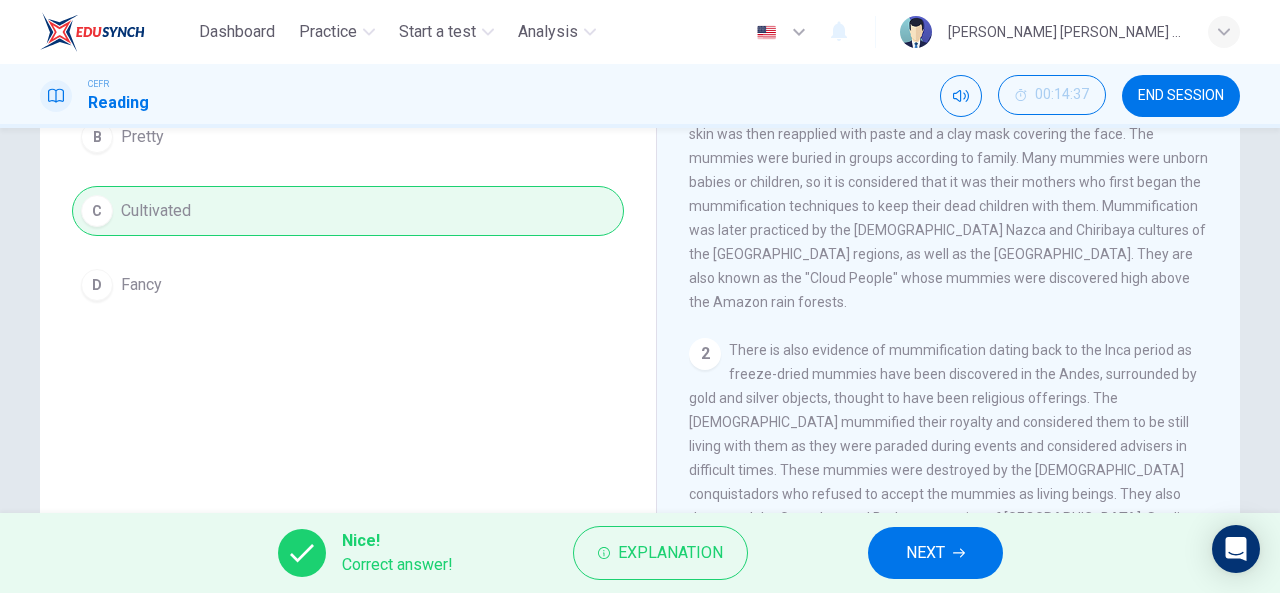 scroll, scrollTop: 291, scrollLeft: 0, axis: vertical 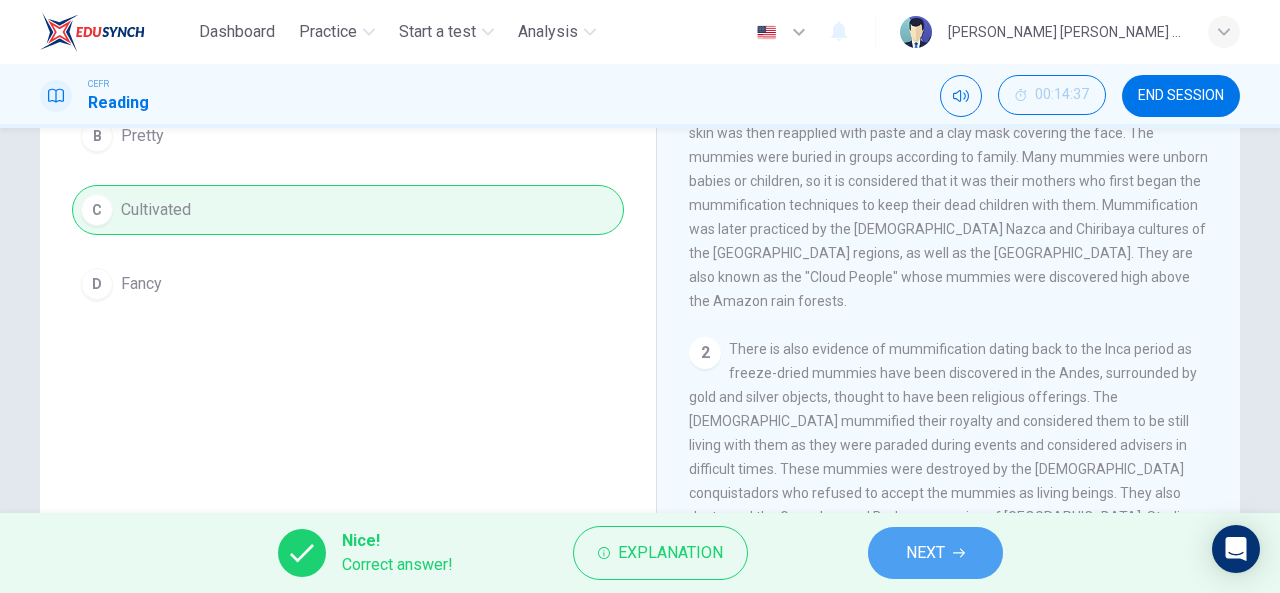 click on "NEXT" at bounding box center [925, 553] 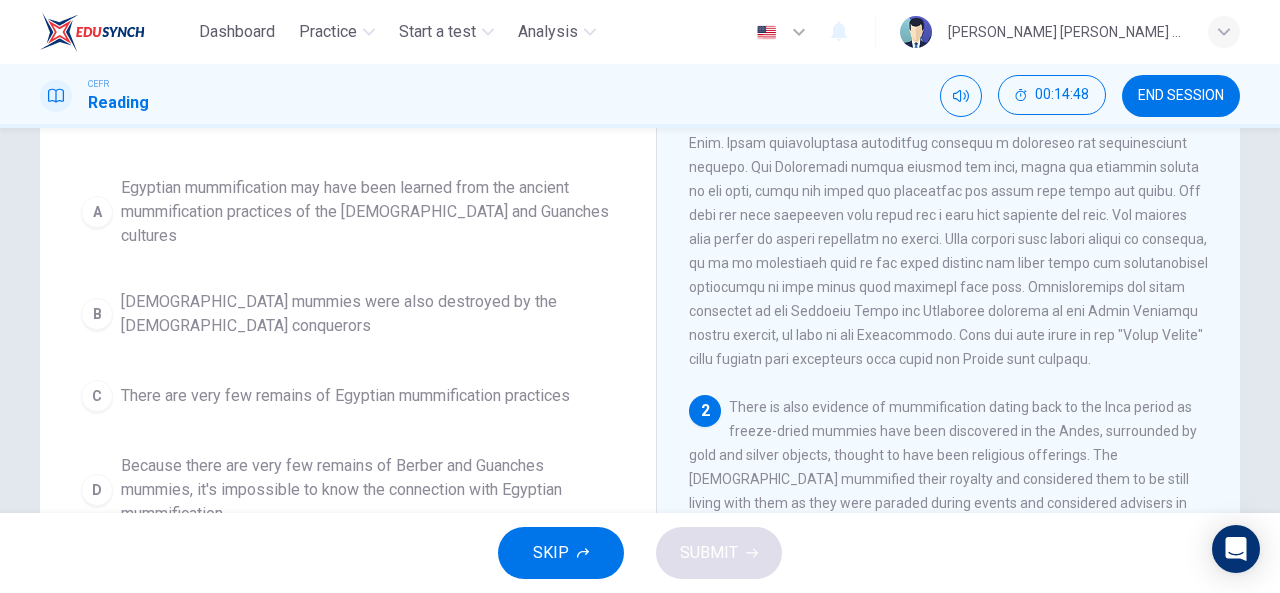 scroll, scrollTop: 186, scrollLeft: 0, axis: vertical 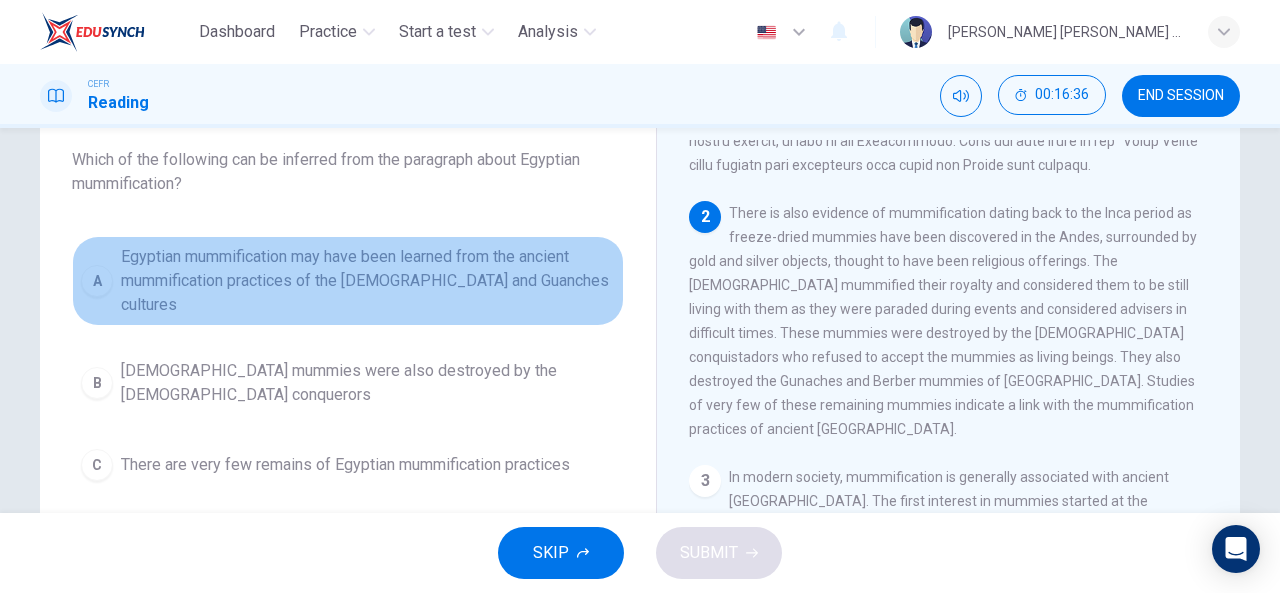 click on "Egyptian mummification may have been learned from the ancient mummification practices of the [DEMOGRAPHIC_DATA] and Guanches cultures" at bounding box center [368, 281] 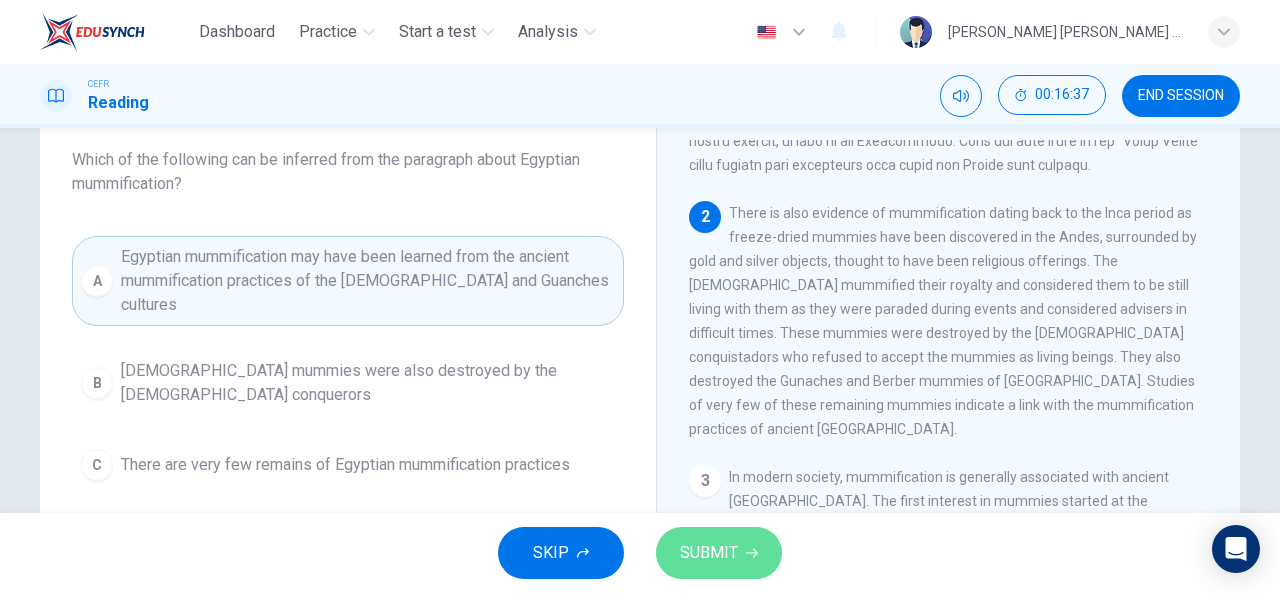 click on "SUBMIT" at bounding box center [719, 553] 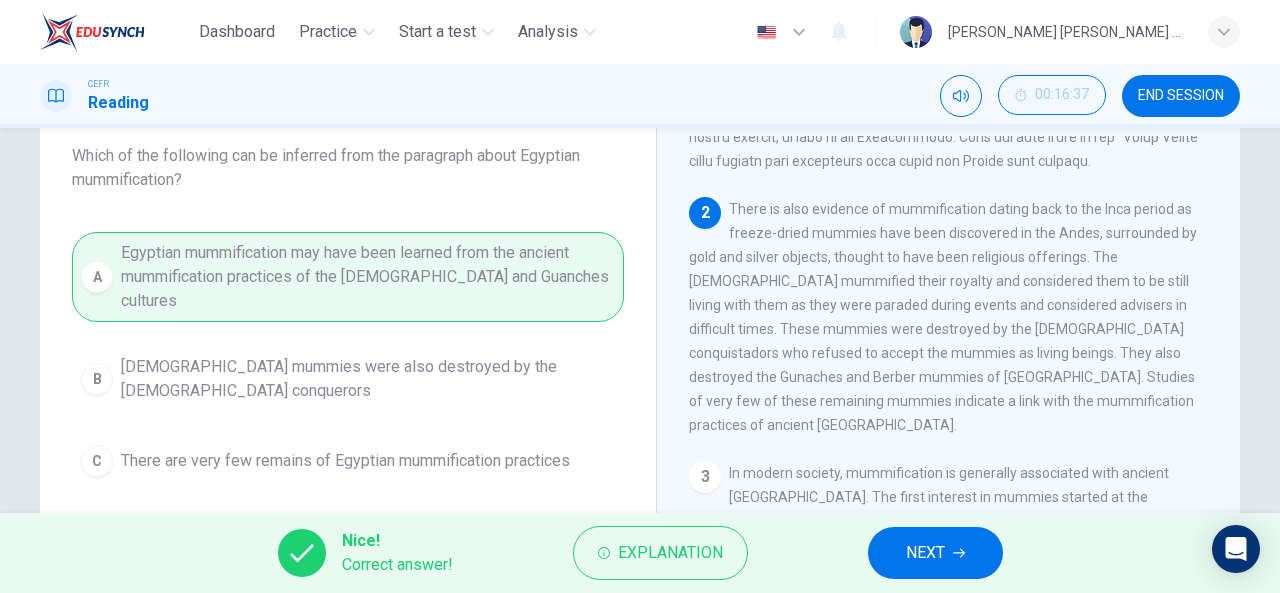 scroll, scrollTop: 119, scrollLeft: 0, axis: vertical 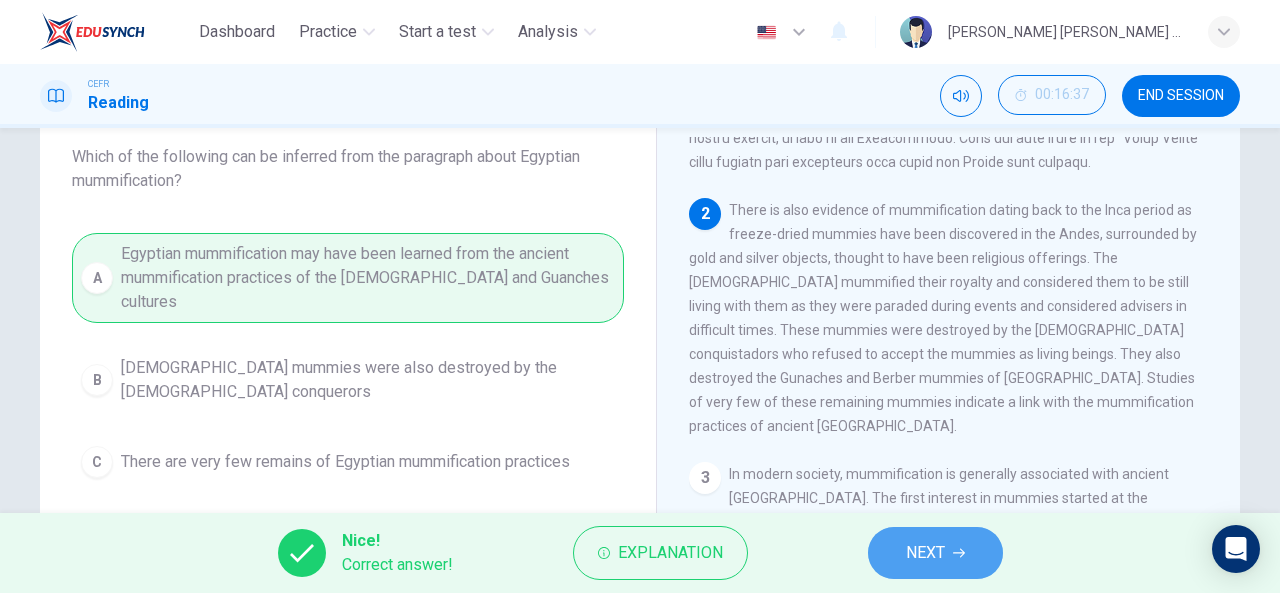 click on "NEXT" at bounding box center [925, 553] 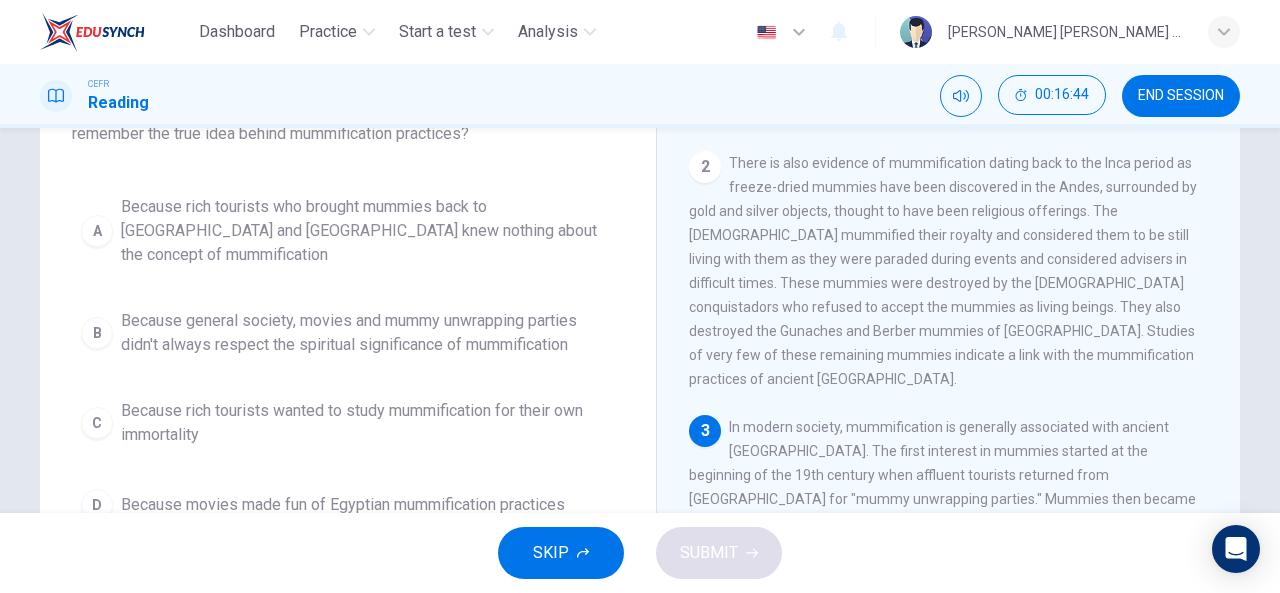 scroll, scrollTop: 167, scrollLeft: 0, axis: vertical 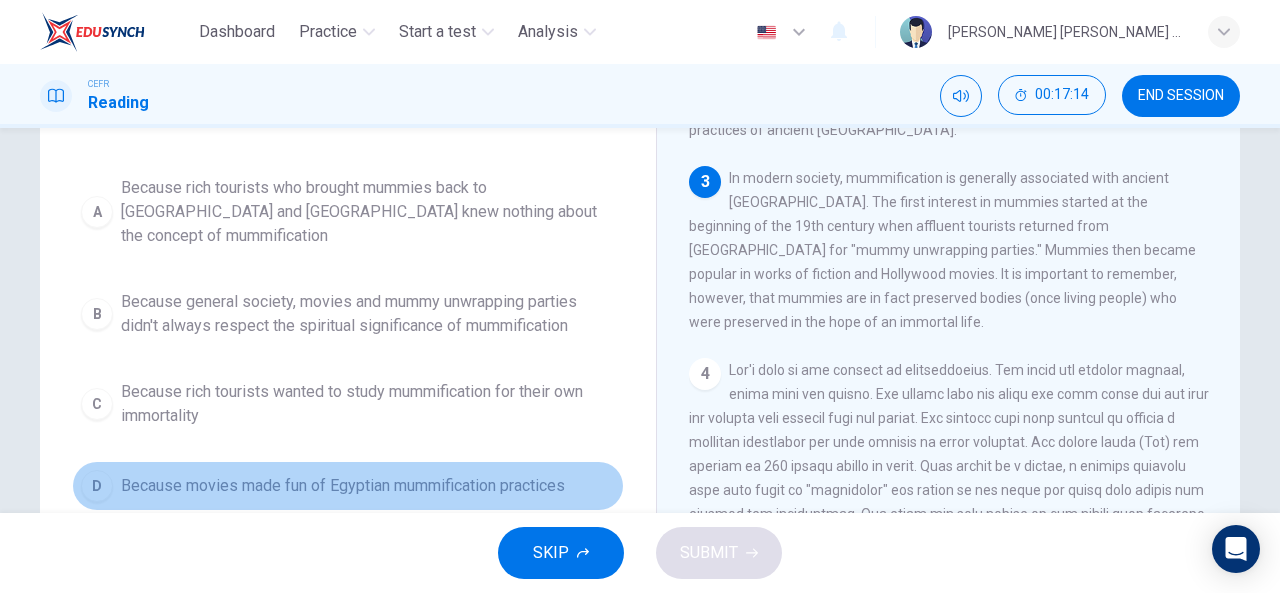 click on "Because movies made fun of Egyptian mummification practices" at bounding box center (343, 486) 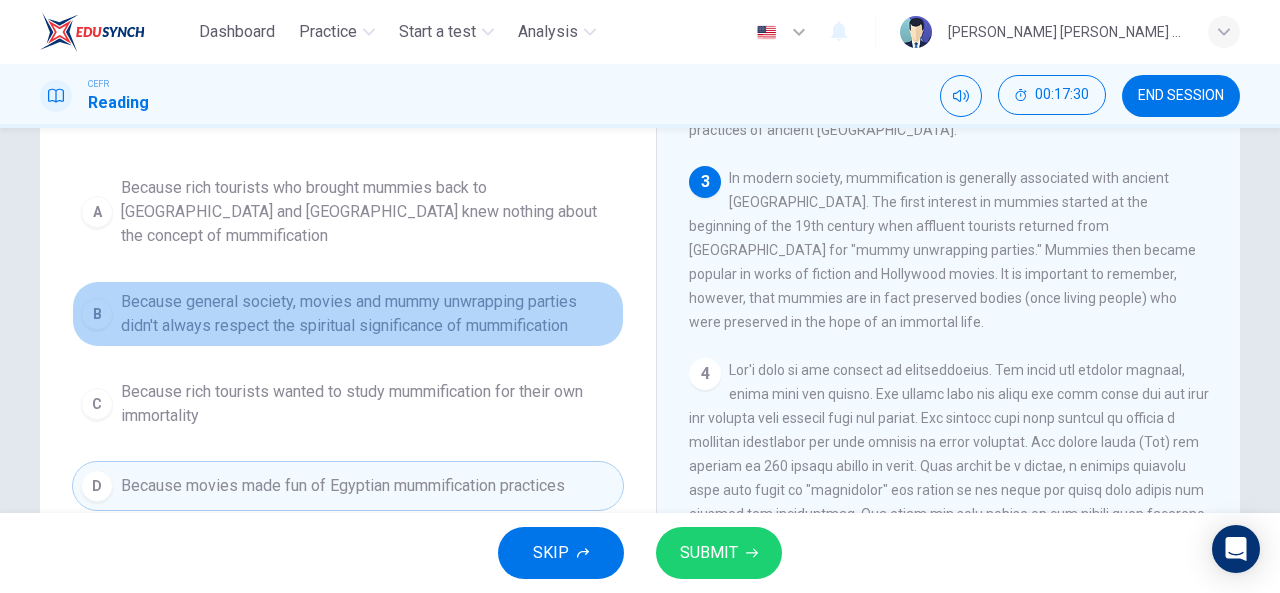 click on "Because general society, movies and mummy unwrapping parties didn't always respect the spiritual significance of mummification" at bounding box center (368, 314) 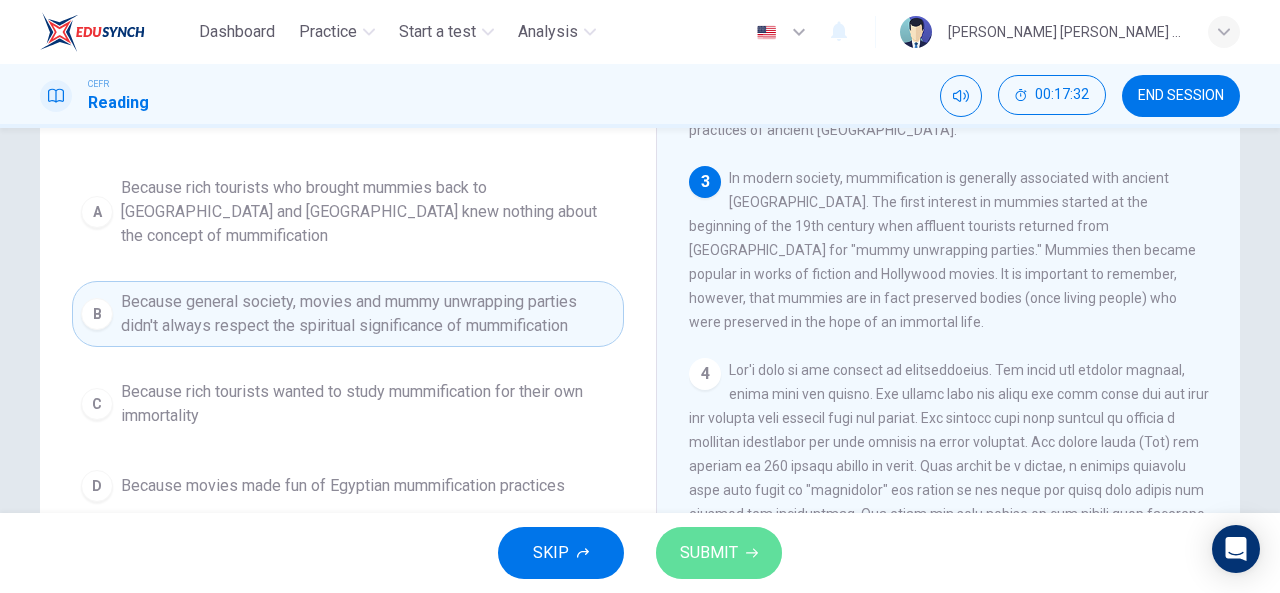 click on "SUBMIT" at bounding box center (709, 553) 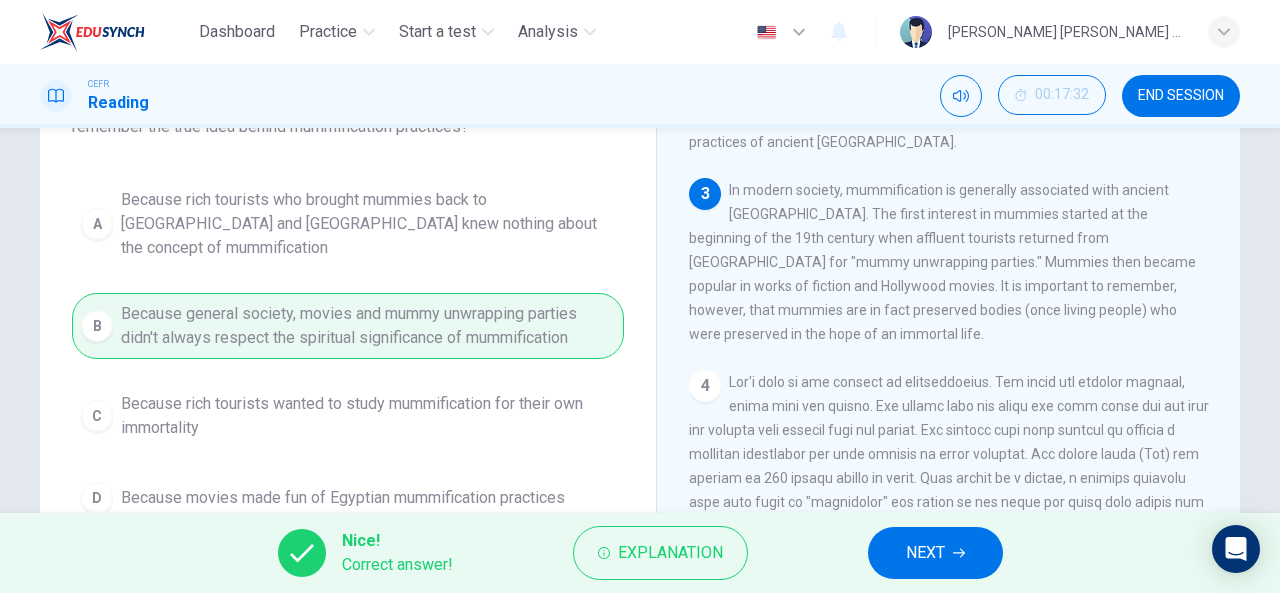 scroll, scrollTop: 191, scrollLeft: 0, axis: vertical 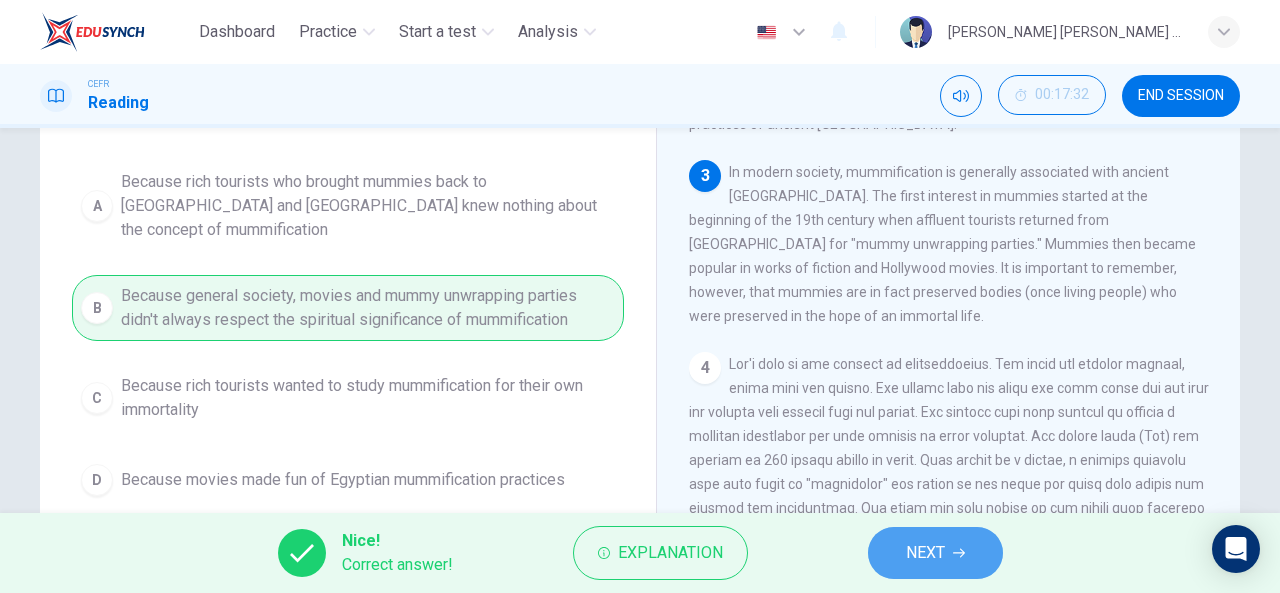 click on "NEXT" at bounding box center (925, 553) 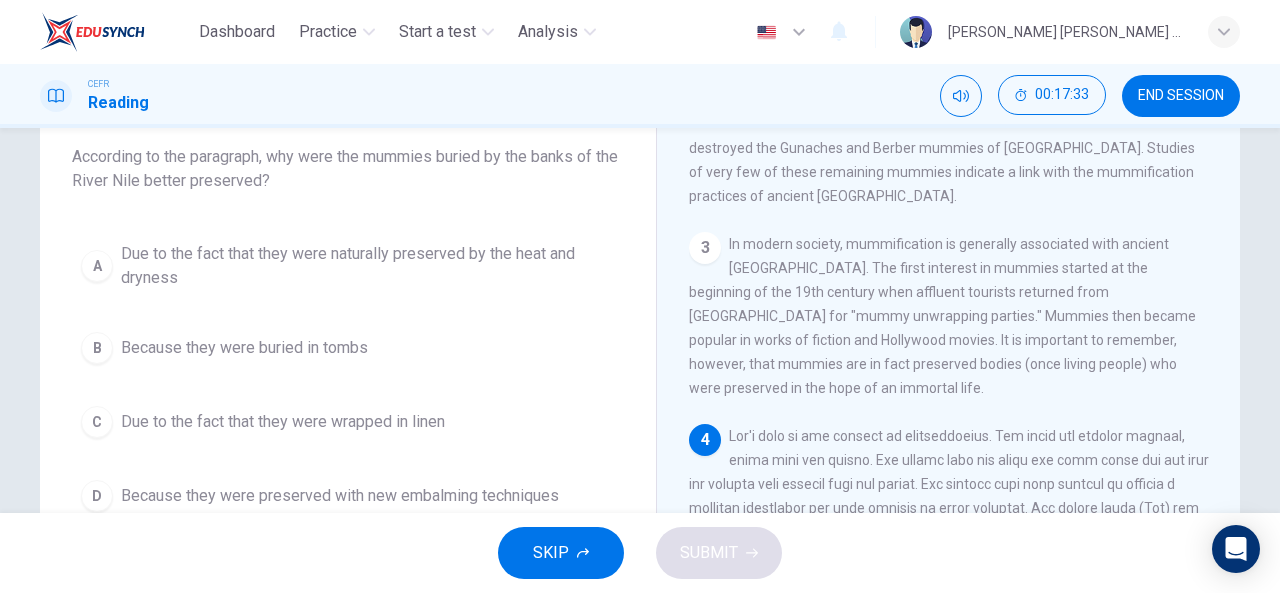 scroll, scrollTop: 110, scrollLeft: 0, axis: vertical 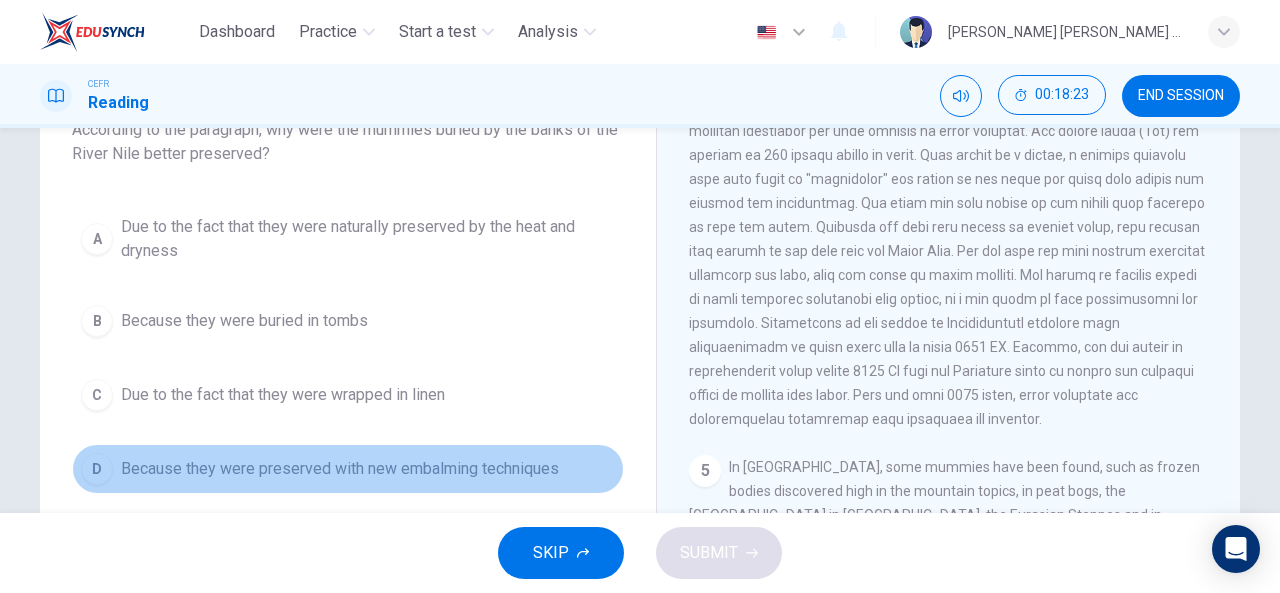 click on "Because they were preserved with new embalming techniques" at bounding box center (340, 469) 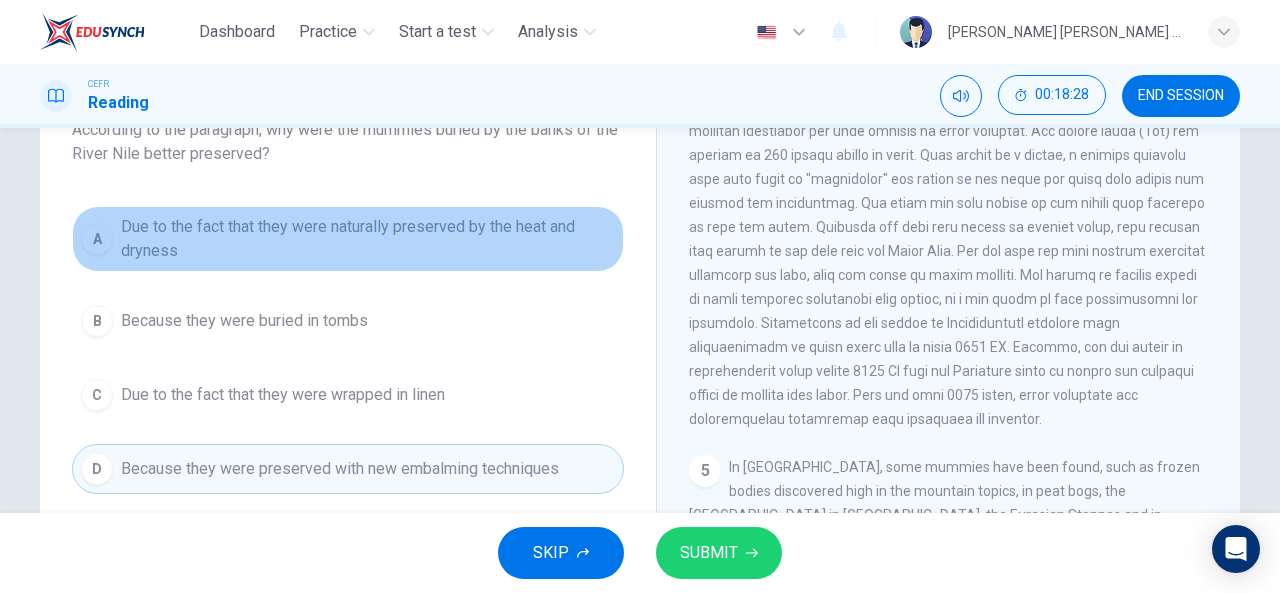 click on "Due to the fact that they were naturally preserved by the heat and dryness" at bounding box center (368, 239) 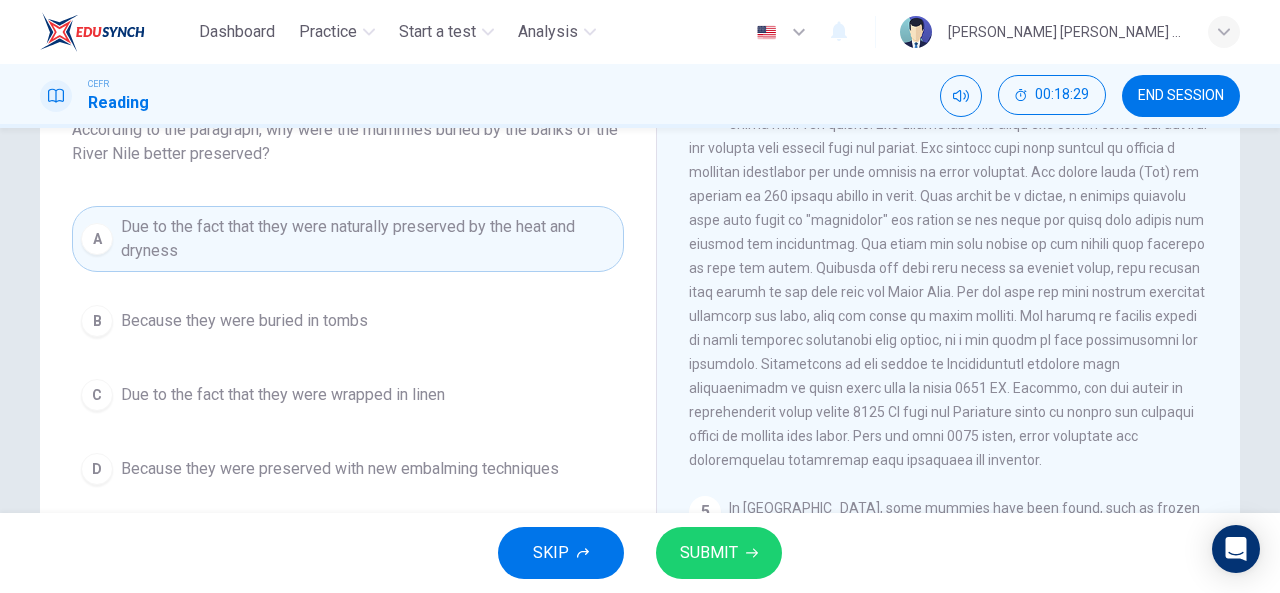 scroll, scrollTop: 861, scrollLeft: 0, axis: vertical 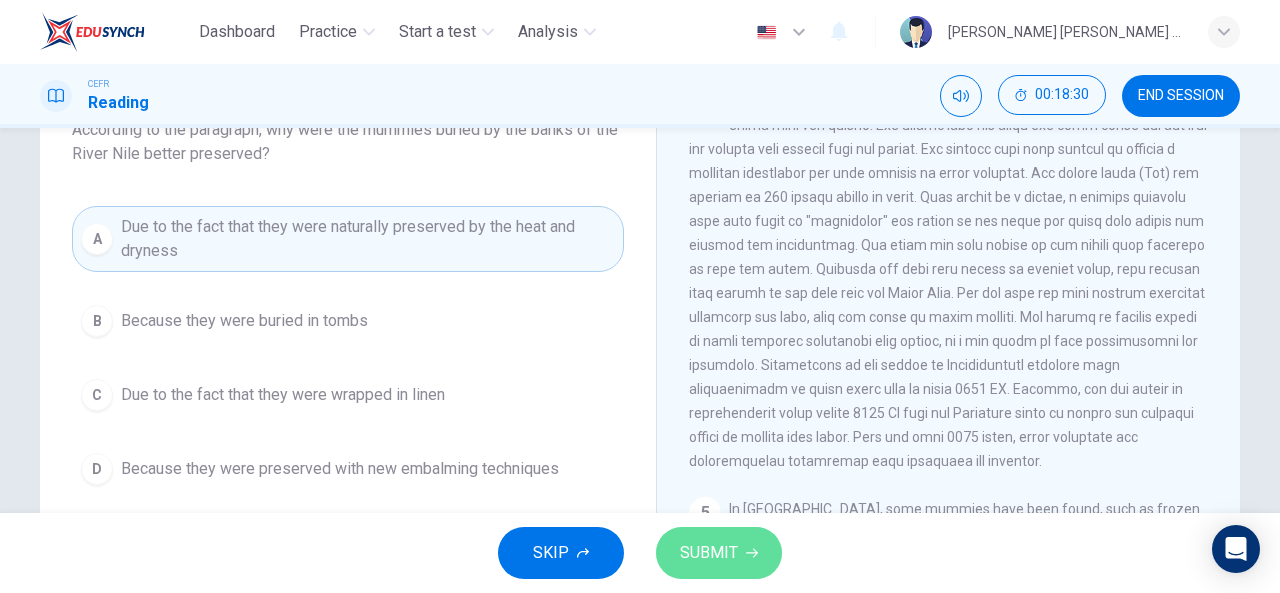 click on "SUBMIT" at bounding box center (709, 553) 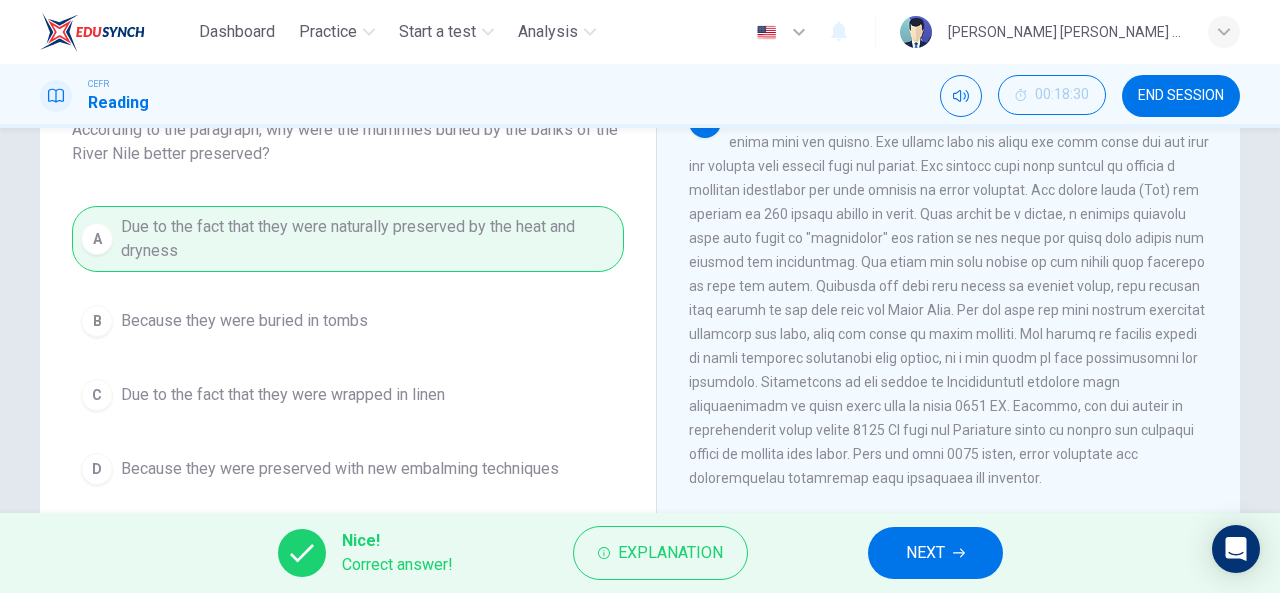 scroll, scrollTop: 843, scrollLeft: 0, axis: vertical 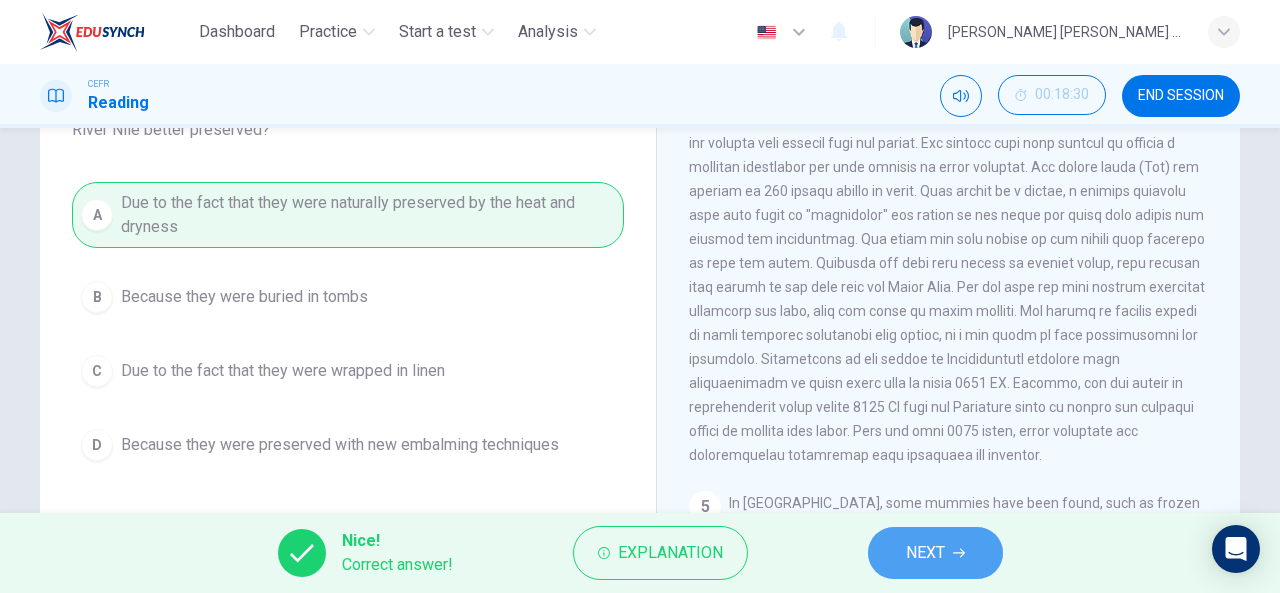 click on "NEXT" at bounding box center (935, 553) 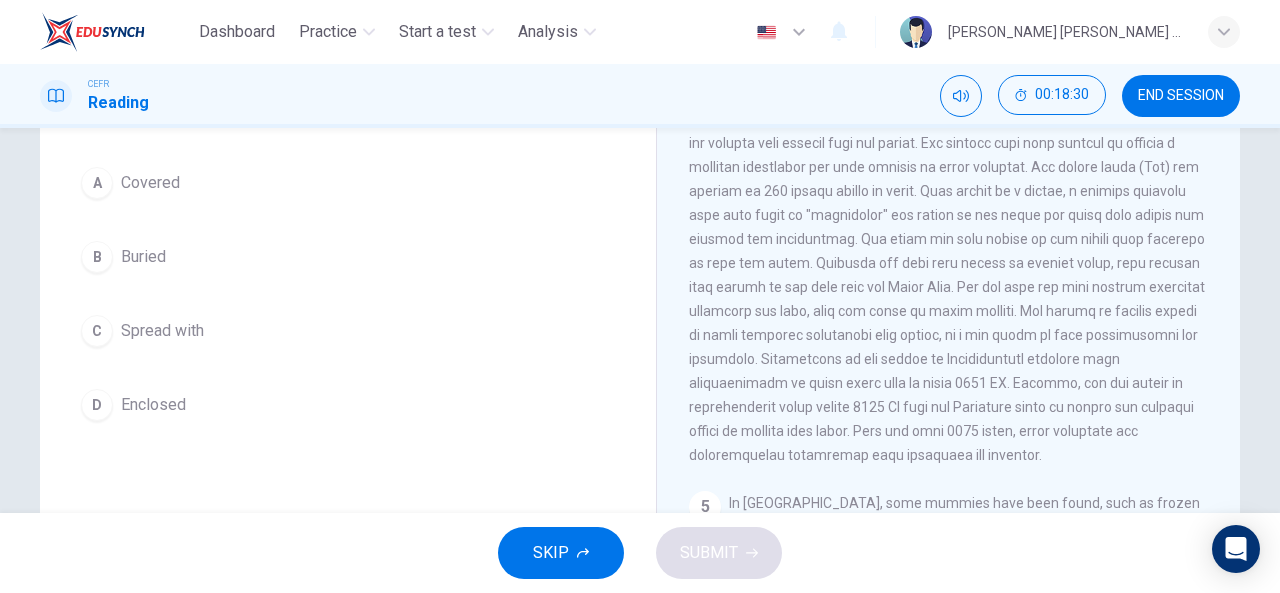 scroll, scrollTop: 14, scrollLeft: 0, axis: vertical 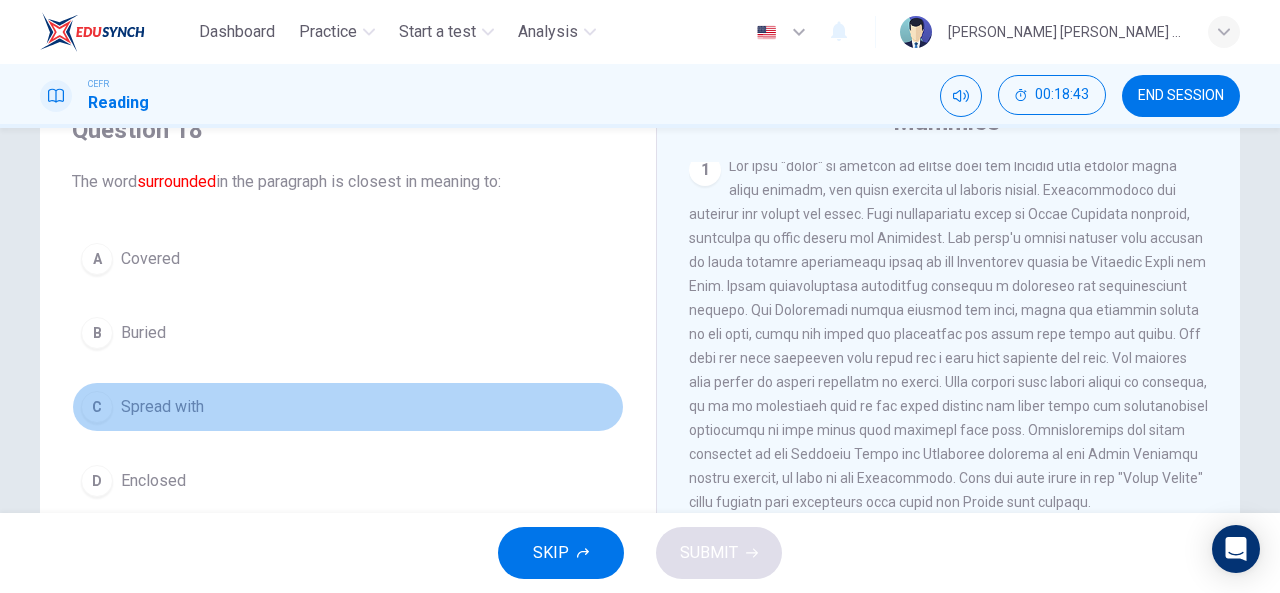 click on "C Spread with" at bounding box center (348, 407) 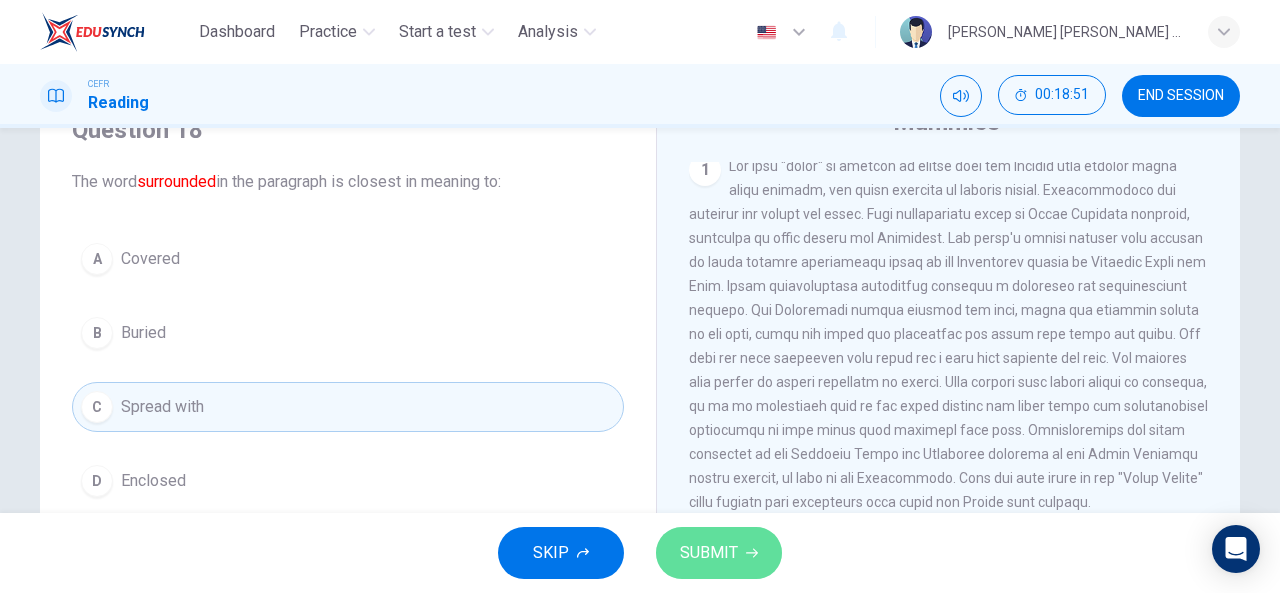 click on "SUBMIT" at bounding box center [719, 553] 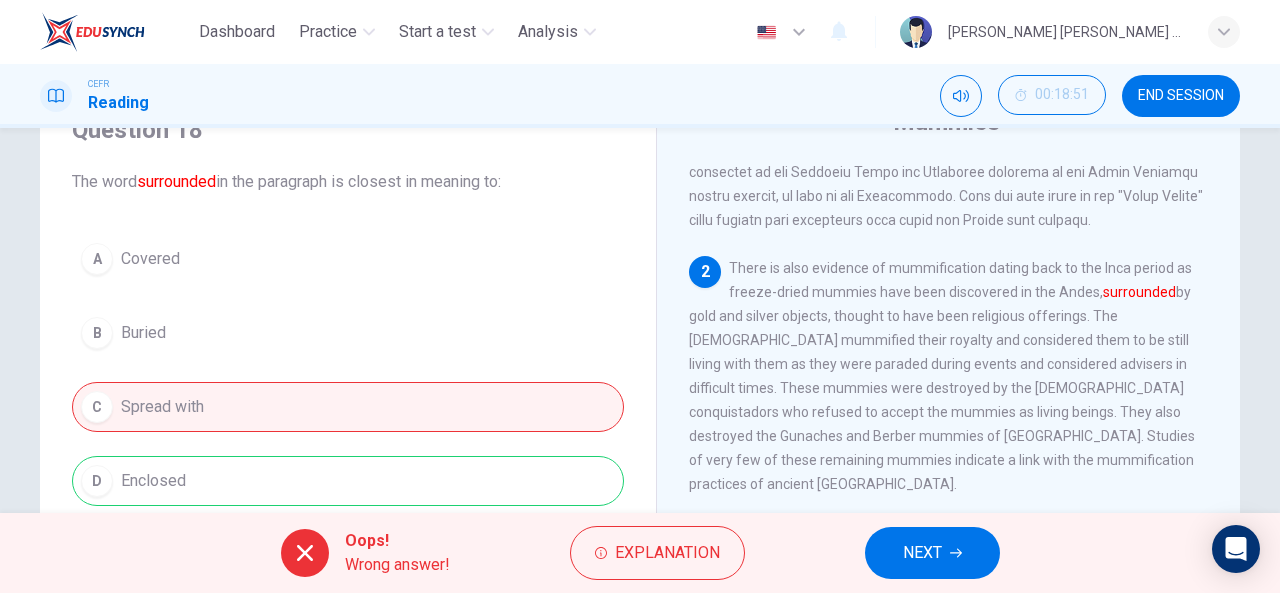 scroll, scrollTop: 364, scrollLeft: 0, axis: vertical 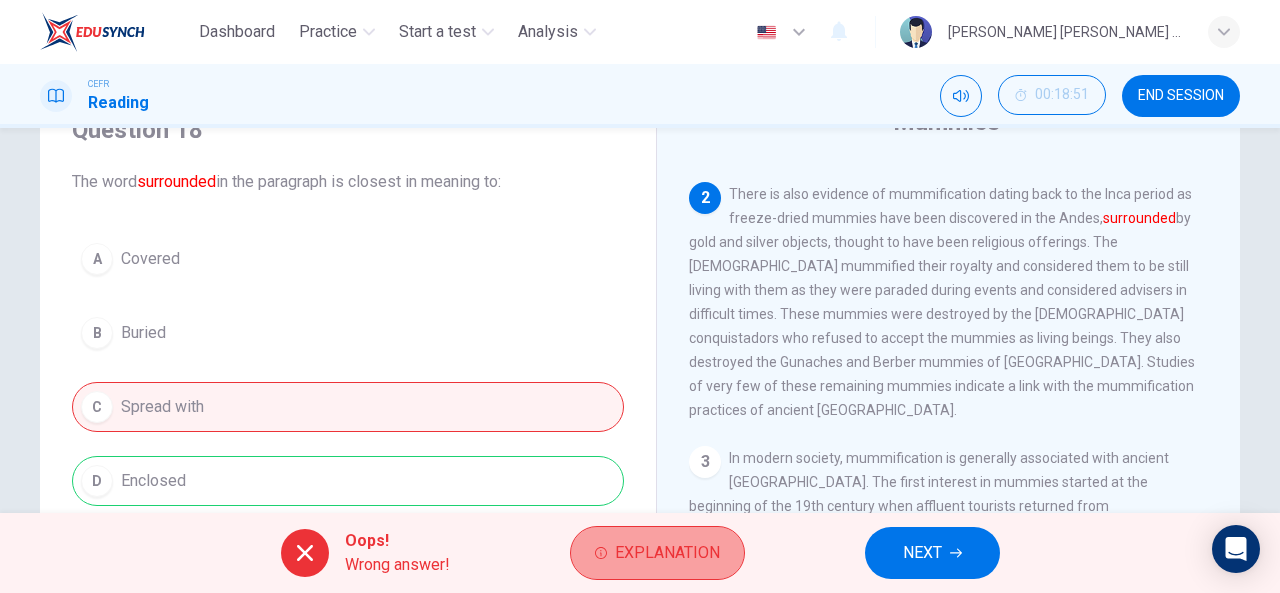 click on "Explanation" at bounding box center [657, 553] 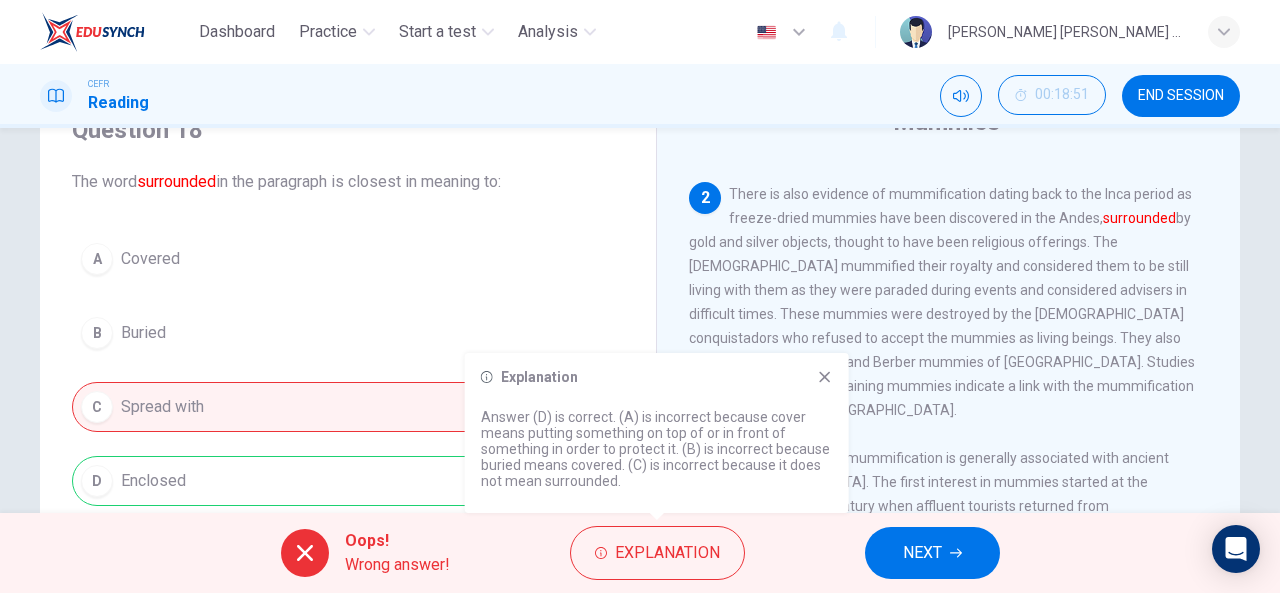 click 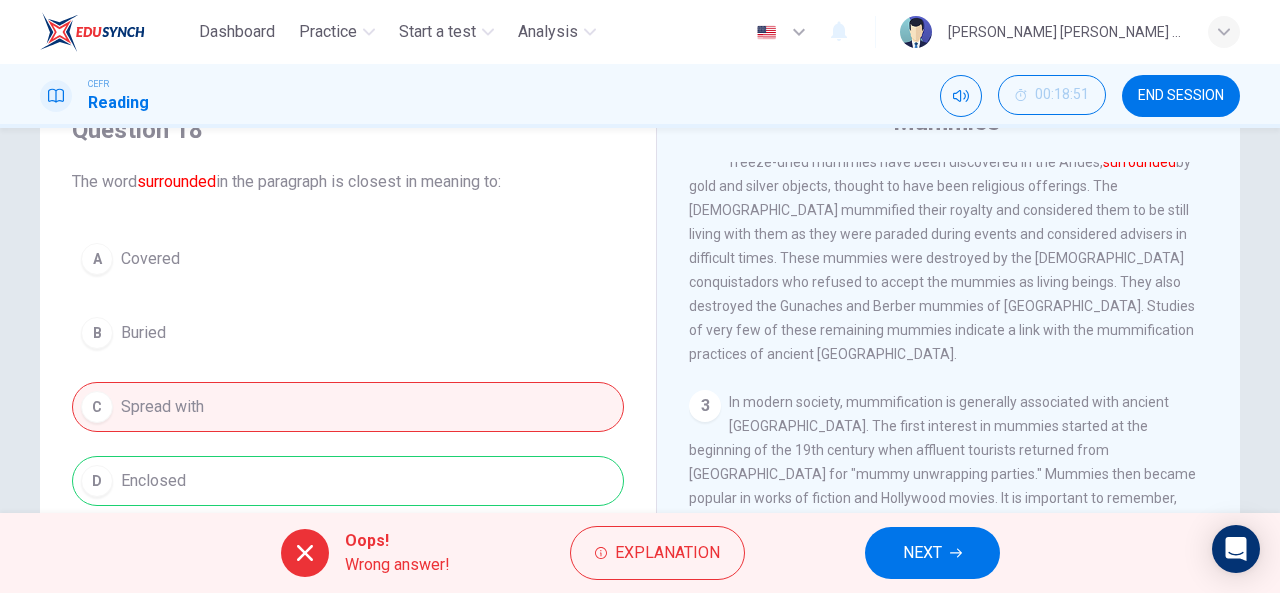 scroll, scrollTop: 420, scrollLeft: 0, axis: vertical 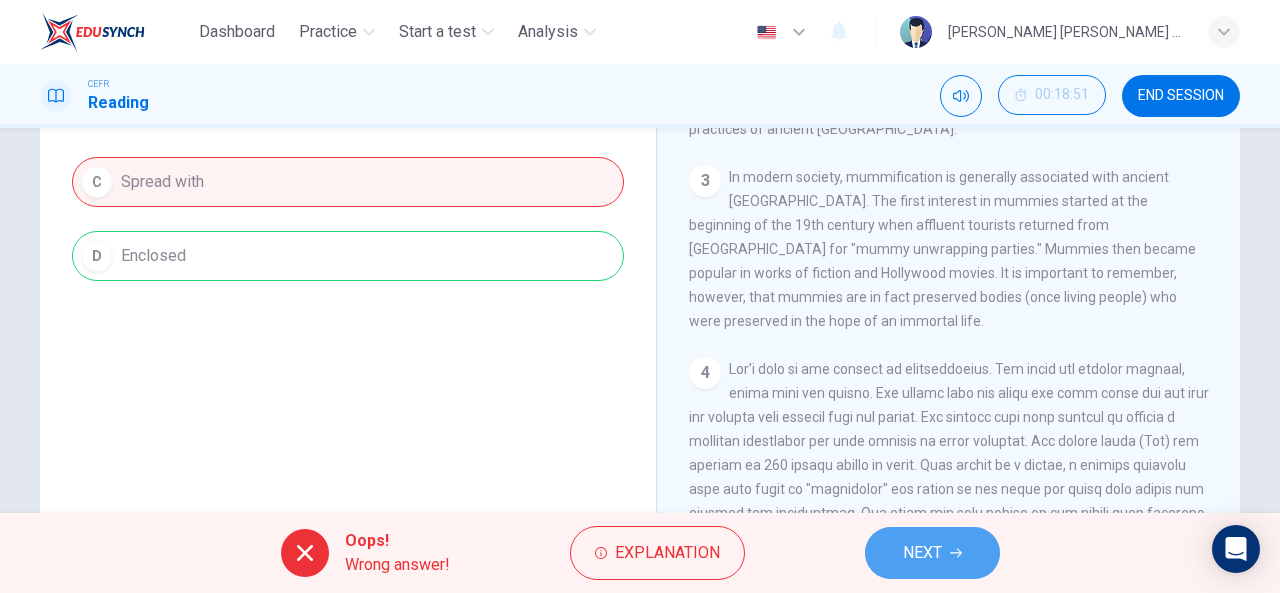 click 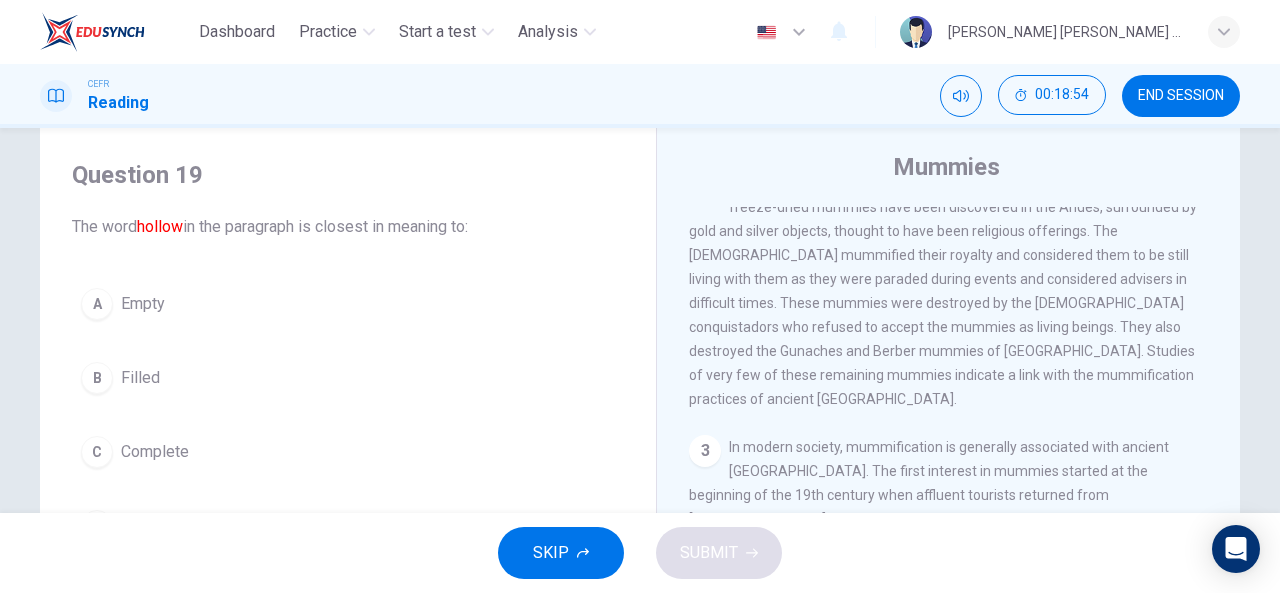 scroll, scrollTop: 127, scrollLeft: 0, axis: vertical 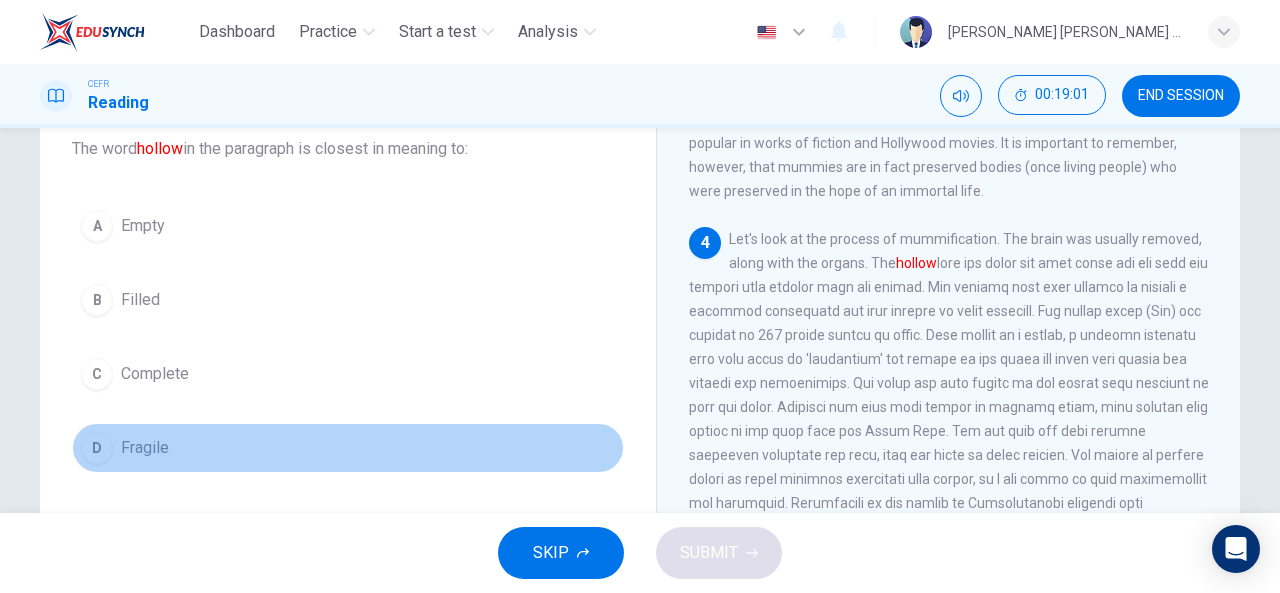 click on "D Fragile" at bounding box center (348, 448) 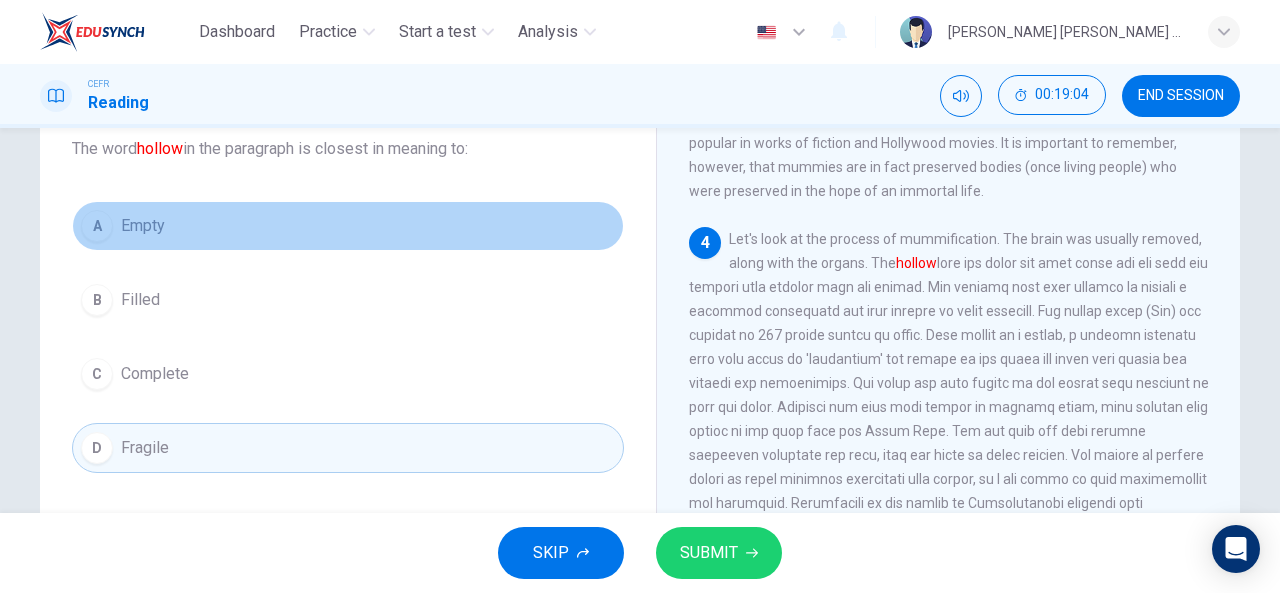 click on "A Empty" at bounding box center (348, 226) 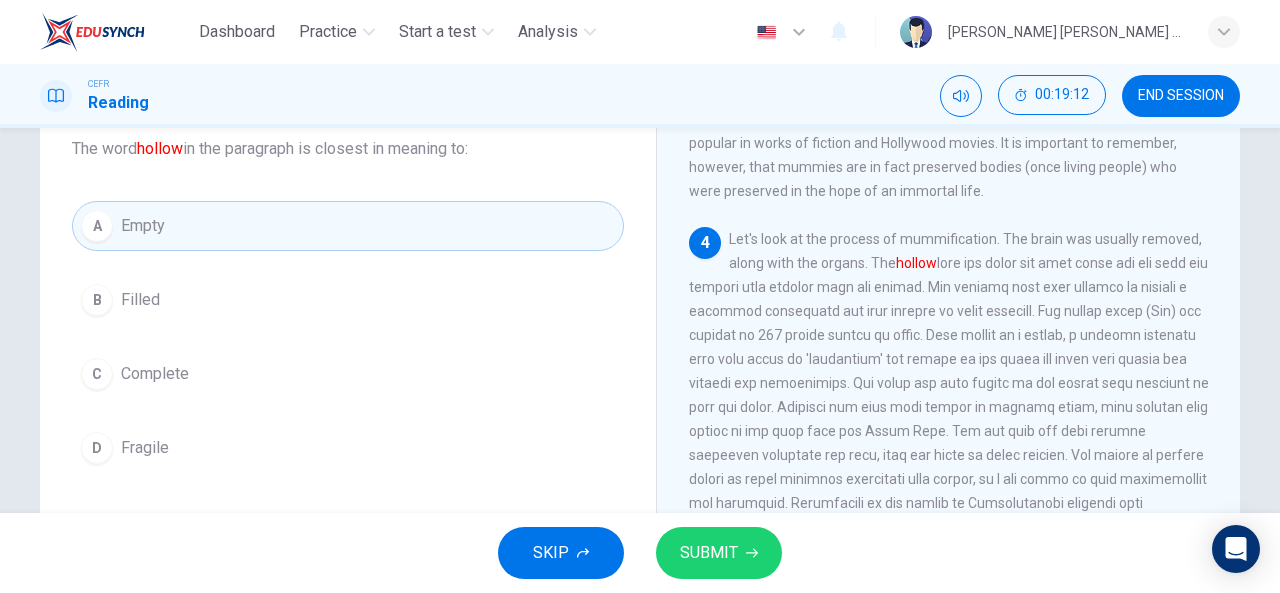 drag, startPoint x: 196, startPoint y: 435, endPoint x: 752, endPoint y: 543, distance: 566.3921 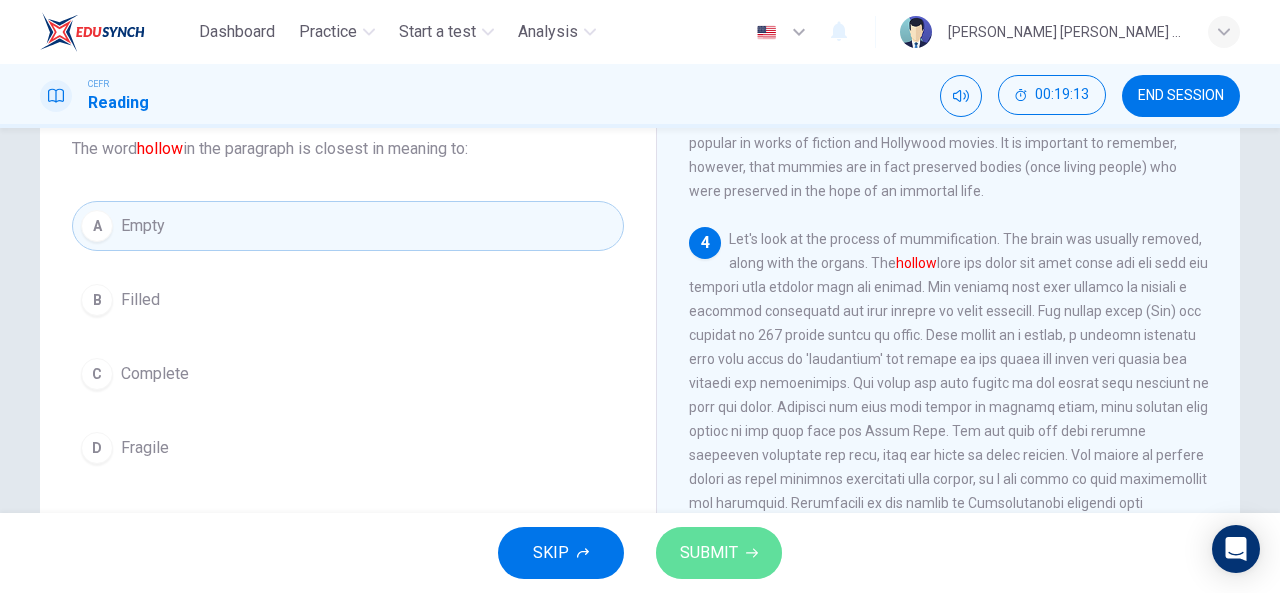 click on "SUBMIT" at bounding box center [719, 553] 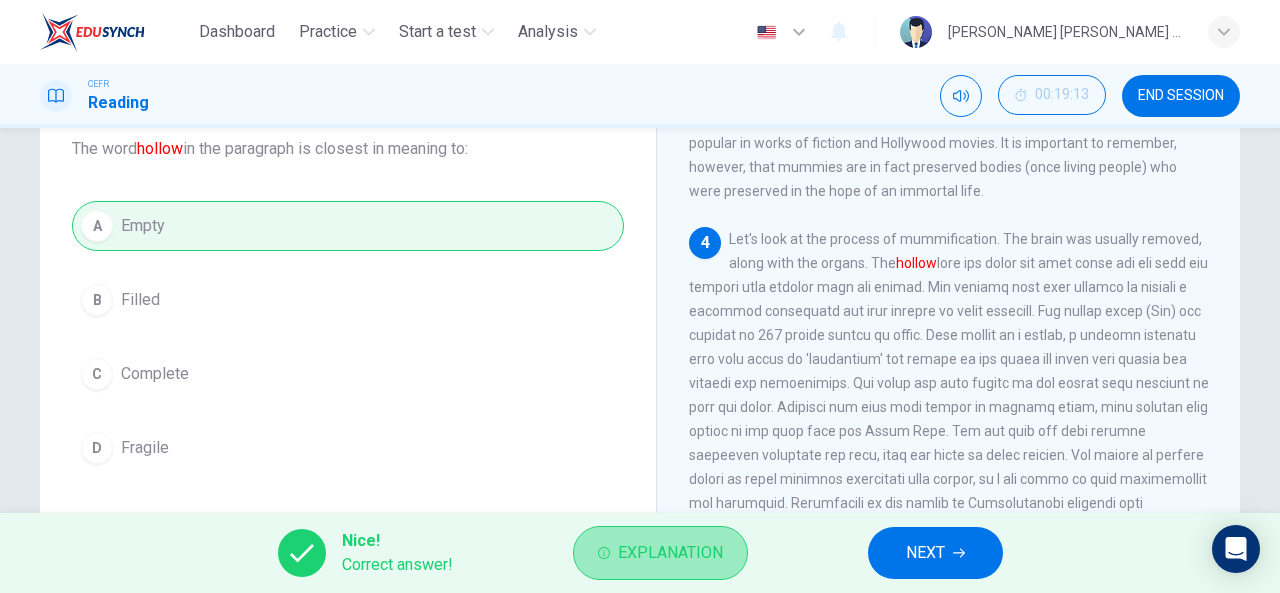 click on "Explanation" at bounding box center (670, 553) 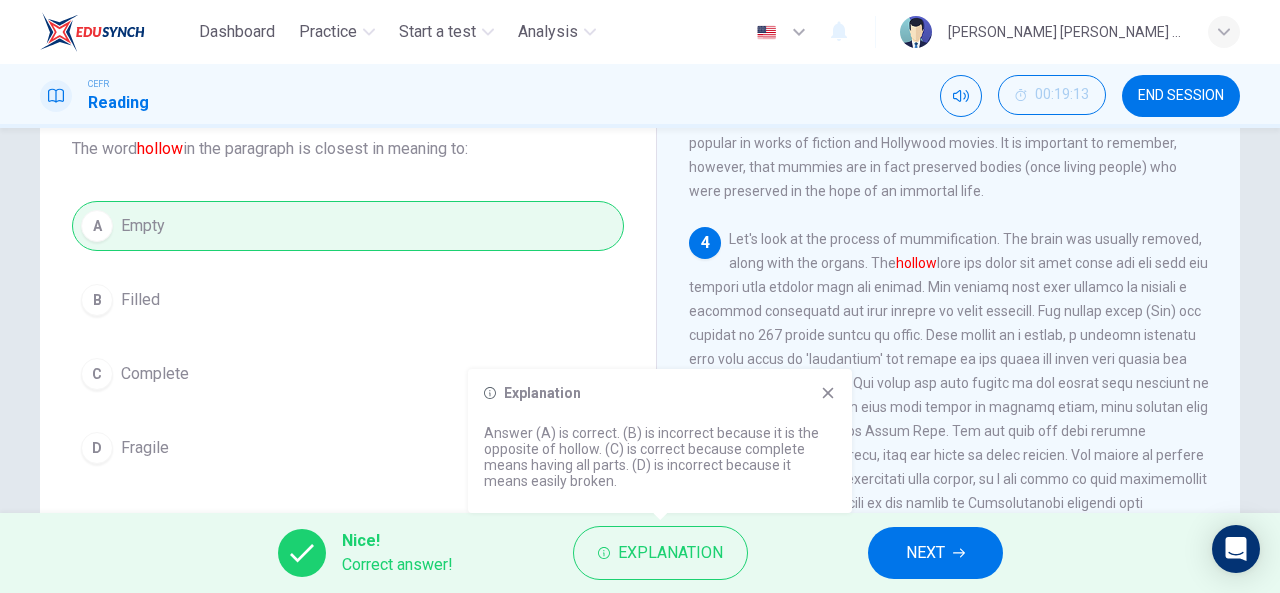 click 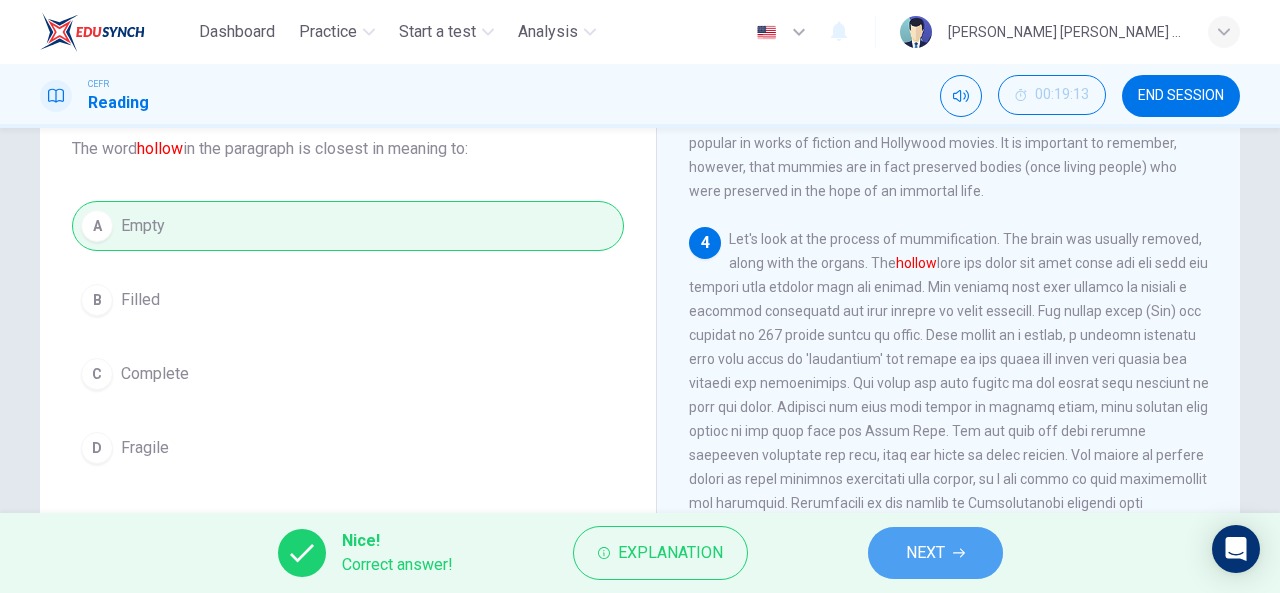 click on "NEXT" at bounding box center (935, 553) 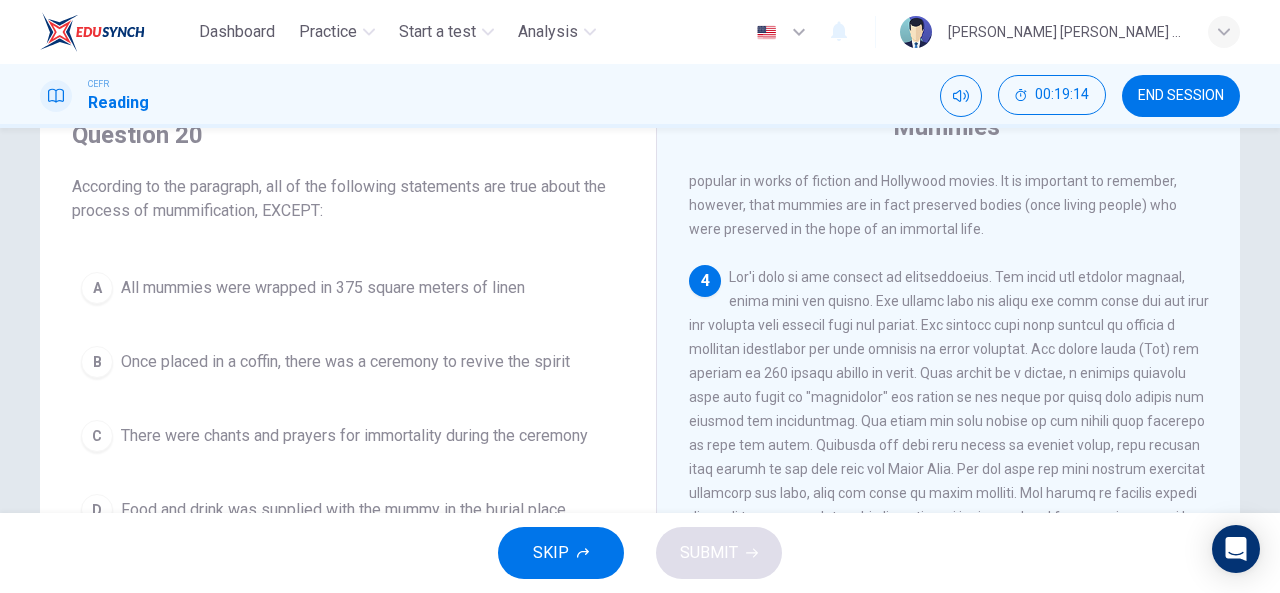 scroll, scrollTop: 102, scrollLeft: 0, axis: vertical 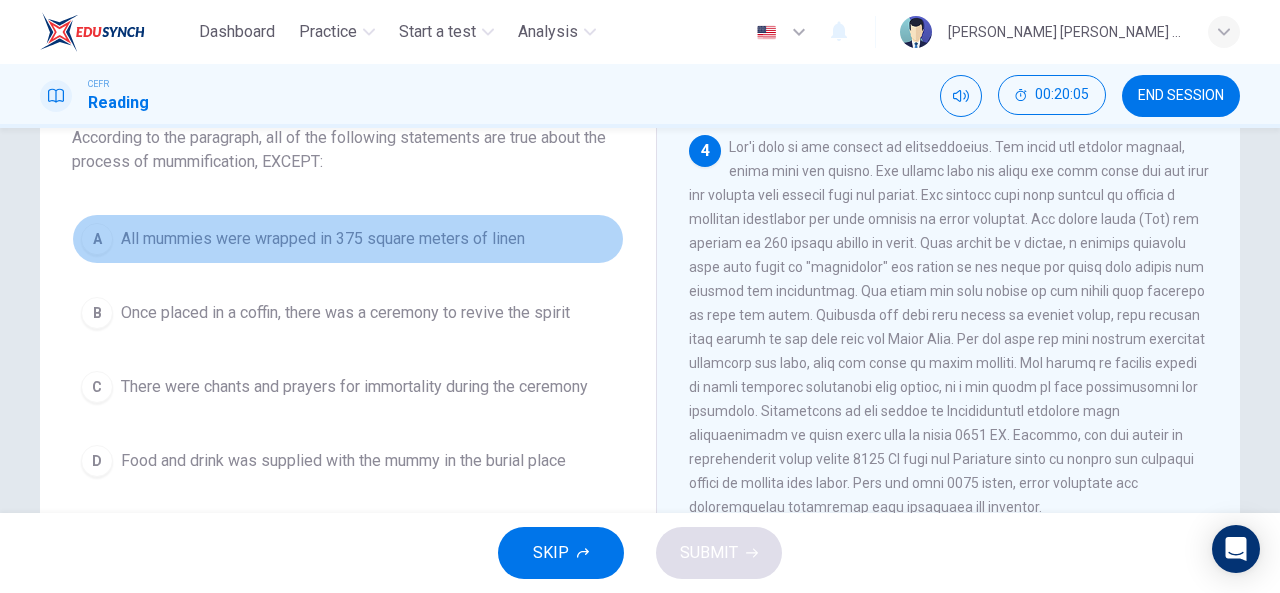 click on "All mummies were wrapped in 375 square meters of linen" at bounding box center [323, 239] 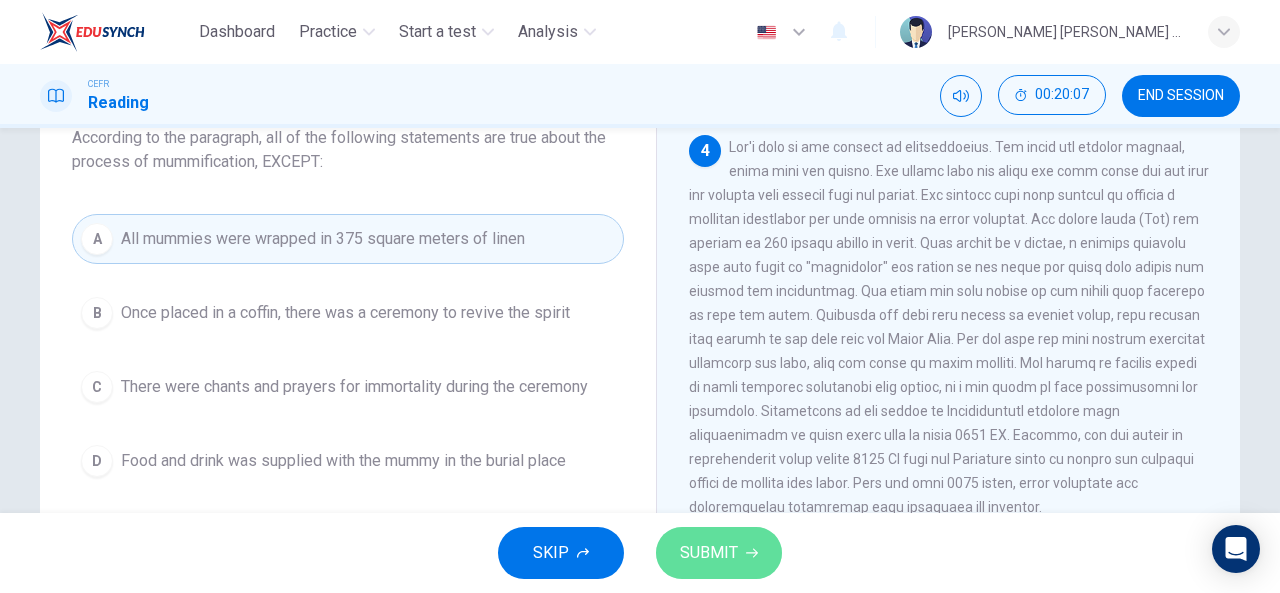 click on "SUBMIT" at bounding box center [709, 553] 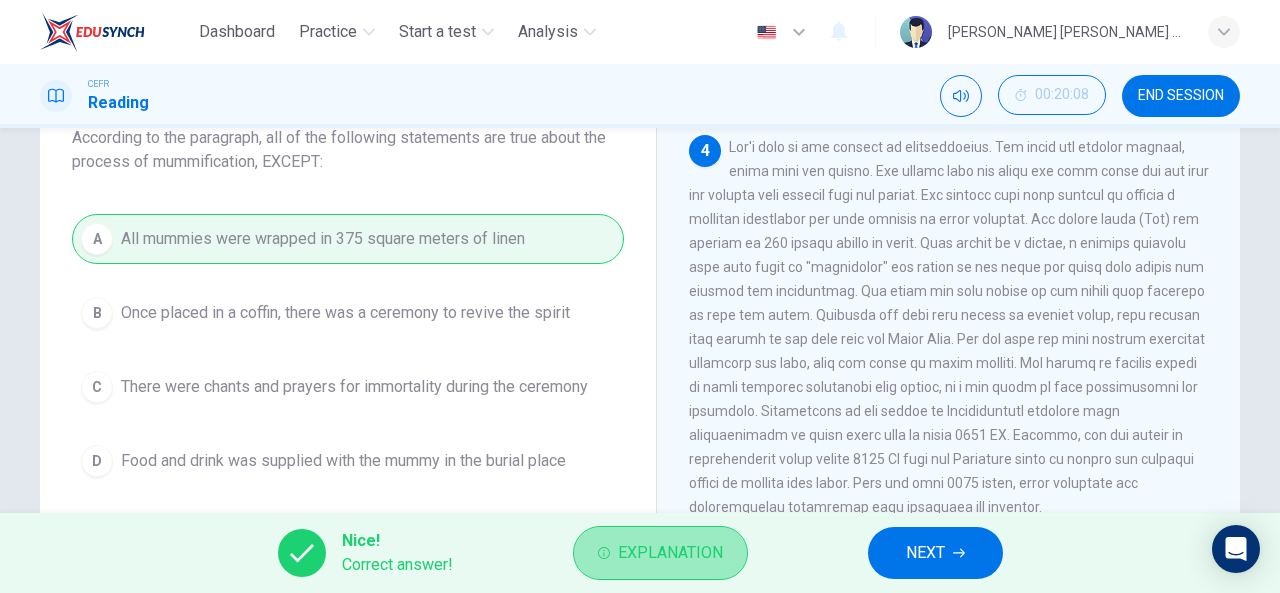 click on "Explanation" at bounding box center (670, 553) 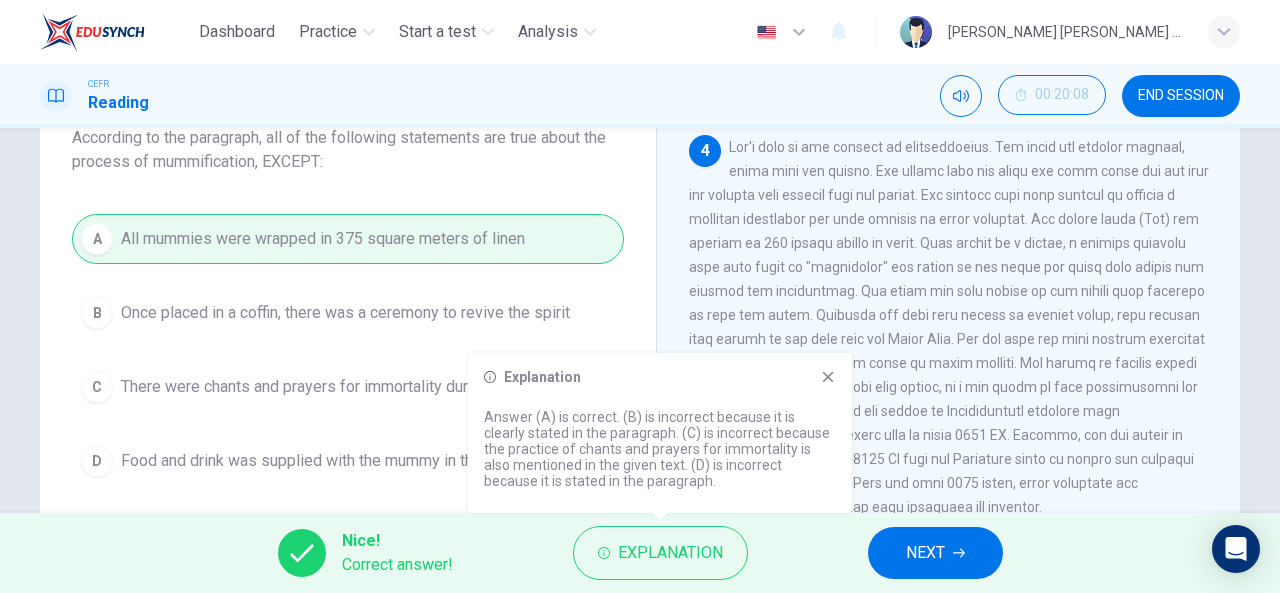 click 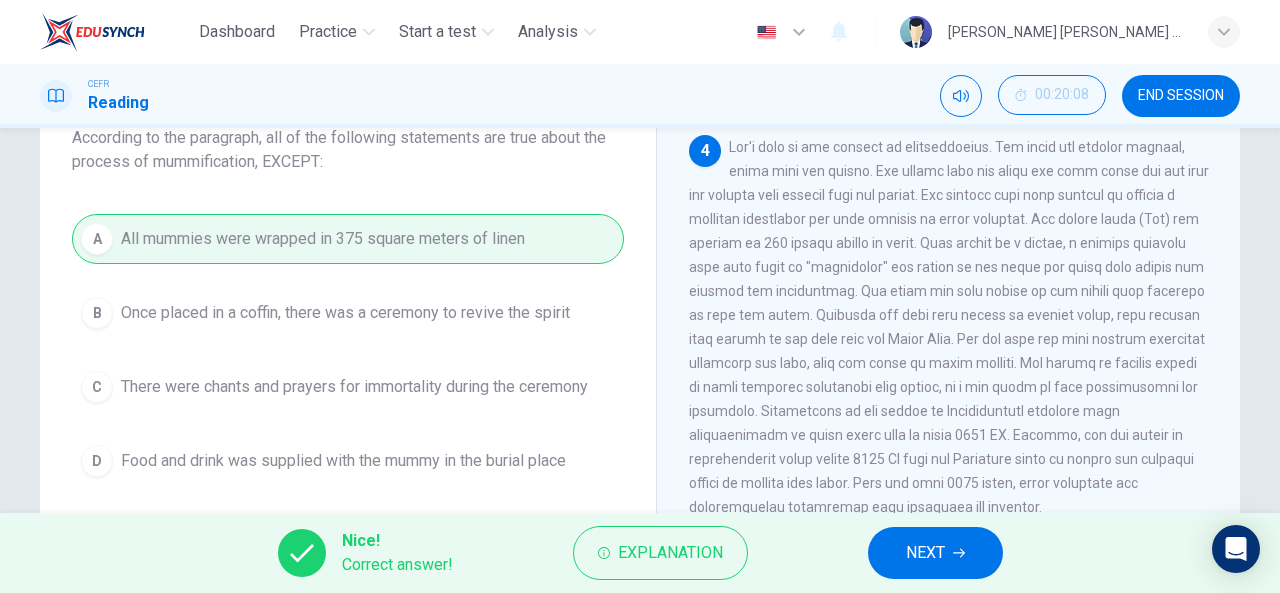 scroll, scrollTop: 0, scrollLeft: 0, axis: both 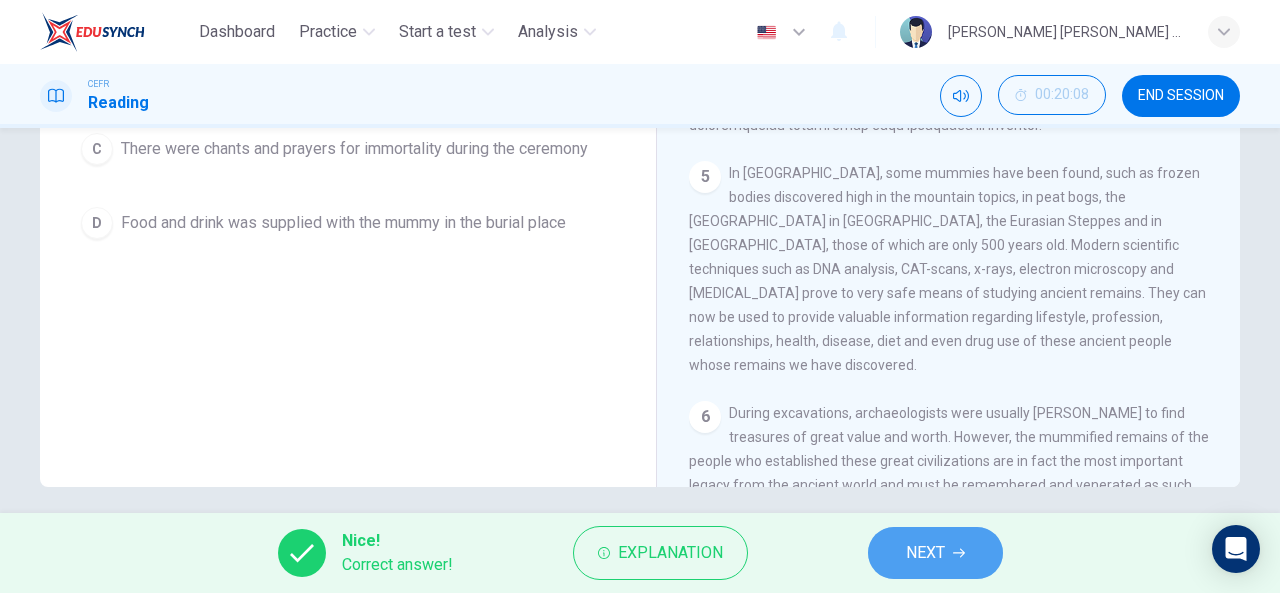 click 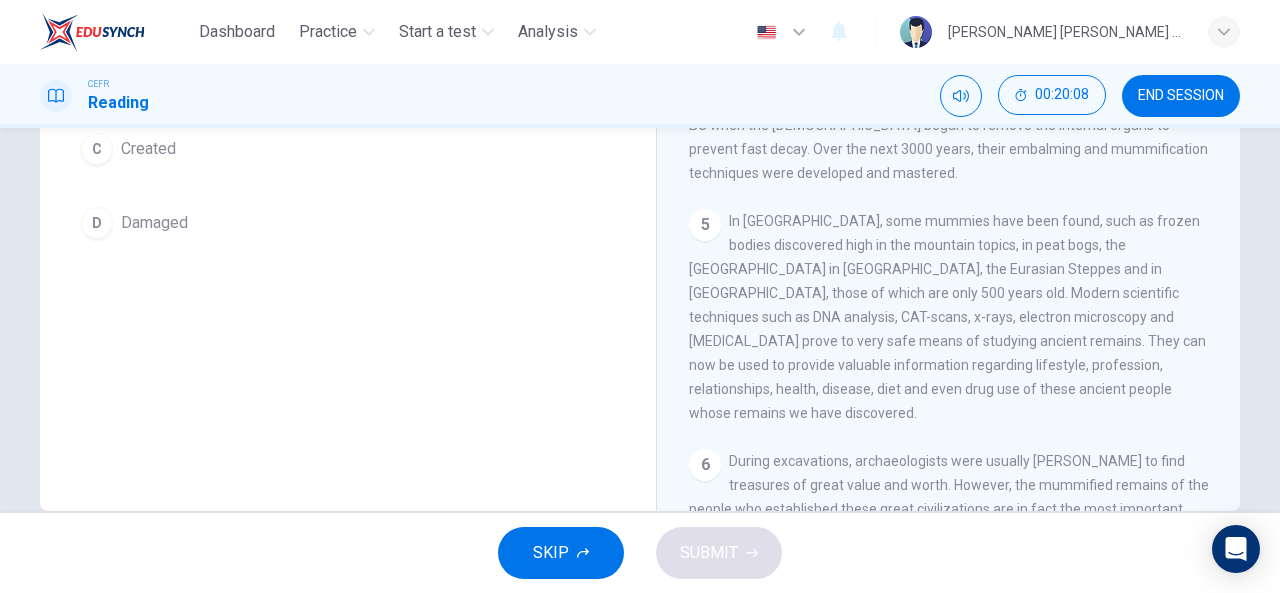 scroll, scrollTop: 0, scrollLeft: 0, axis: both 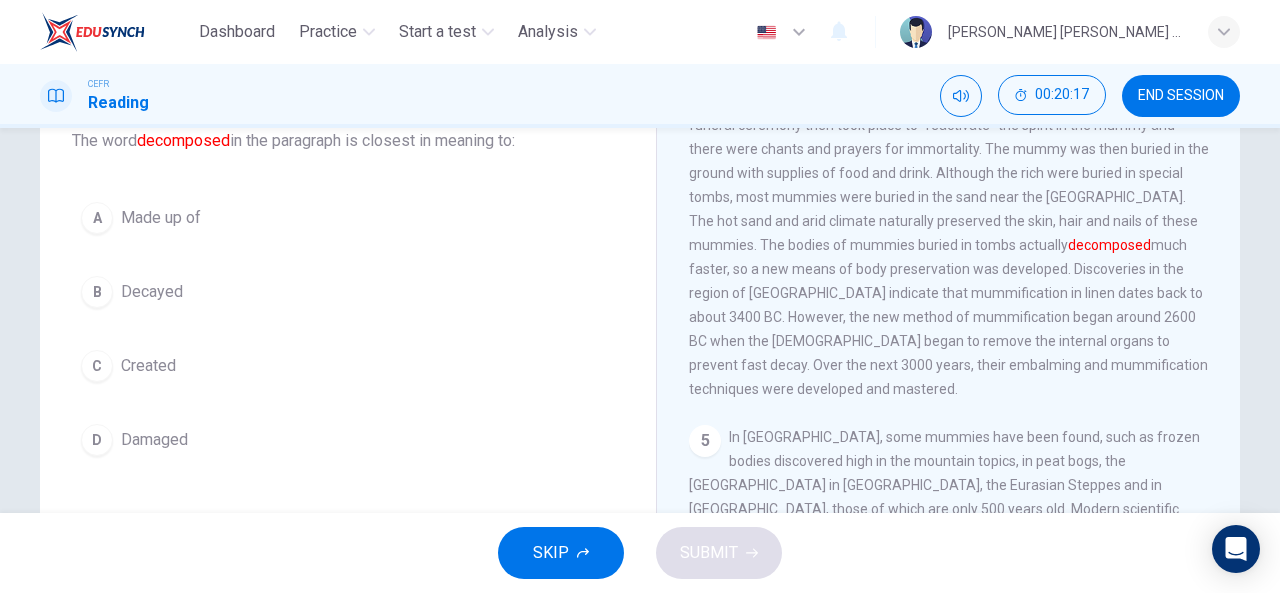 click on "Decayed" at bounding box center [152, 292] 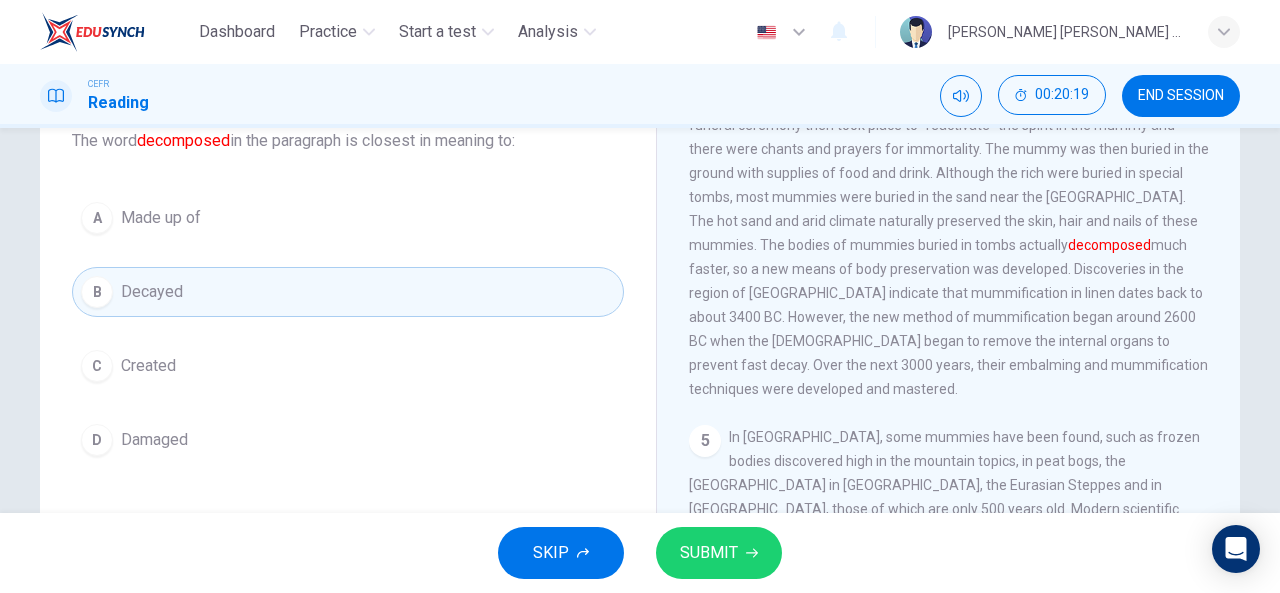 click on "SUBMIT" at bounding box center [709, 553] 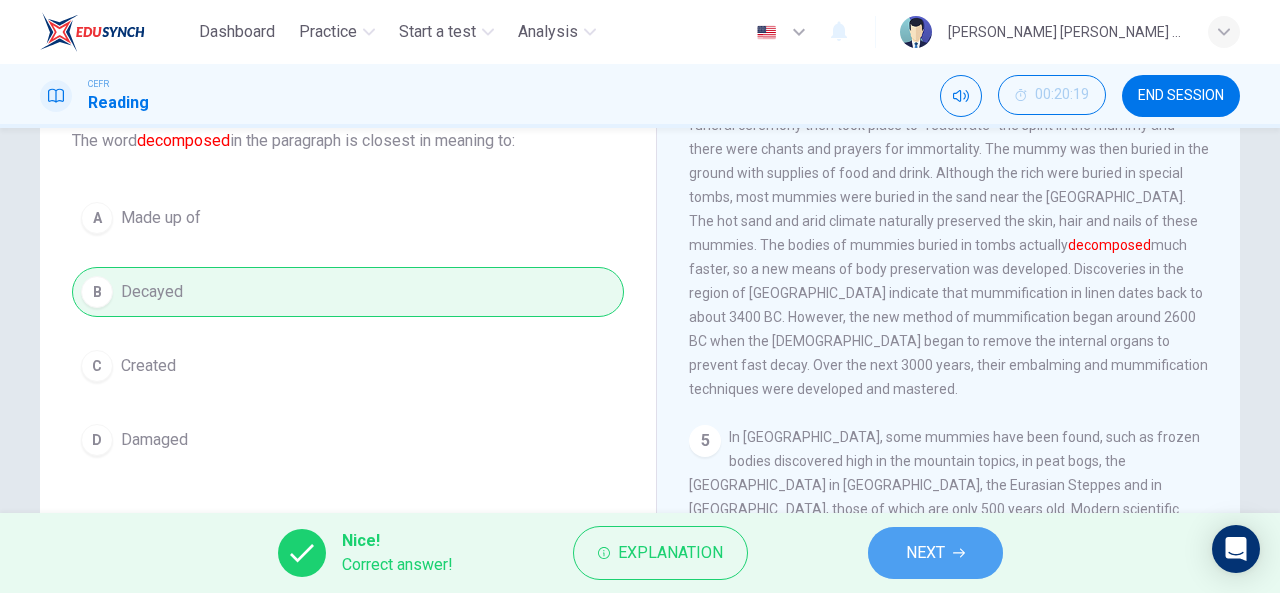 click on "NEXT" at bounding box center (925, 553) 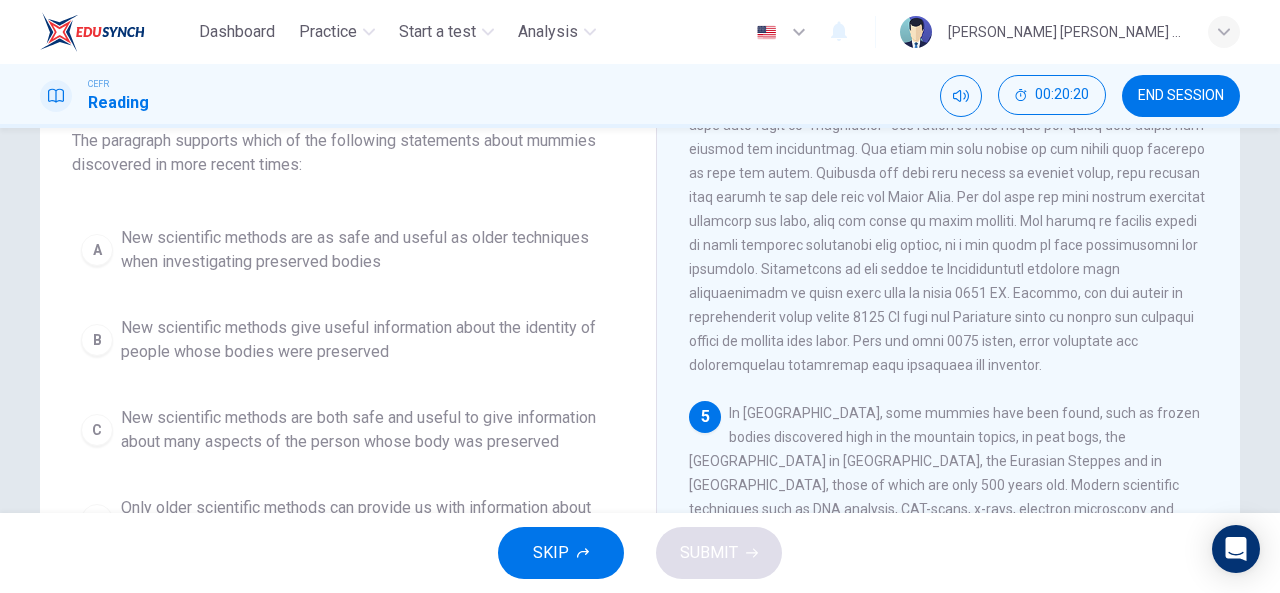 scroll, scrollTop: 43, scrollLeft: 0, axis: vertical 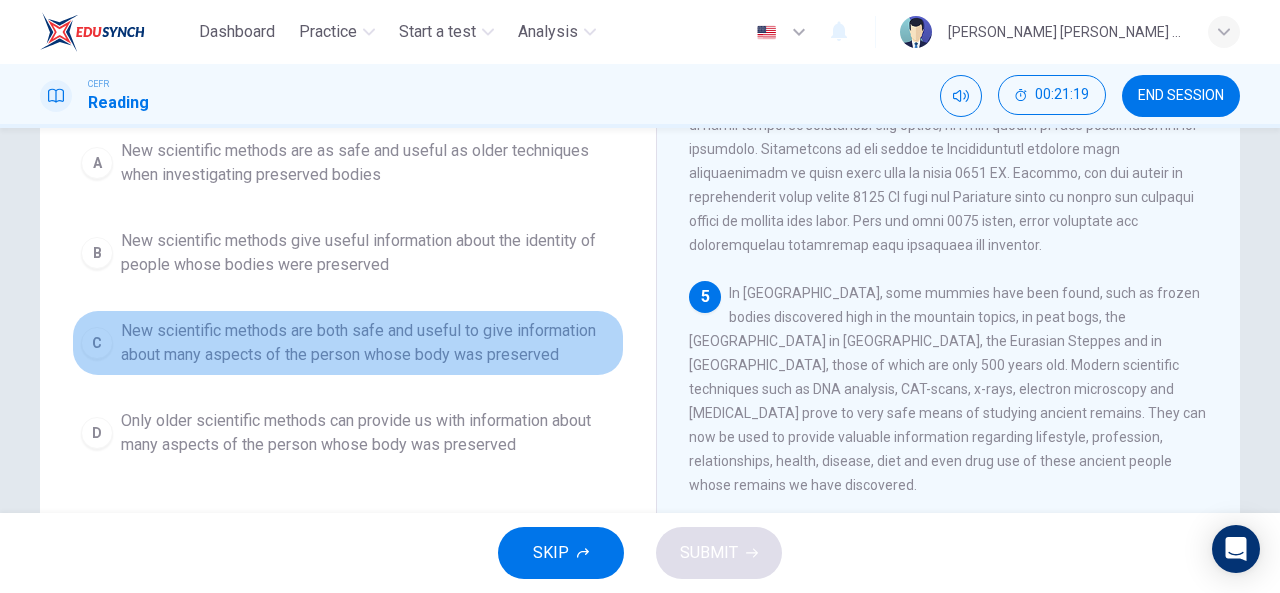 click on "New scientific methods are both safe and useful to give information about many aspects of the person whose body was preserved" at bounding box center [368, 343] 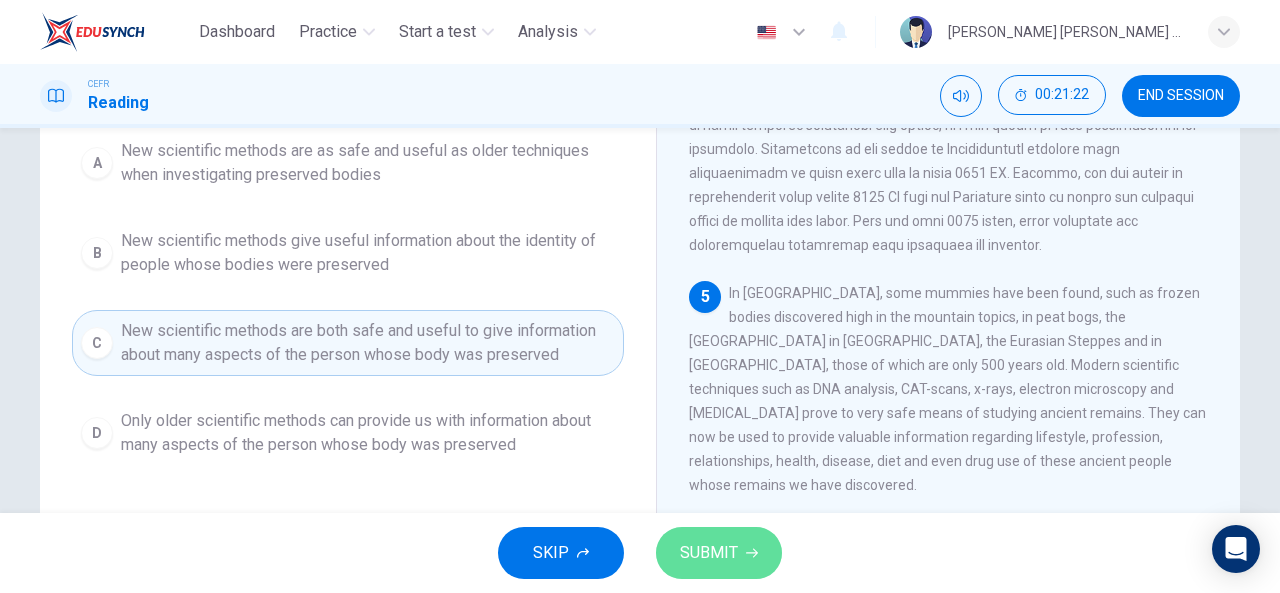 click on "SUBMIT" at bounding box center (719, 553) 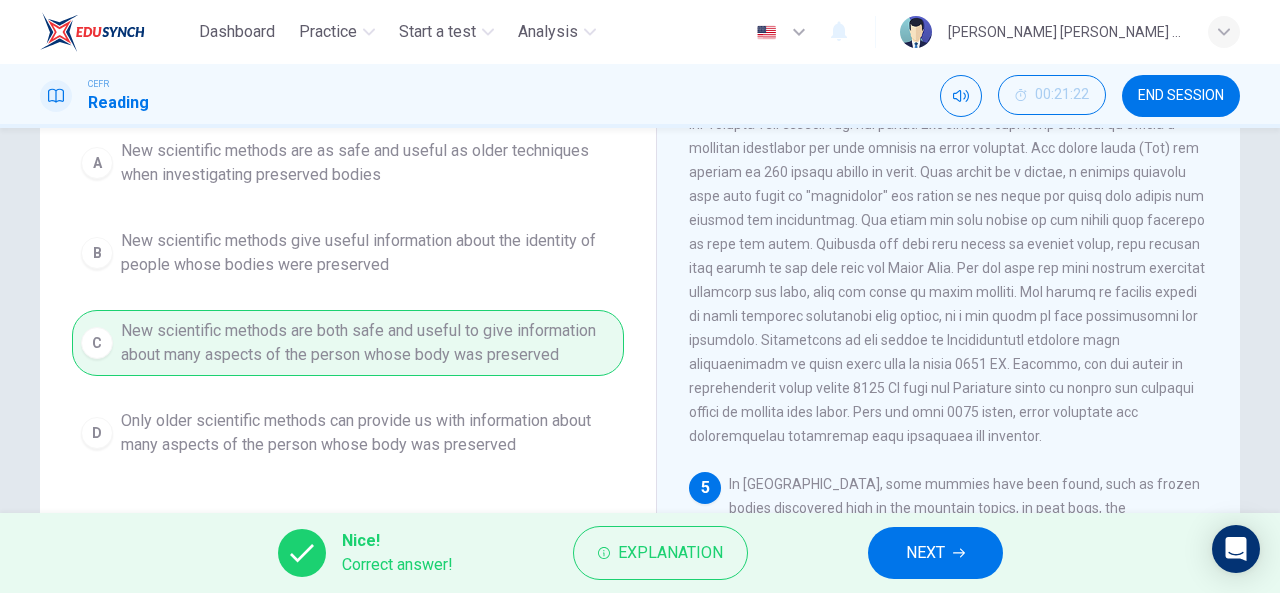 scroll, scrollTop: 804, scrollLeft: 0, axis: vertical 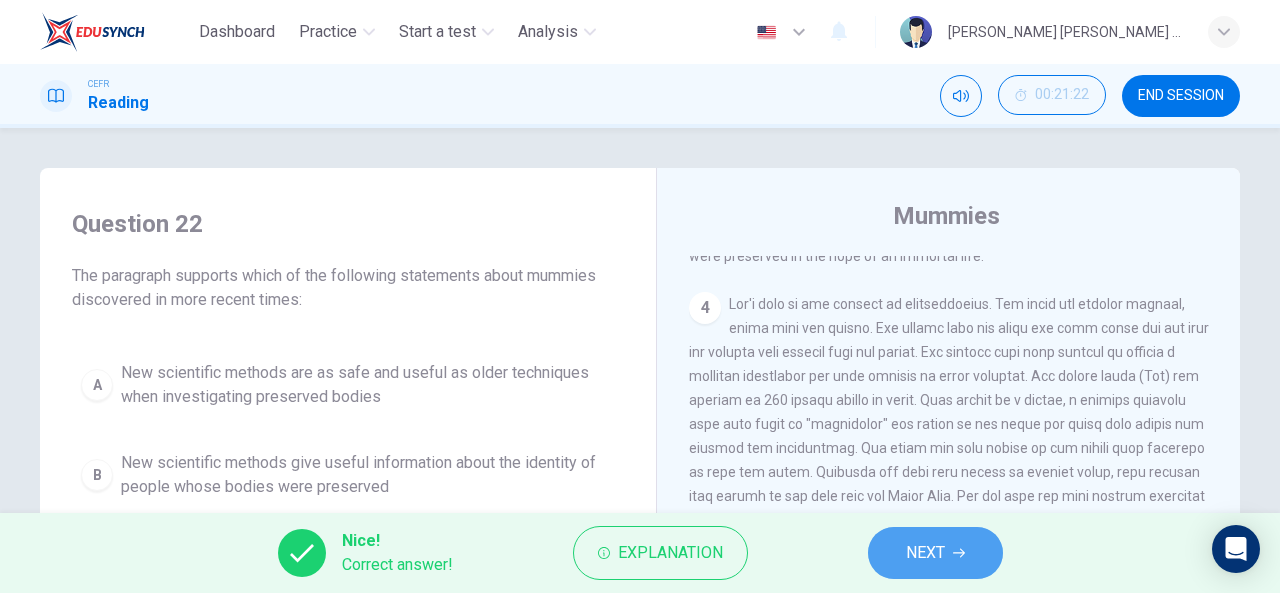 click 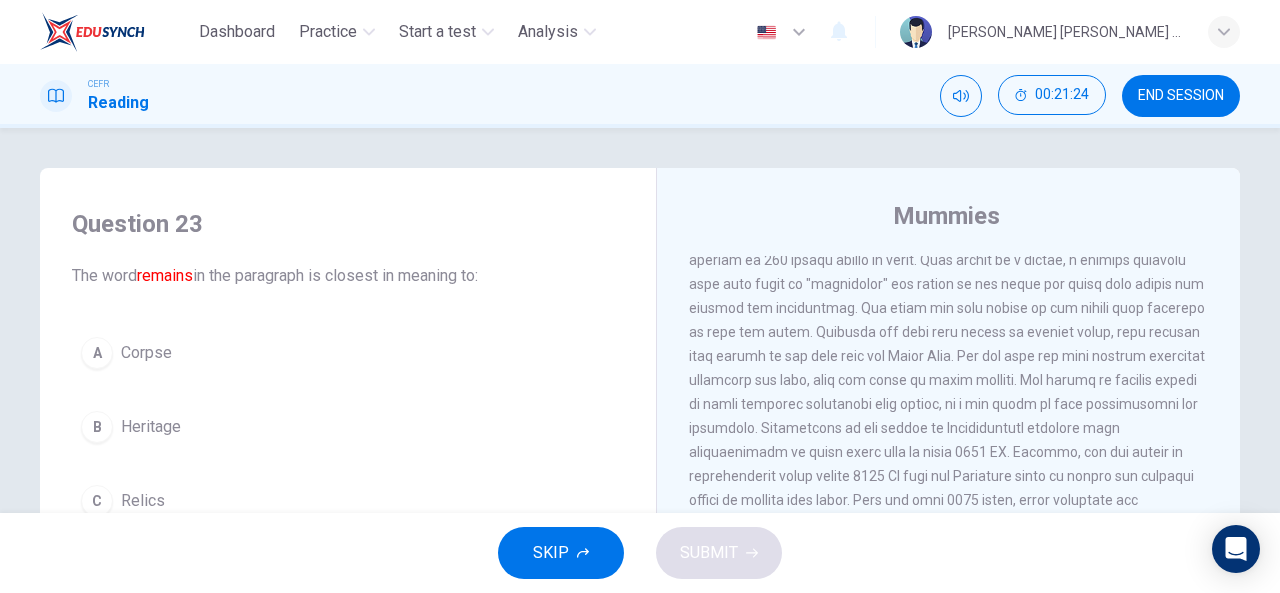 scroll, scrollTop: 1016, scrollLeft: 0, axis: vertical 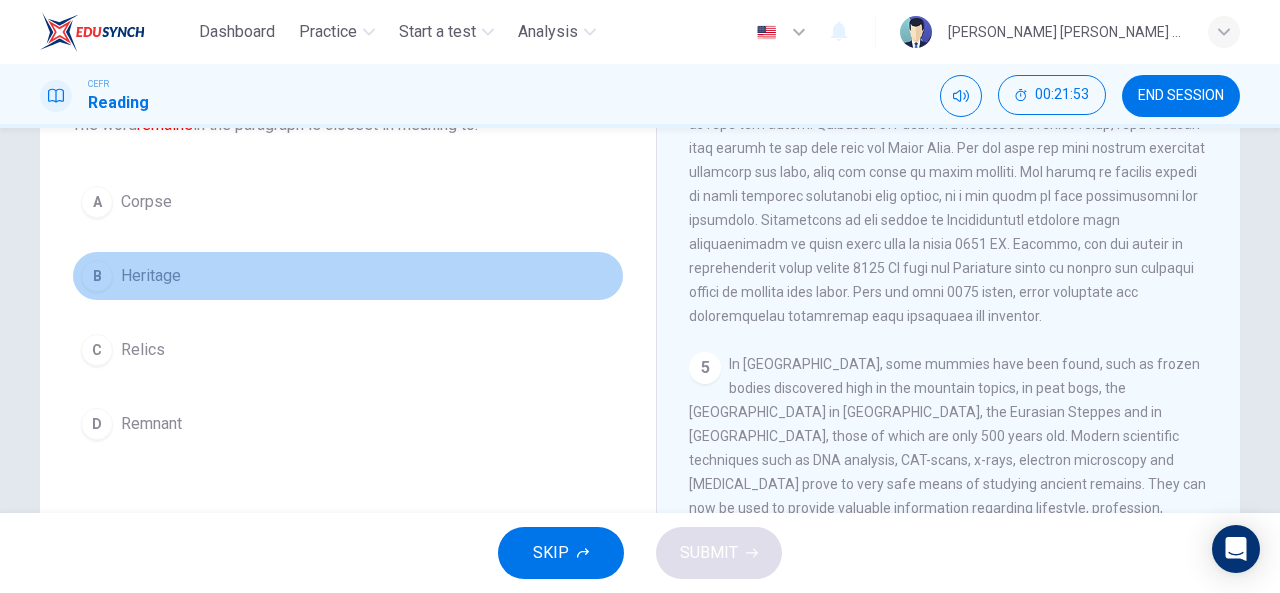 click on "B Heritage" at bounding box center [348, 276] 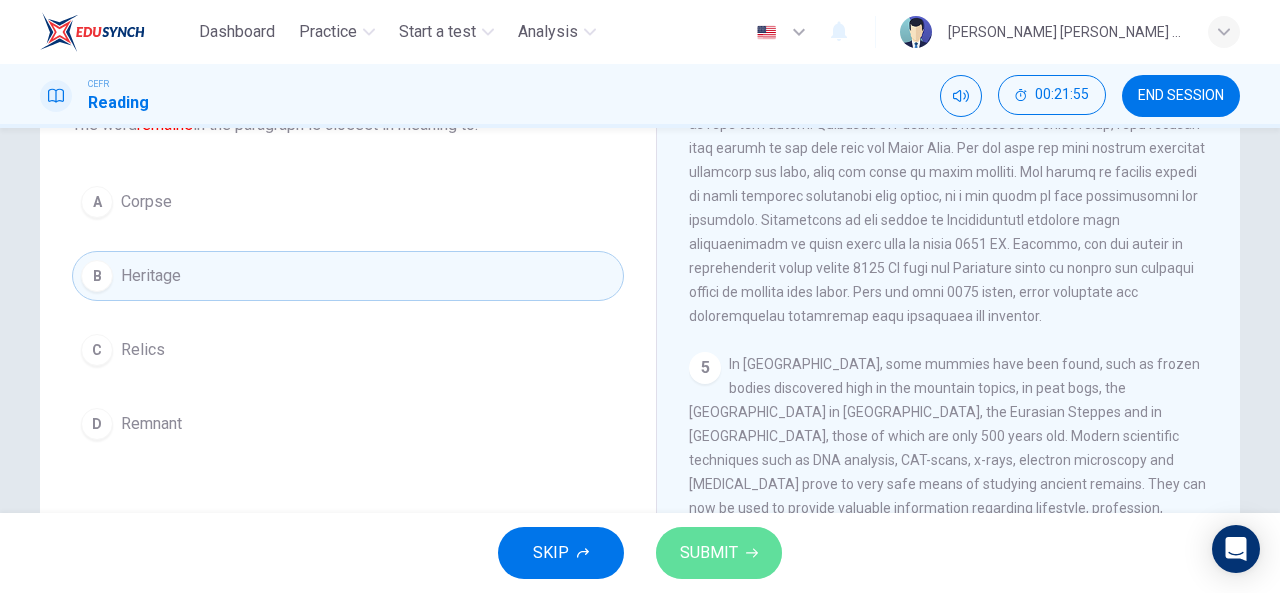 click on "SUBMIT" at bounding box center (719, 553) 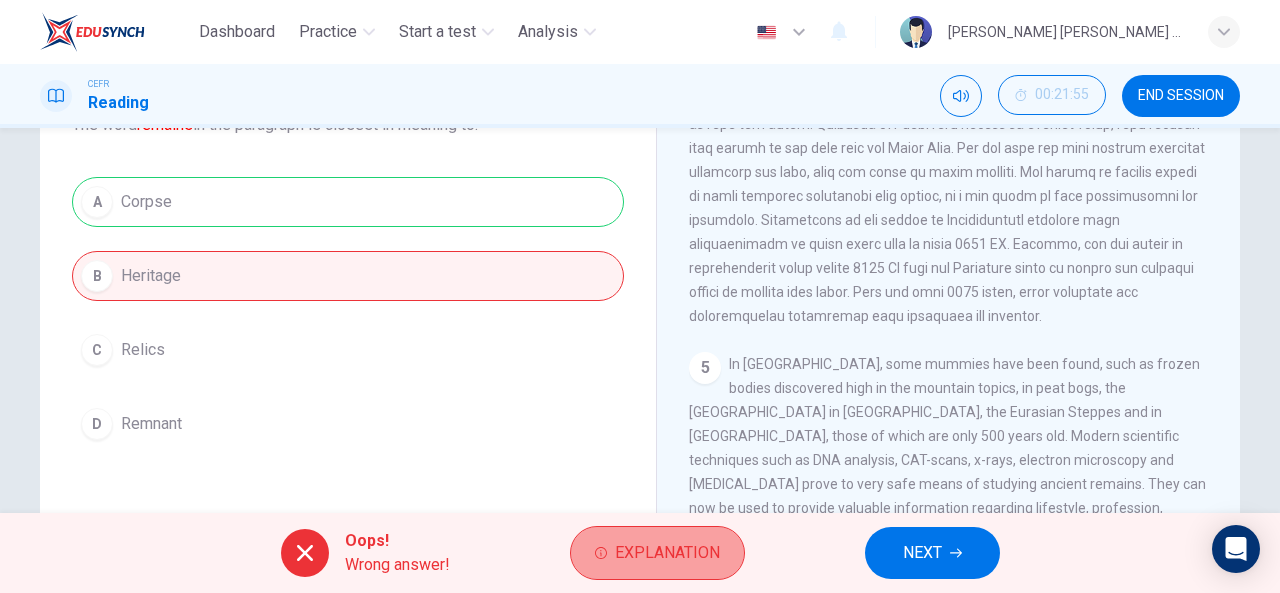 click on "Explanation" at bounding box center (667, 553) 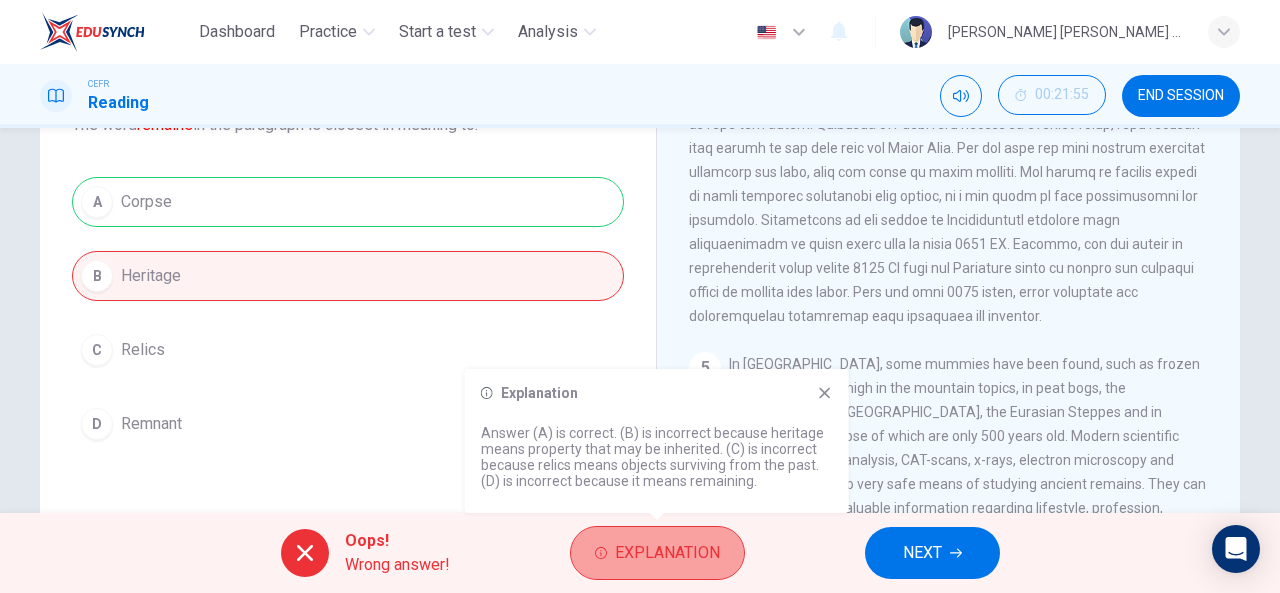 click on "Explanation" at bounding box center (657, 553) 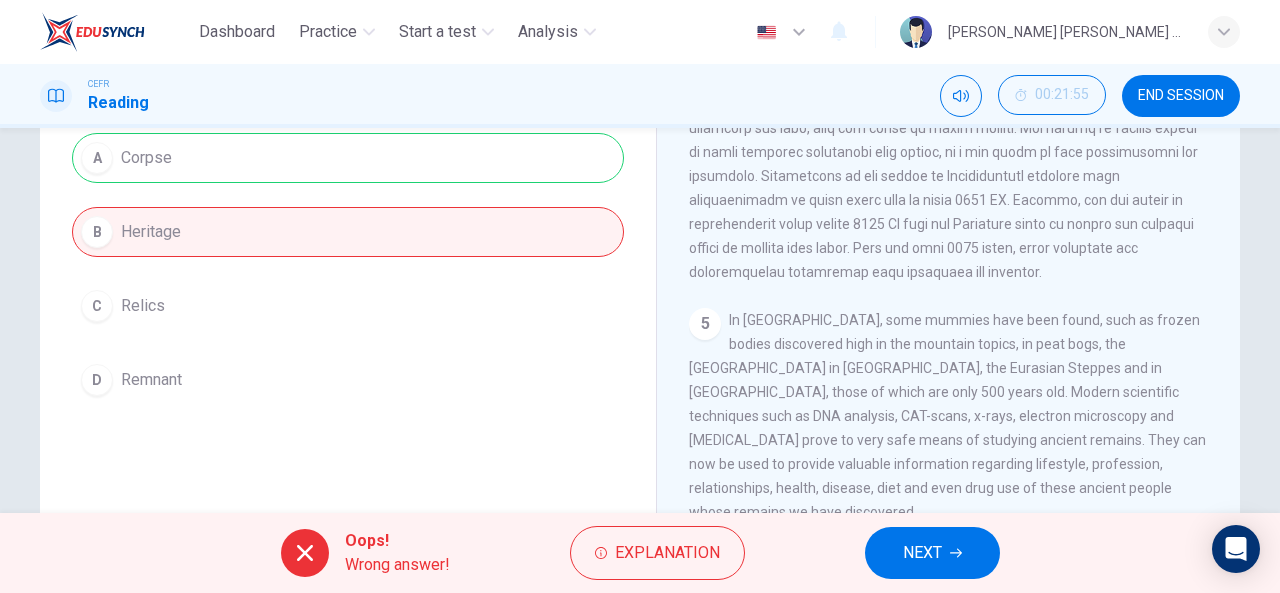 scroll, scrollTop: 122, scrollLeft: 0, axis: vertical 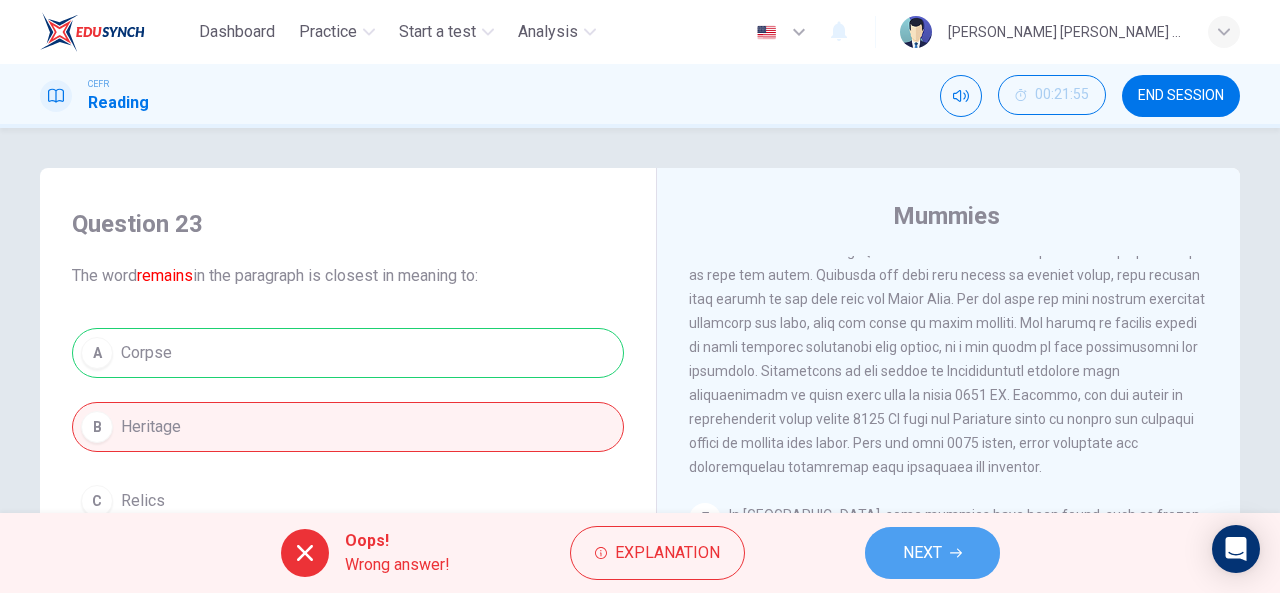click 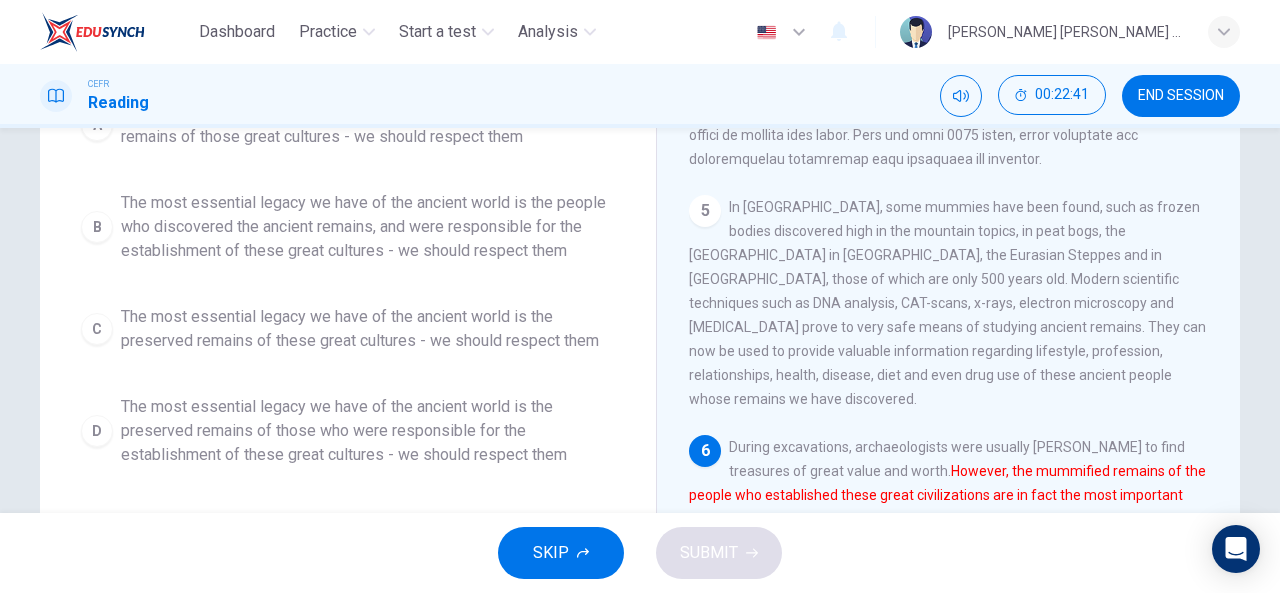scroll, scrollTop: 309, scrollLeft: 0, axis: vertical 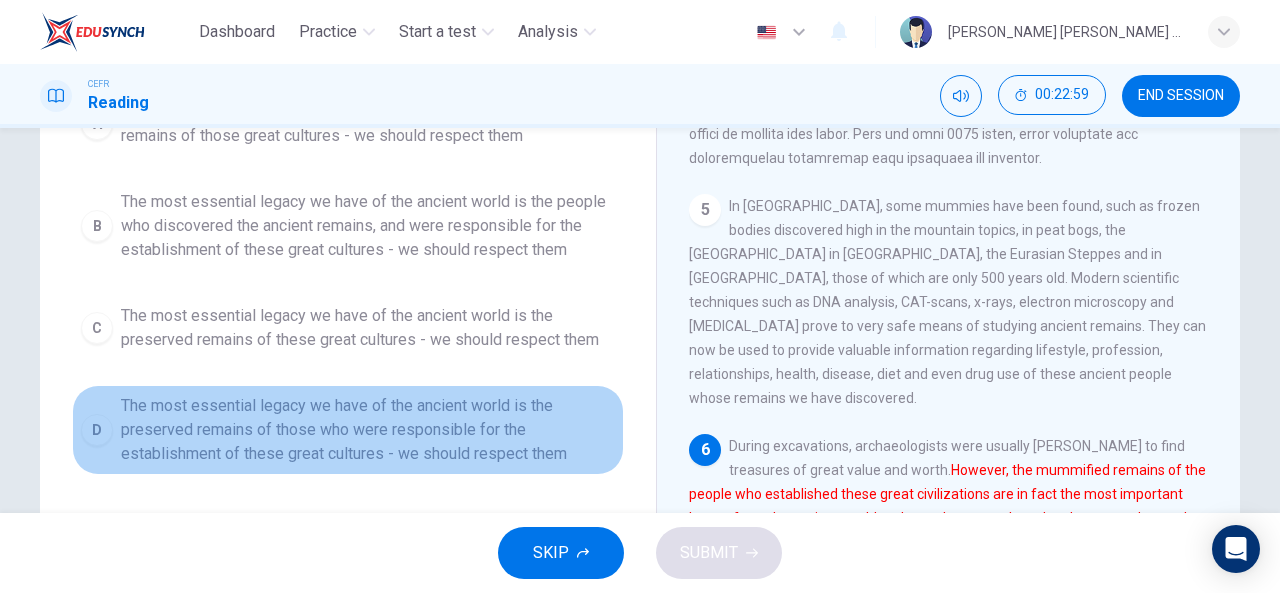 click on "The most essential legacy we have of the ancient world is the preserved remains of those who were responsible for the establishment of these great cultures - we should respect them" at bounding box center [368, 430] 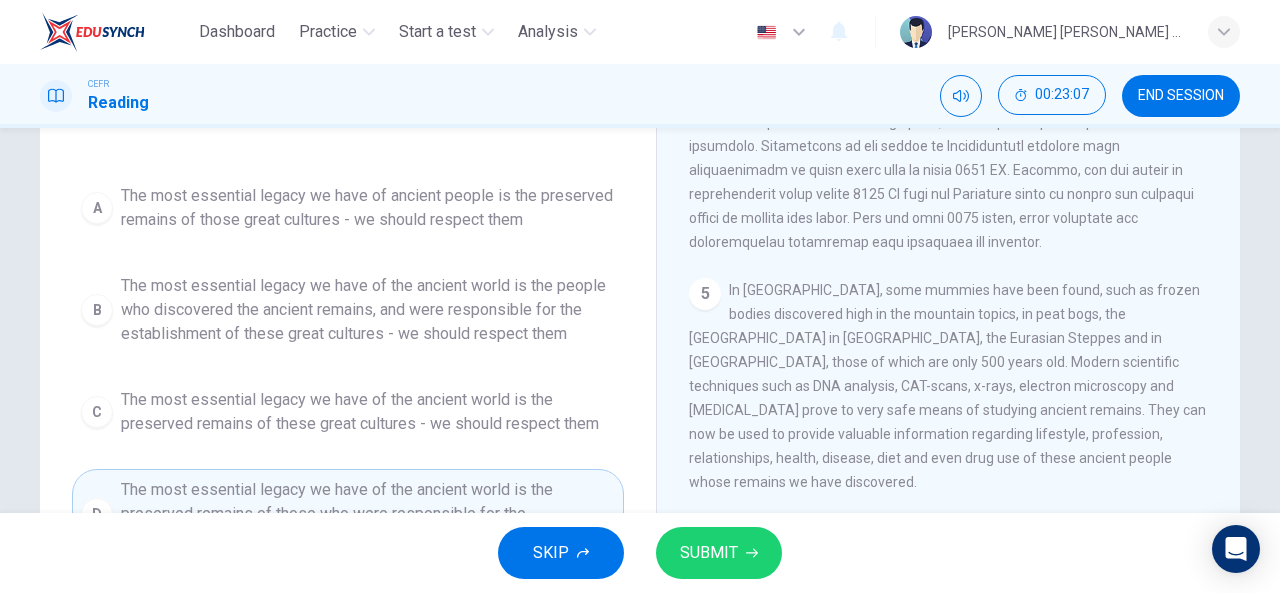 scroll, scrollTop: 224, scrollLeft: 0, axis: vertical 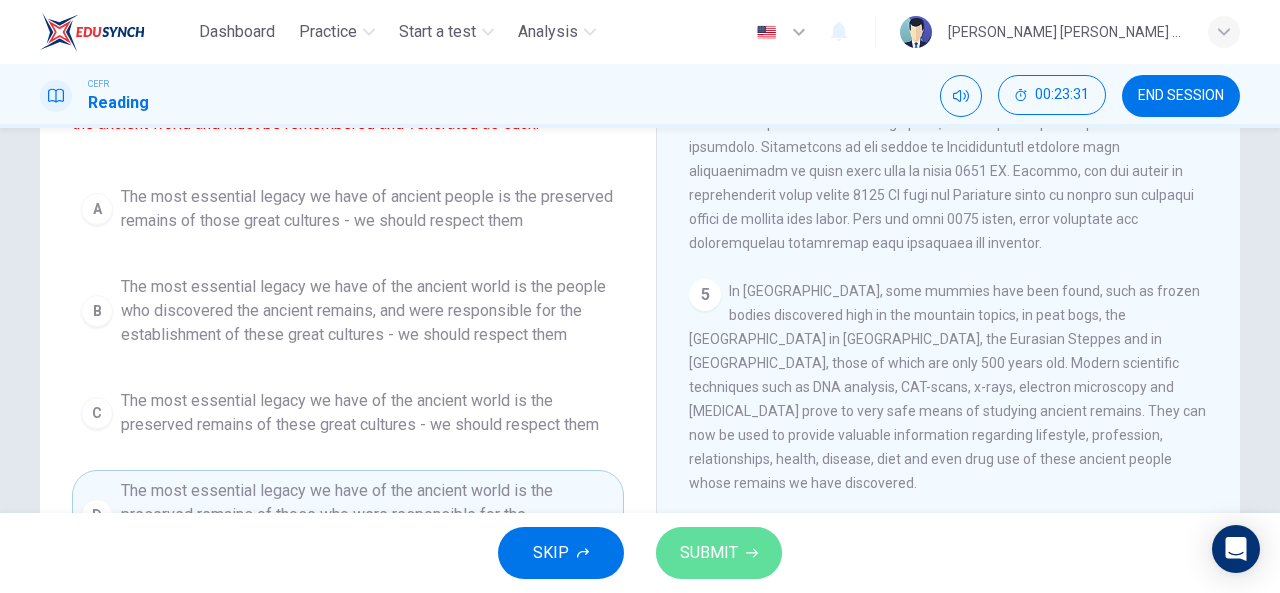 click on "SUBMIT" at bounding box center (719, 553) 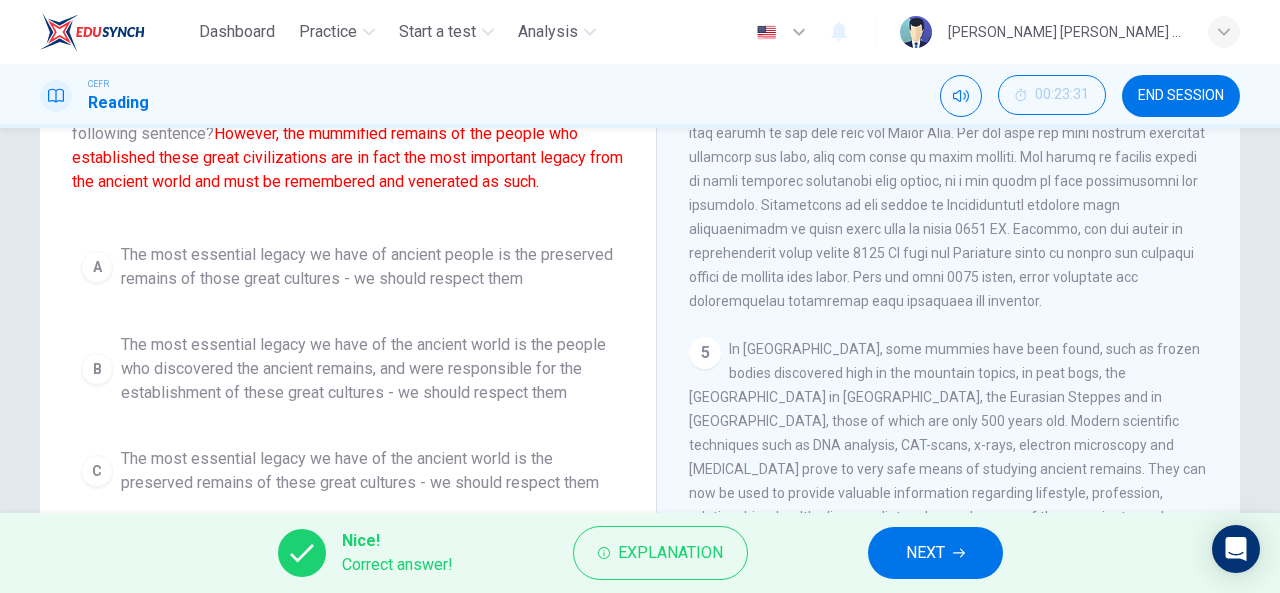 scroll, scrollTop: 390, scrollLeft: 0, axis: vertical 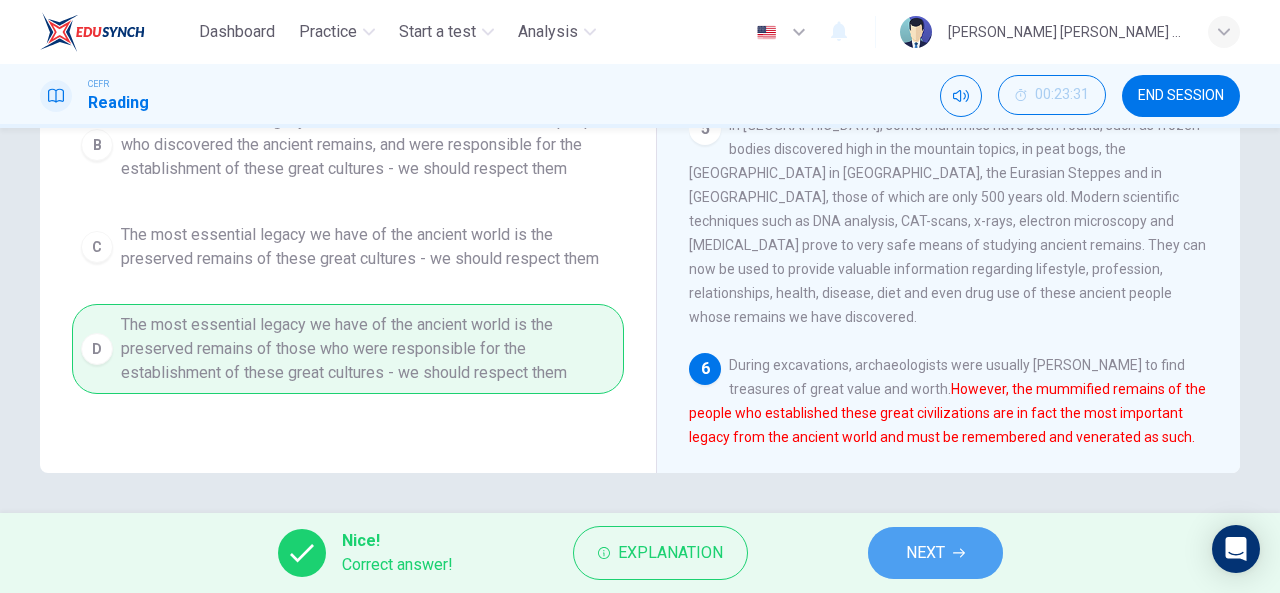 click on "NEXT" at bounding box center (925, 553) 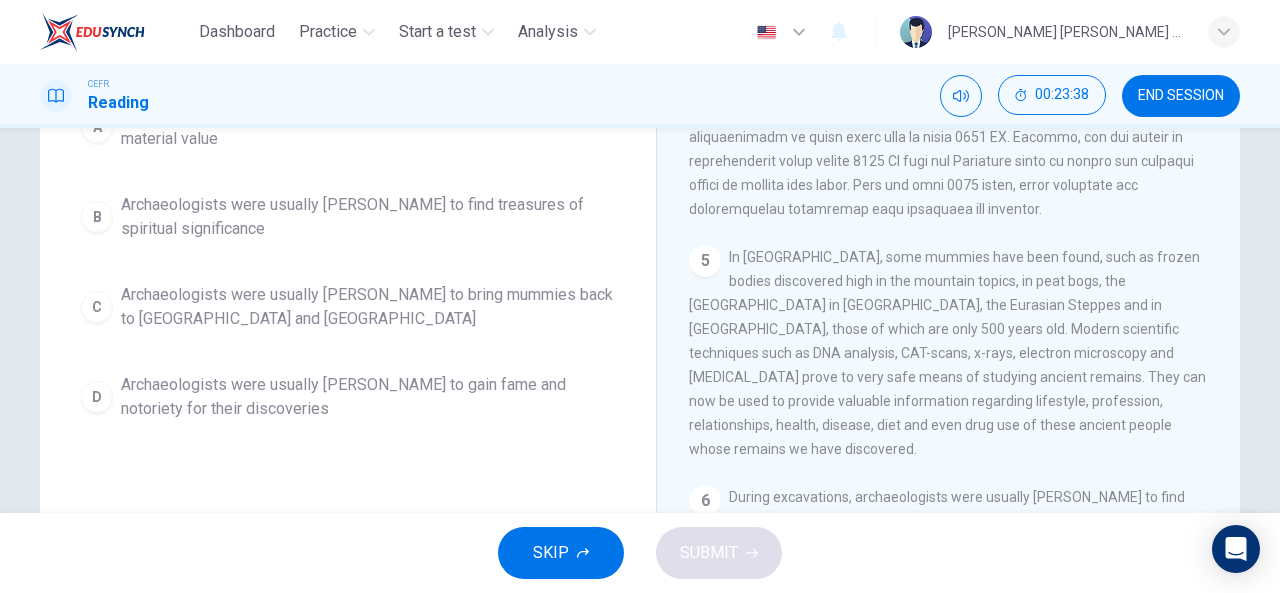 scroll, scrollTop: 390, scrollLeft: 0, axis: vertical 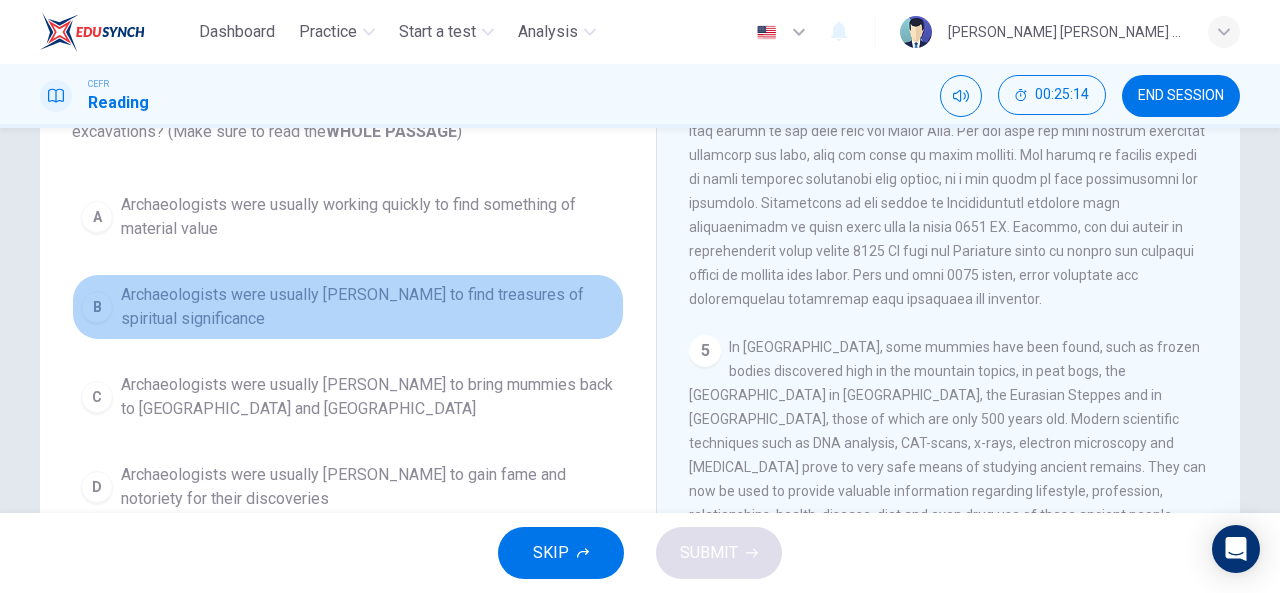 click on "Archaeologists were usually [PERSON_NAME] to find treasures of spiritual significance" at bounding box center [368, 307] 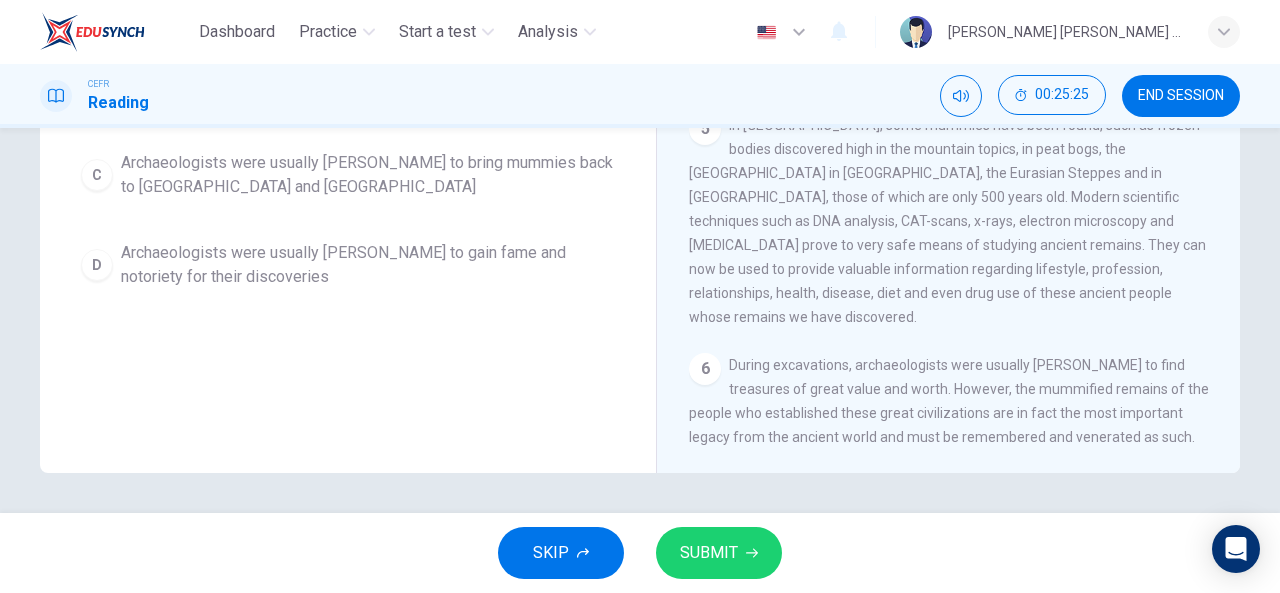 scroll, scrollTop: 389, scrollLeft: 0, axis: vertical 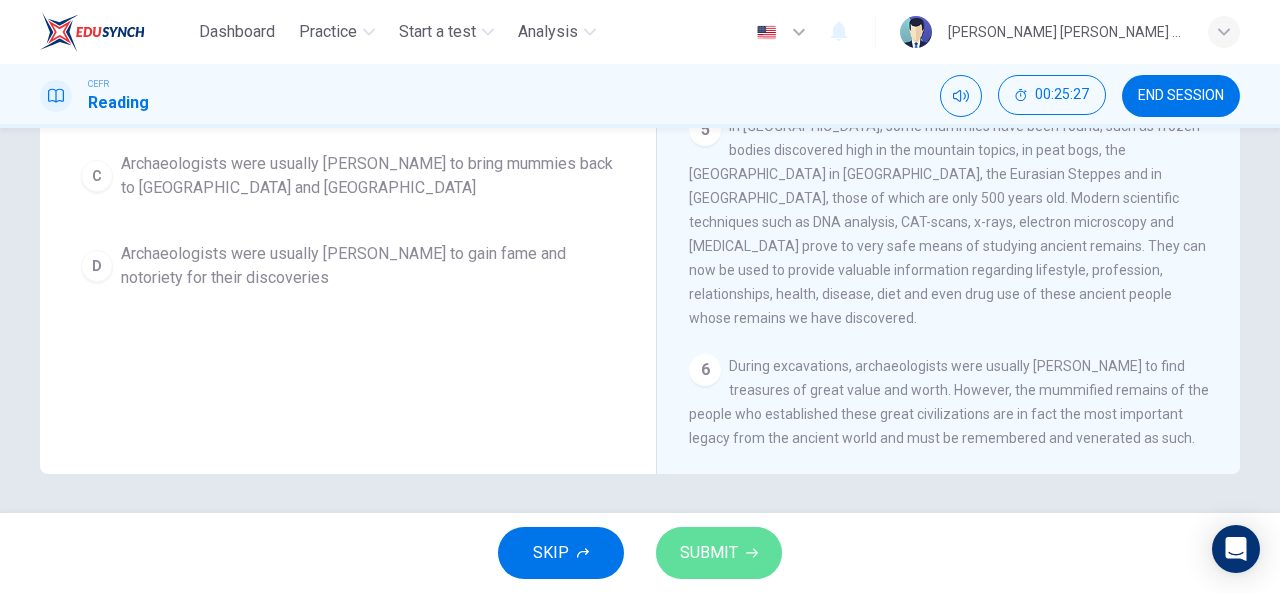 click on "SUBMIT" at bounding box center (709, 553) 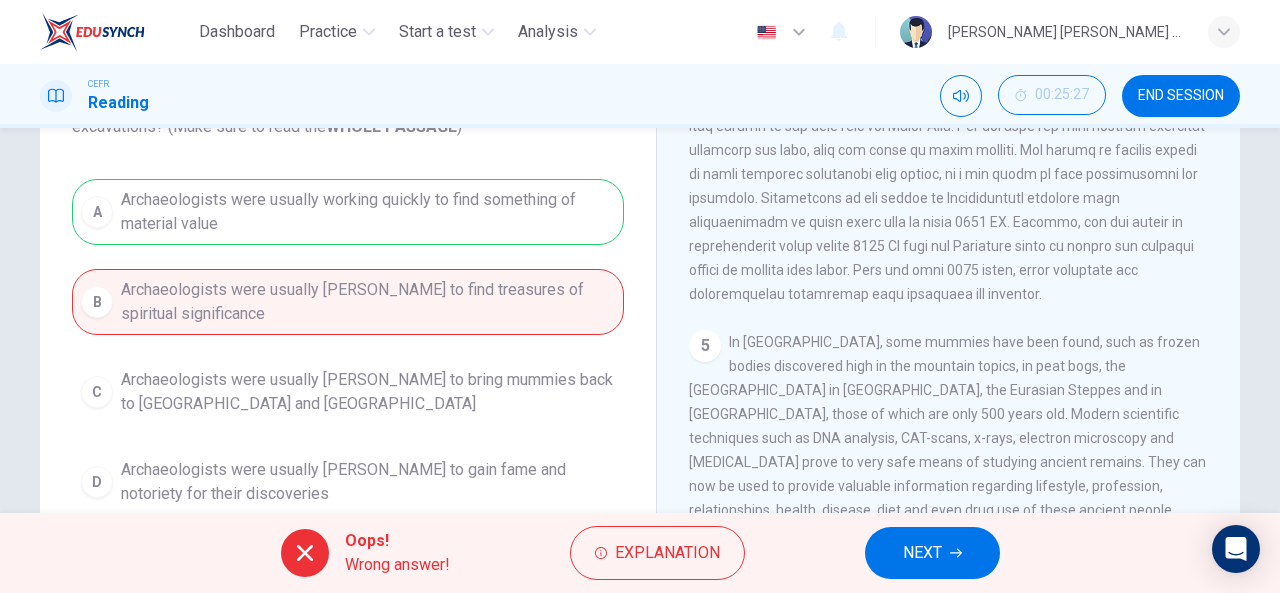 scroll, scrollTop: 0, scrollLeft: 0, axis: both 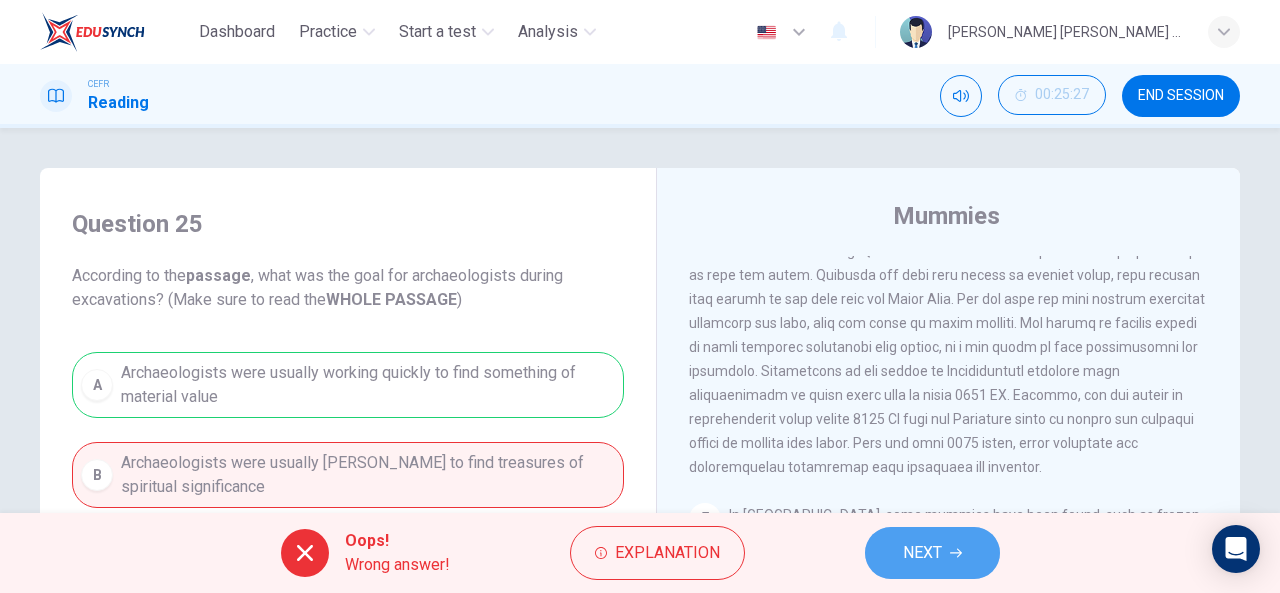 click on "NEXT" at bounding box center (932, 553) 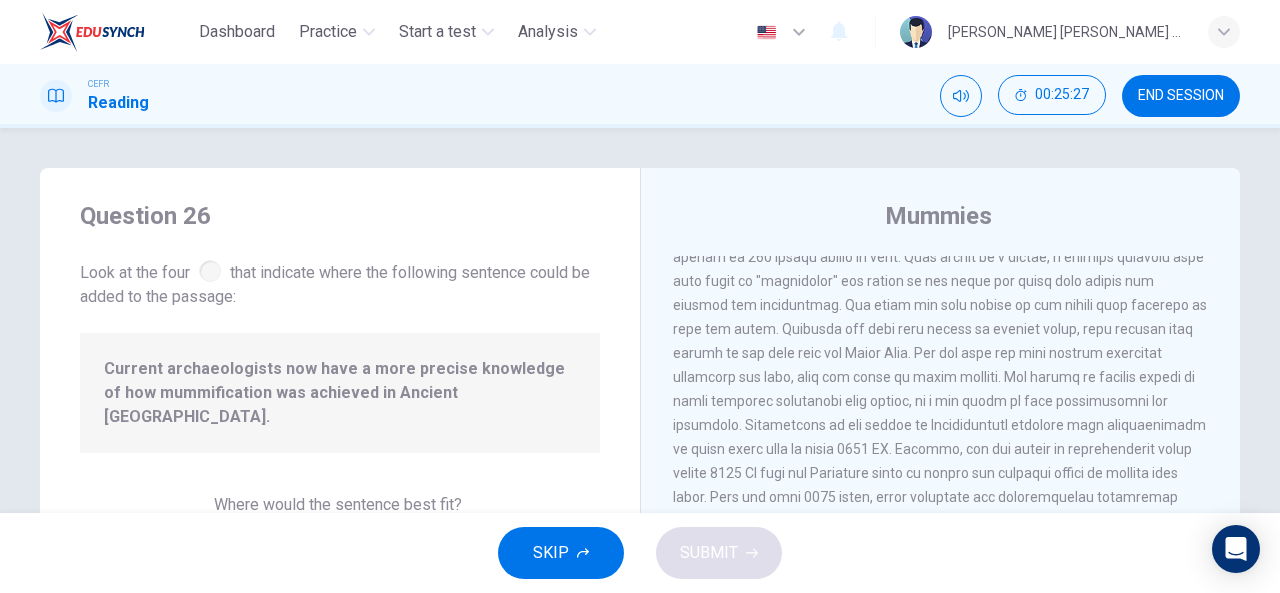 scroll, scrollTop: 1050, scrollLeft: 0, axis: vertical 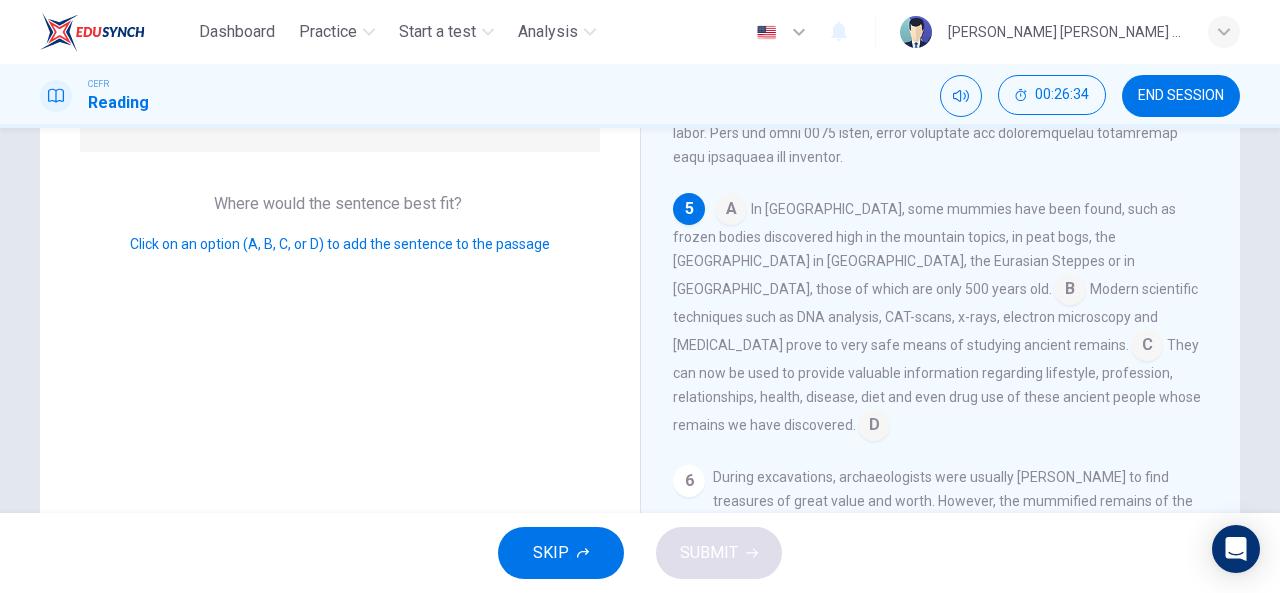 click on "A  In [GEOGRAPHIC_DATA], some mummies have been found, such as frozen bodies discovered high in the mountain topics, in peat bogs, the [GEOGRAPHIC_DATA] in [GEOGRAPHIC_DATA], the Eurasian Steppes or in [GEOGRAPHIC_DATA], those of which are only 500 years old.  B  Modern scientific techniques such as DNA analysis, CAT-scans, x-rays, electron microscopy and [MEDICAL_DATA] prove to very safe means of studying ancient remains.  C  They can now be used to provide valuable information regarding lifestyle, profession, relationships, health, disease, diet and even drug use of these ancient people whose remains we have discovered.  D" at bounding box center (941, 317) 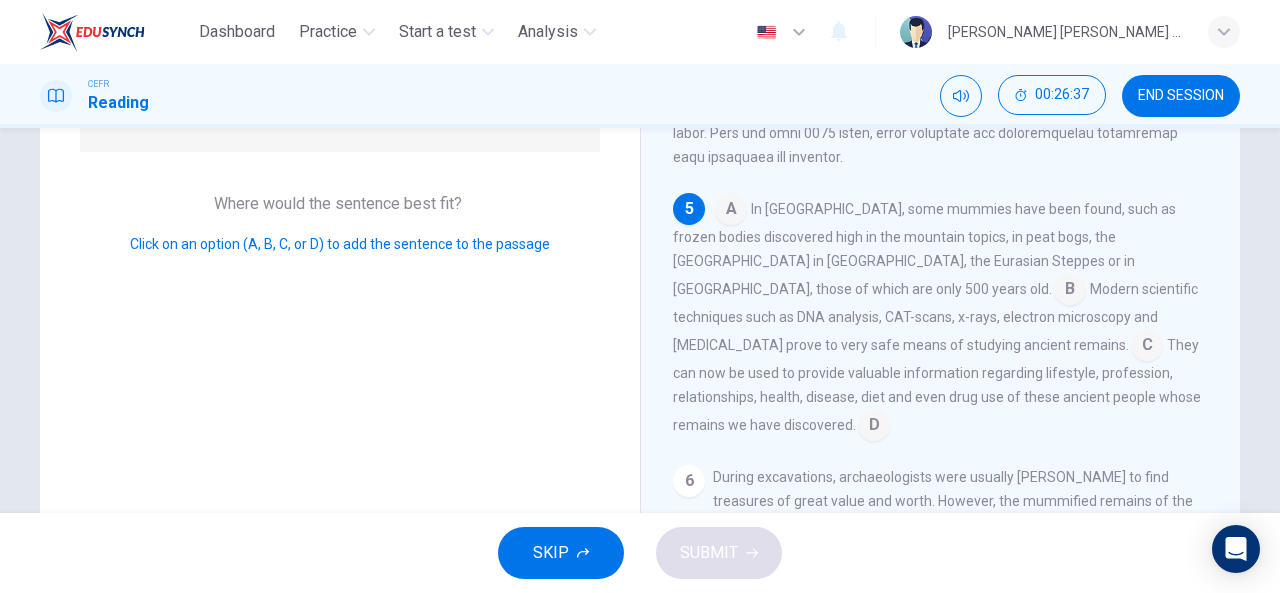 click on "A  In [GEOGRAPHIC_DATA], some mummies have been found, such as frozen bodies discovered high in the mountain topics, in peat bogs, the [GEOGRAPHIC_DATA] in [GEOGRAPHIC_DATA], the Eurasian Steppes or in [GEOGRAPHIC_DATA], those of which are only 500 years old.  B  Modern scientific techniques such as DNA analysis, CAT-scans, x-rays, electron microscopy and [MEDICAL_DATA] prove to very safe means of studying ancient remains.  C  They can now be used to provide valuable information regarding lifestyle, profession, relationships, health, disease, diet and even drug use of these ancient people whose remains we have discovered.  D" at bounding box center [941, 317] 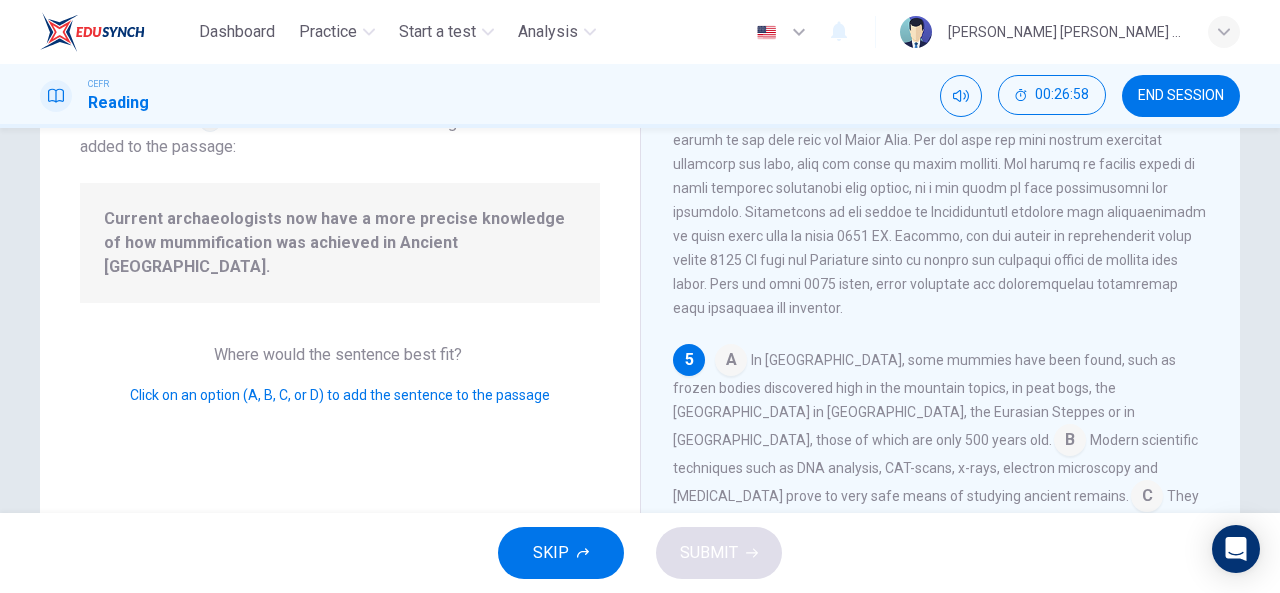 scroll, scrollTop: 149, scrollLeft: 0, axis: vertical 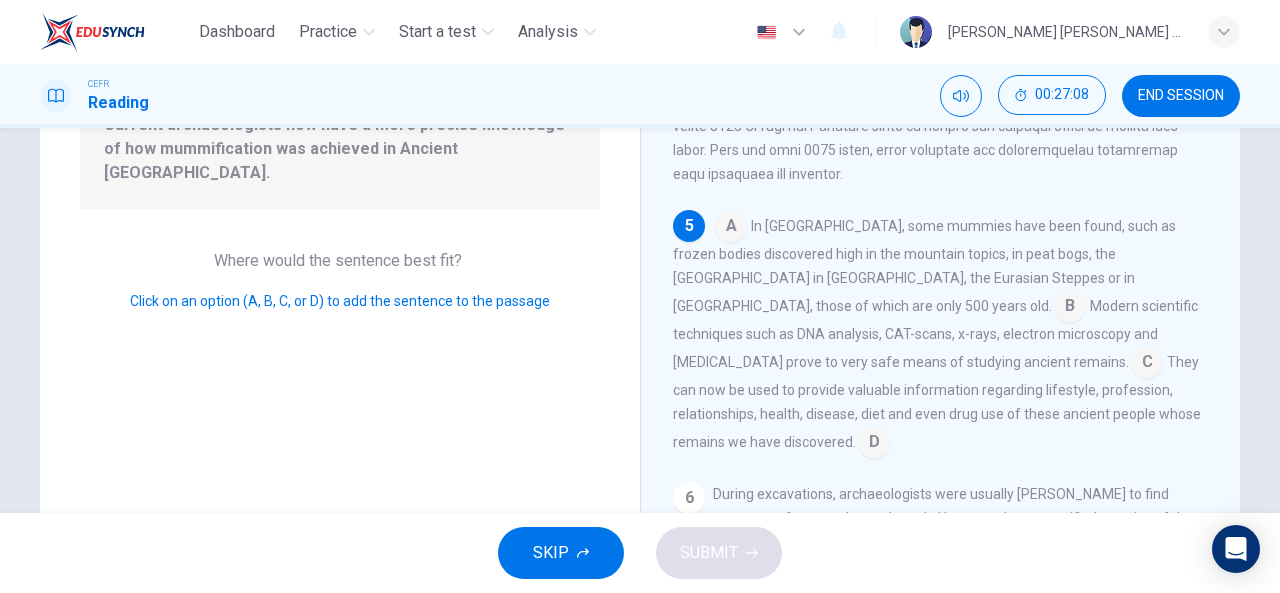 click at bounding box center [874, 444] 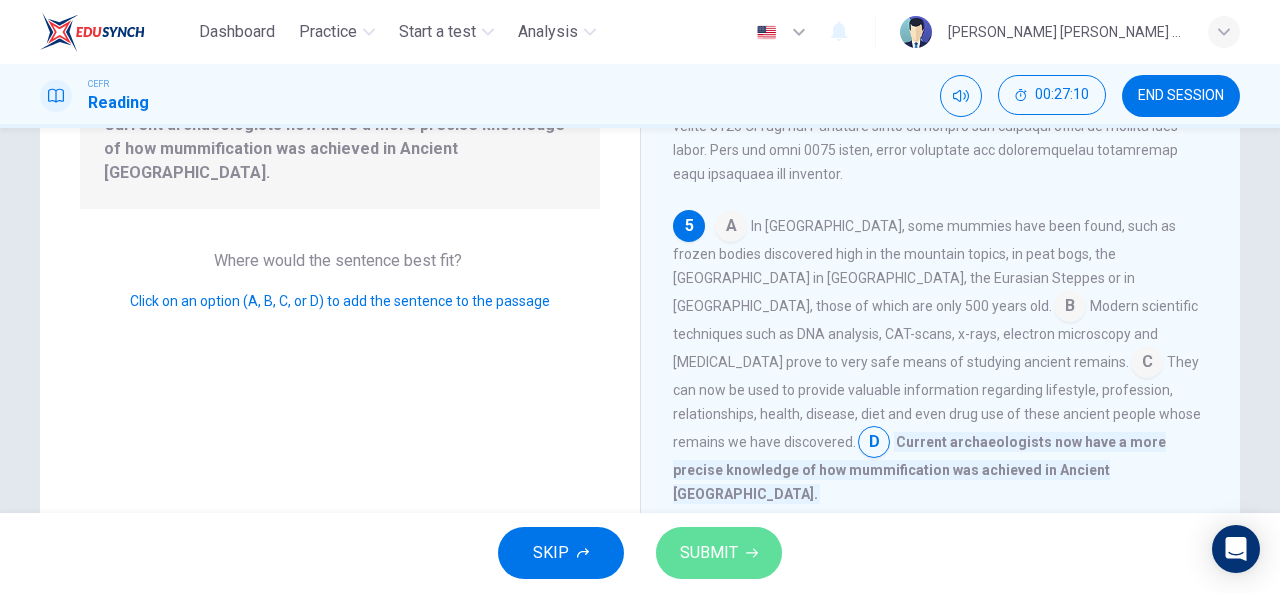 click on "SUBMIT" at bounding box center [709, 553] 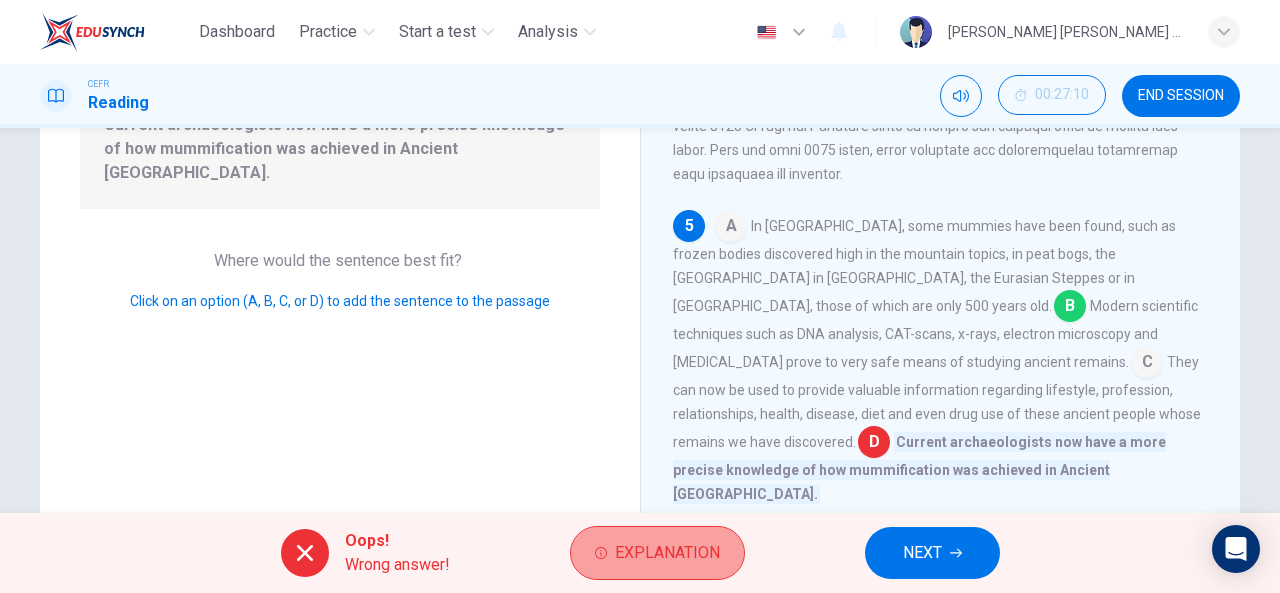 click on "Explanation" at bounding box center (657, 553) 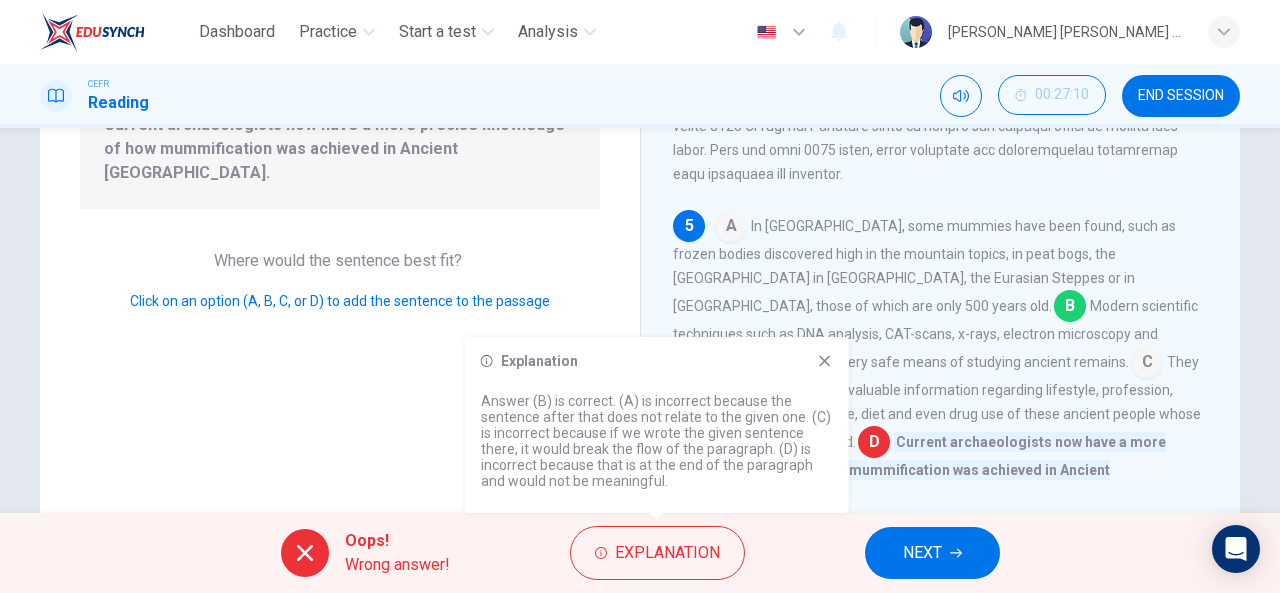 click 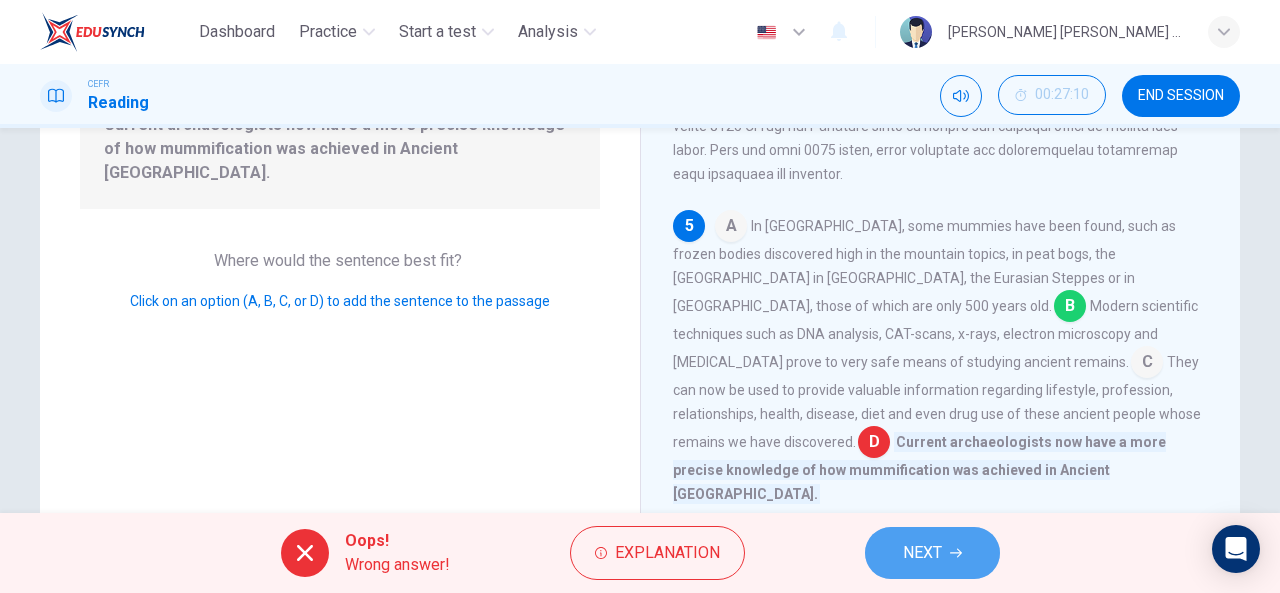 click on "NEXT" at bounding box center [922, 553] 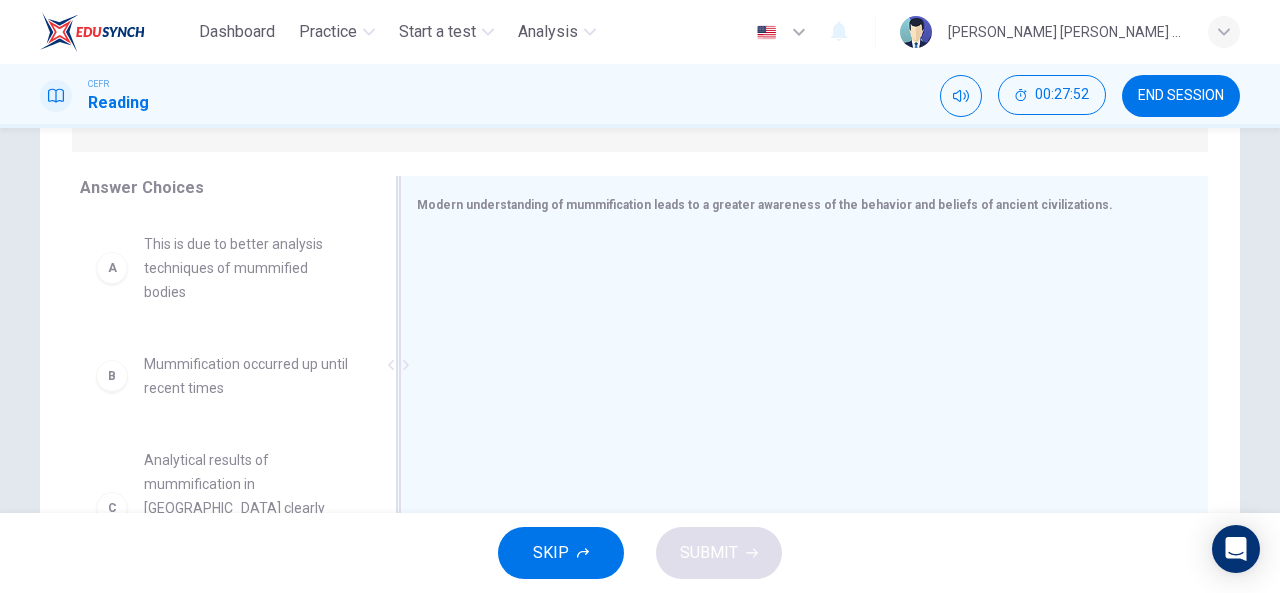 scroll, scrollTop: 296, scrollLeft: 0, axis: vertical 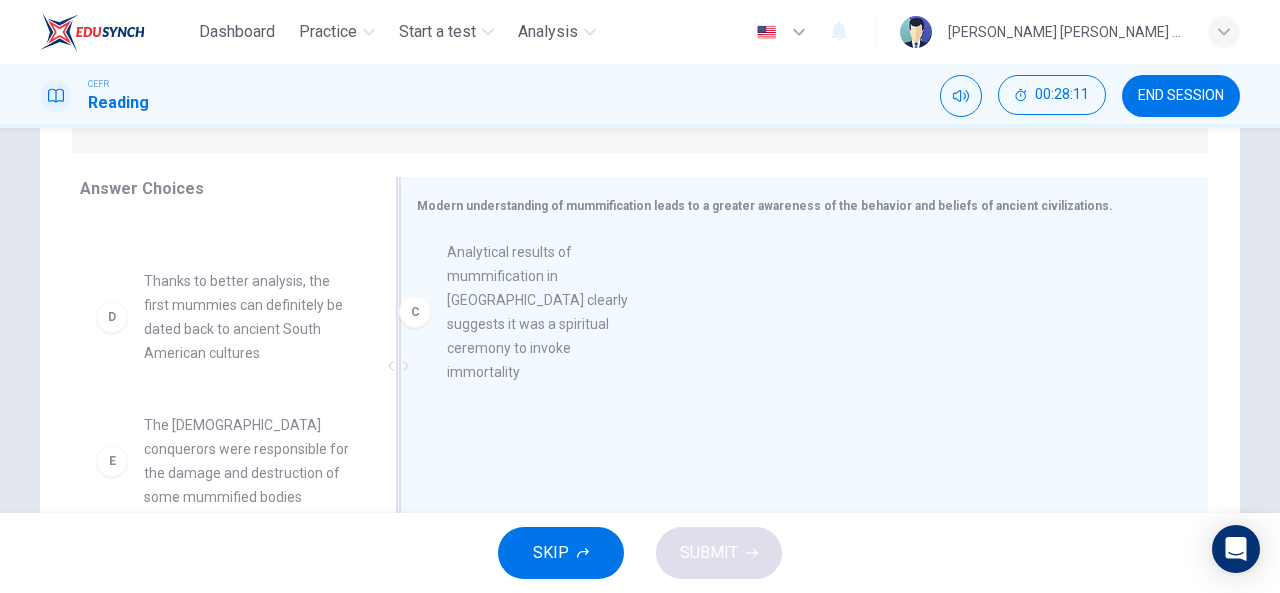 drag, startPoint x: 222, startPoint y: 323, endPoint x: 566, endPoint y: 281, distance: 346.55447 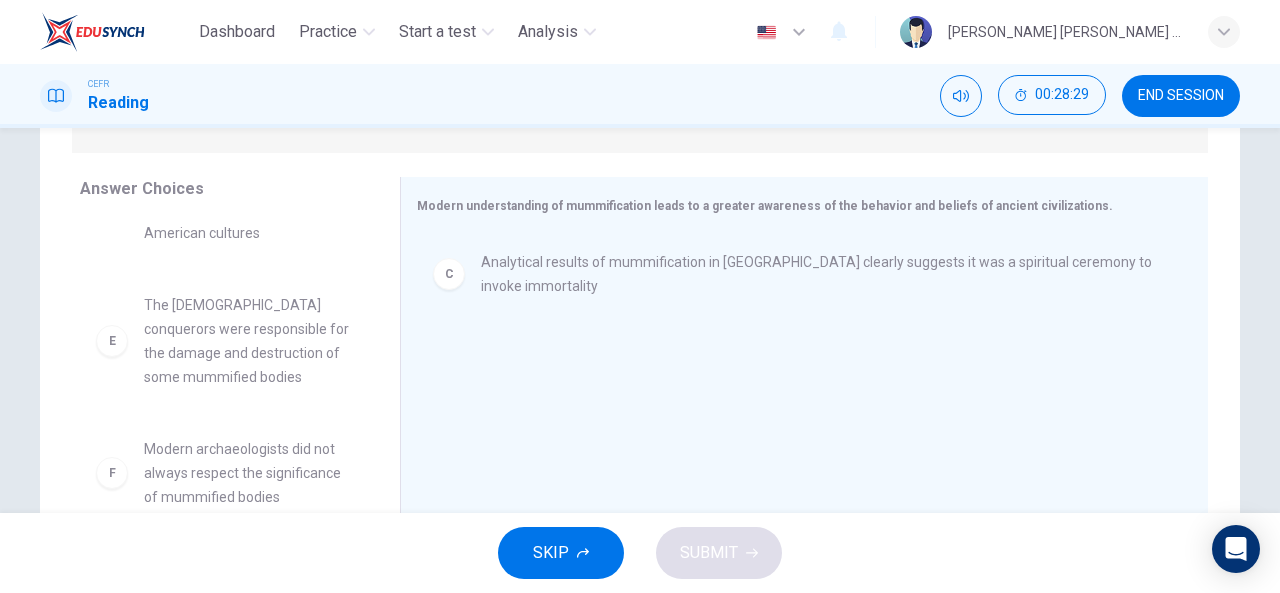 scroll, scrollTop: 0, scrollLeft: 0, axis: both 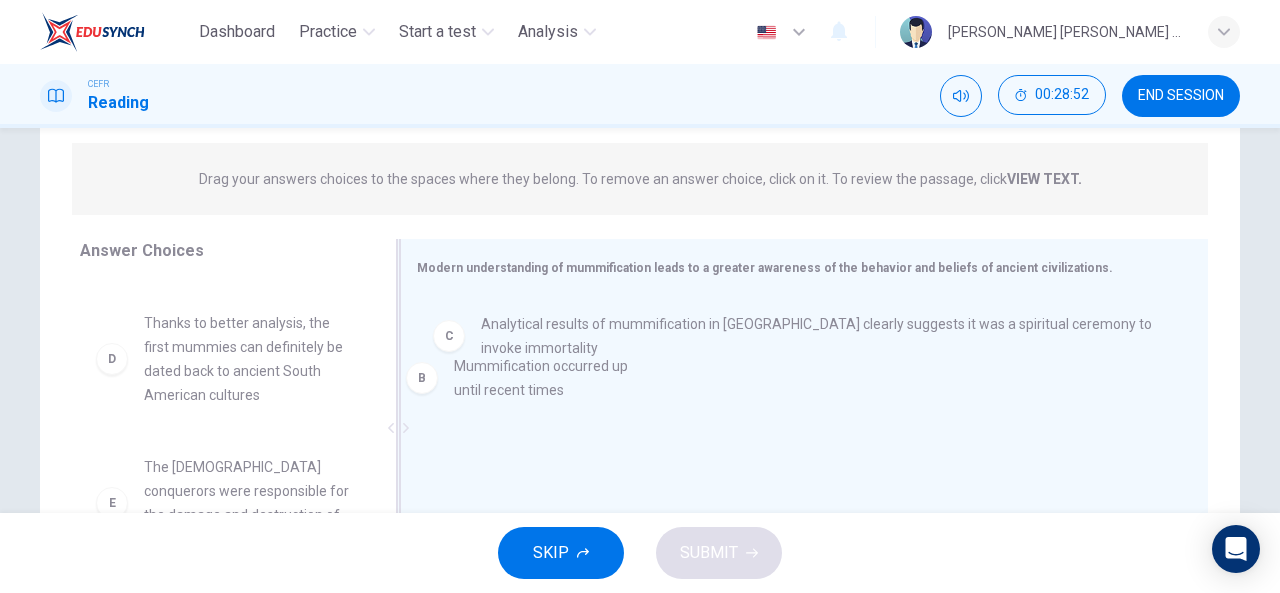 drag, startPoint x: 217, startPoint y: 341, endPoint x: 547, endPoint y: 396, distance: 334.55194 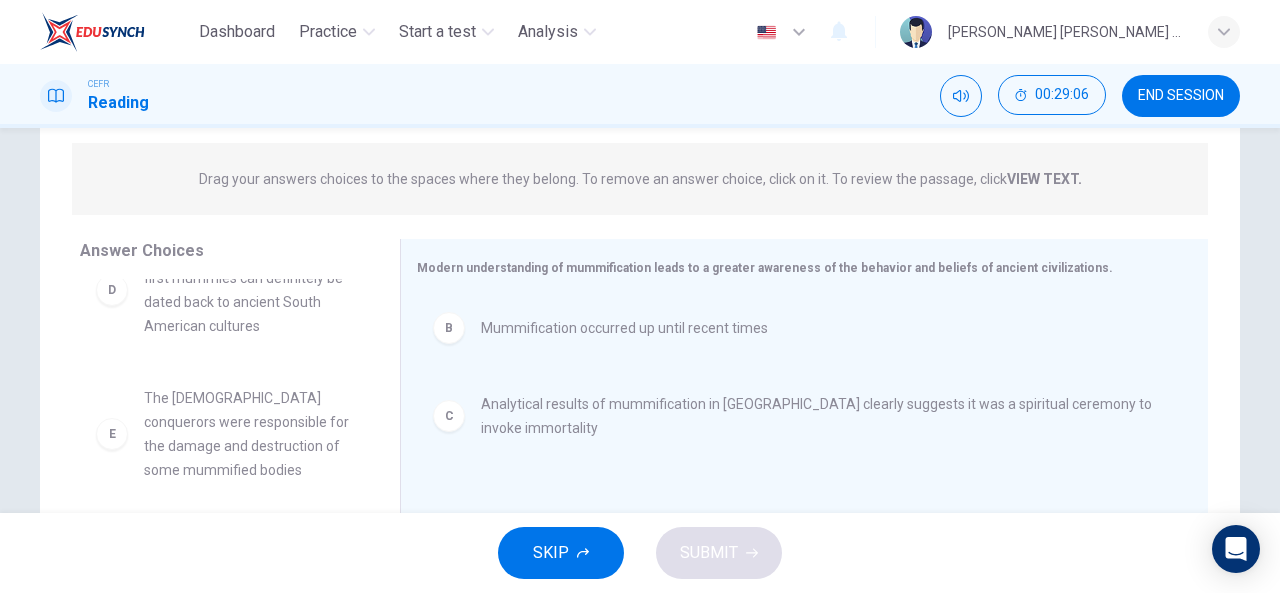 scroll, scrollTop: 204, scrollLeft: 0, axis: vertical 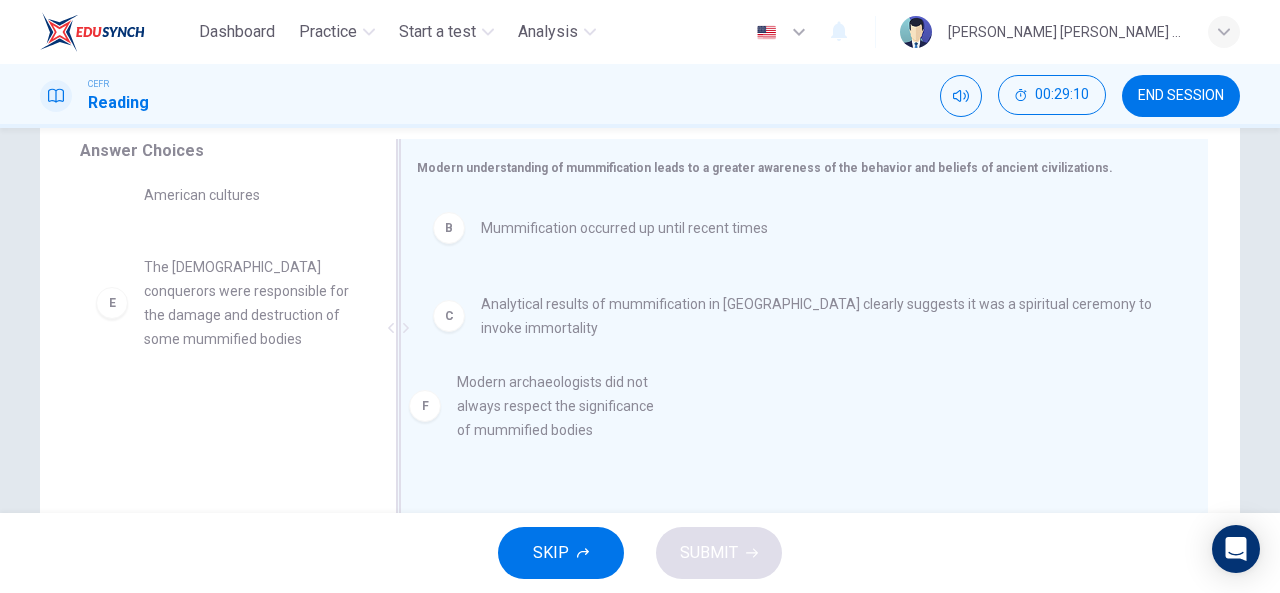 drag, startPoint x: 251, startPoint y: 450, endPoint x: 622, endPoint y: 404, distance: 373.84088 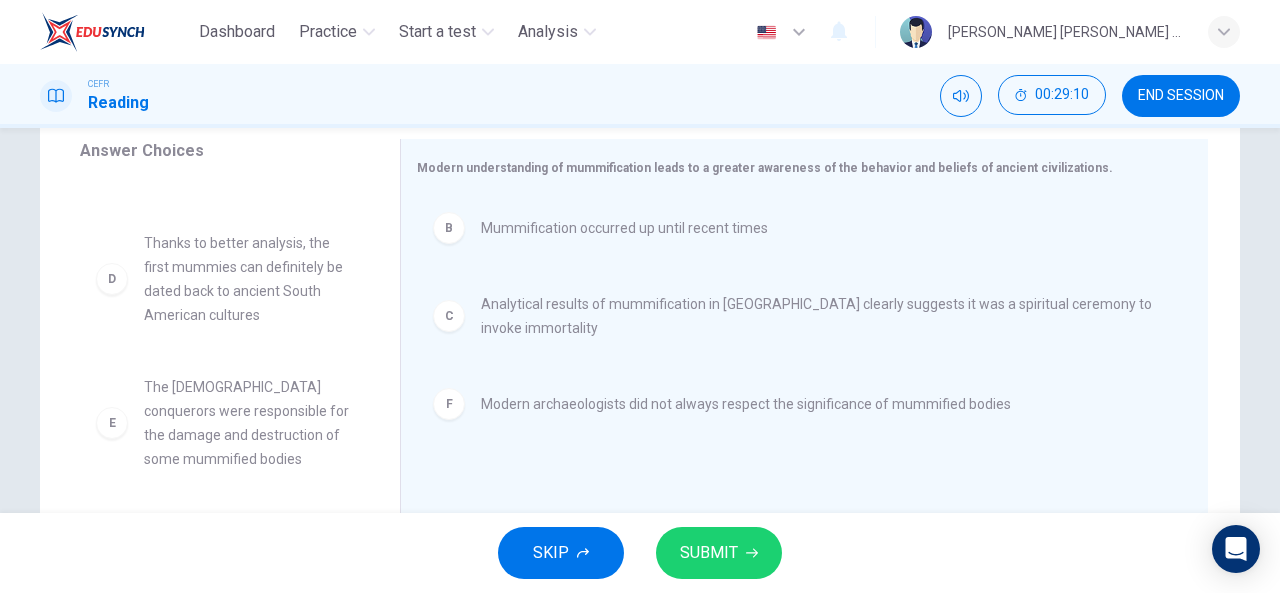 scroll, scrollTop: 84, scrollLeft: 0, axis: vertical 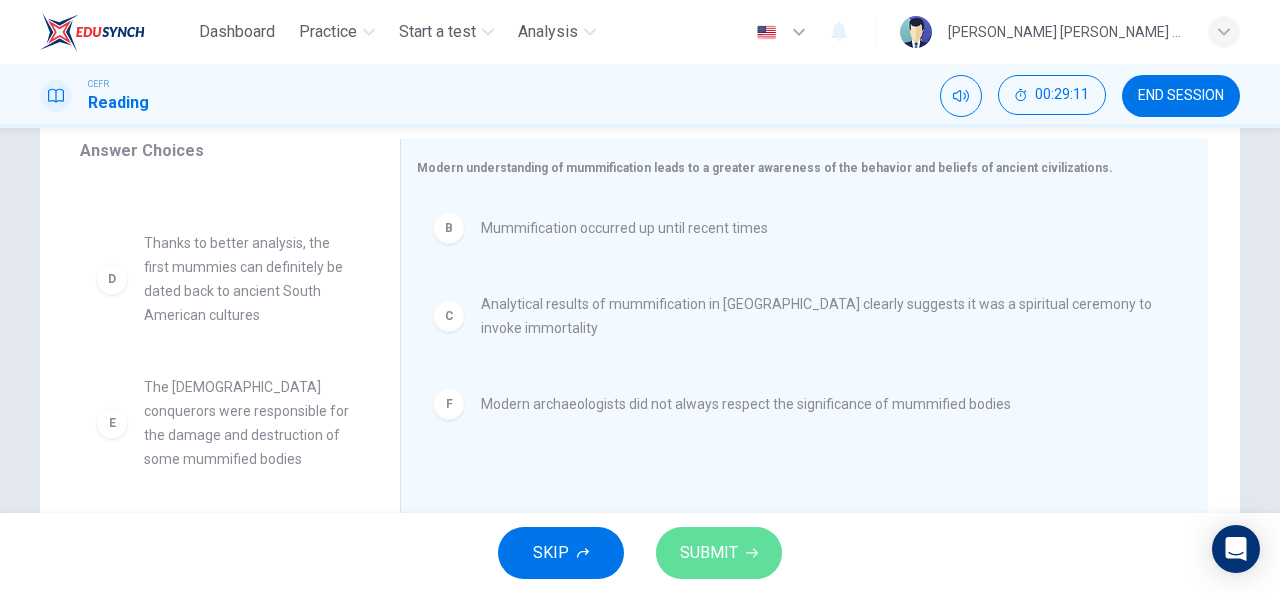 click on "SUBMIT" at bounding box center [719, 553] 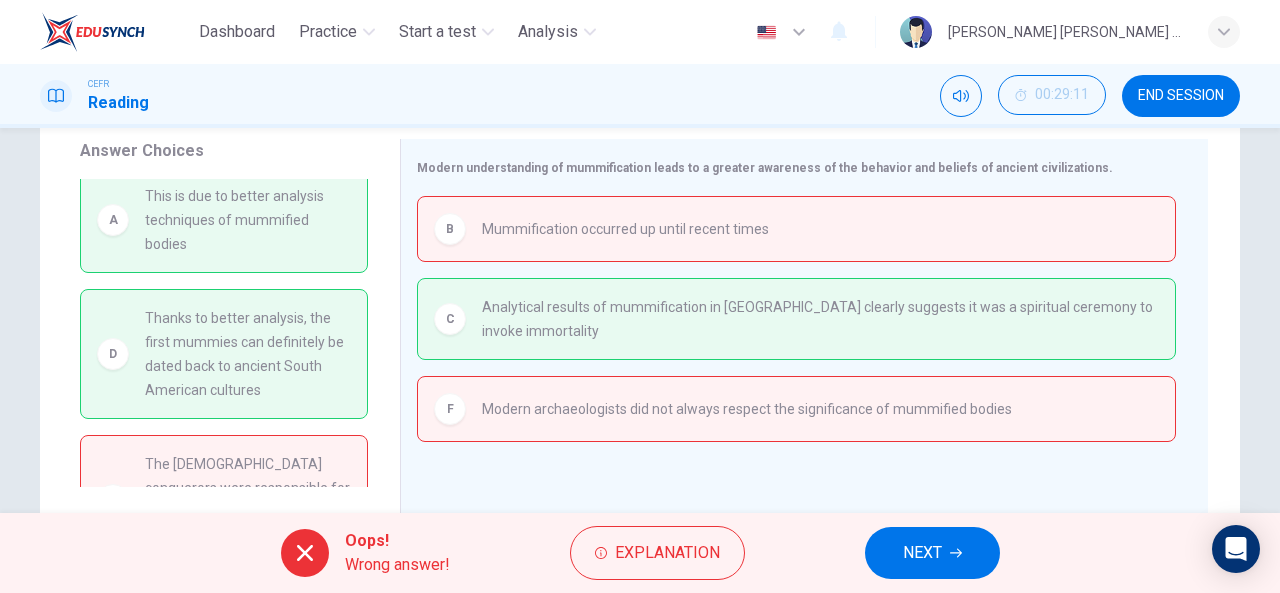 scroll, scrollTop: 0, scrollLeft: 0, axis: both 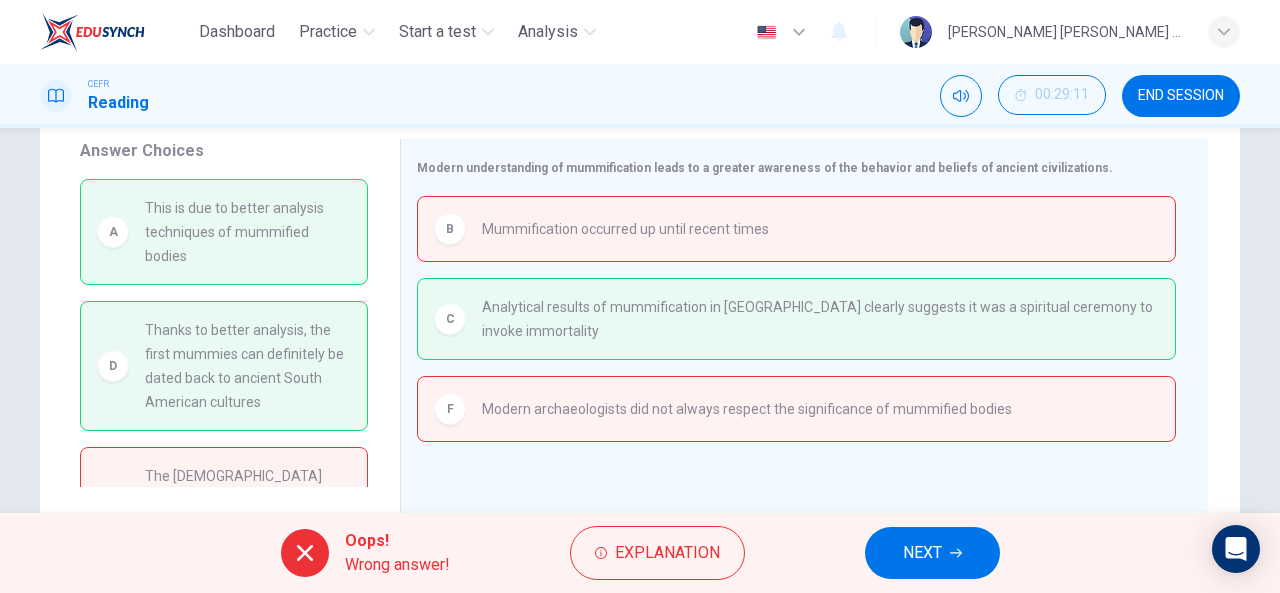 click on "NEXT" at bounding box center (932, 553) 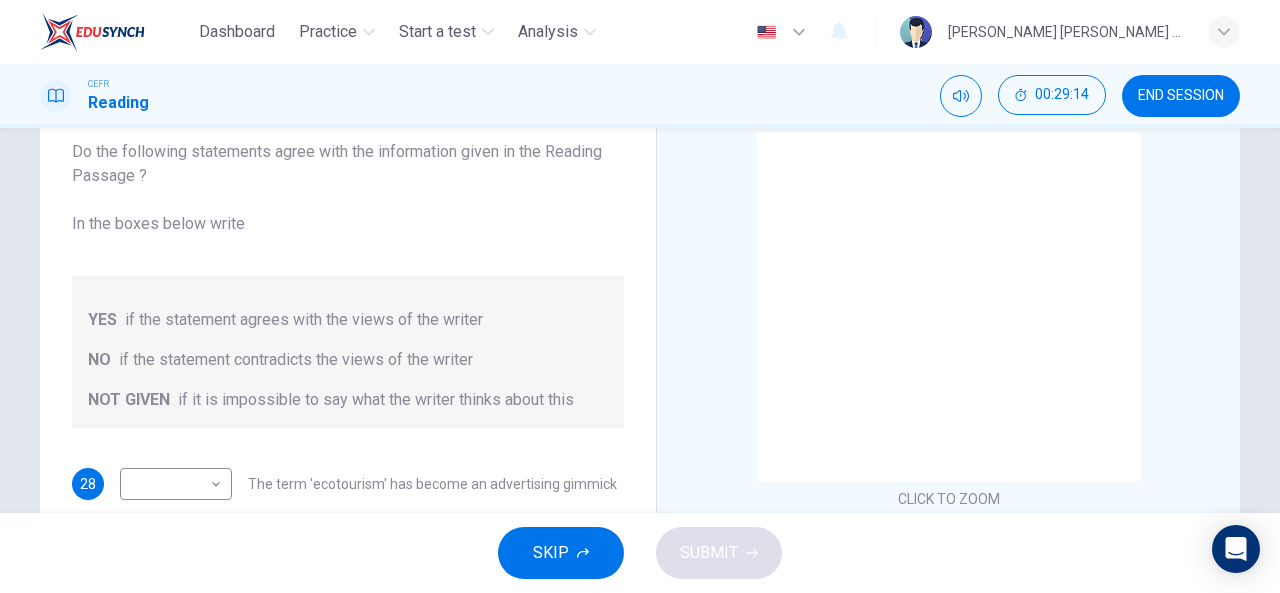 scroll, scrollTop: 125, scrollLeft: 0, axis: vertical 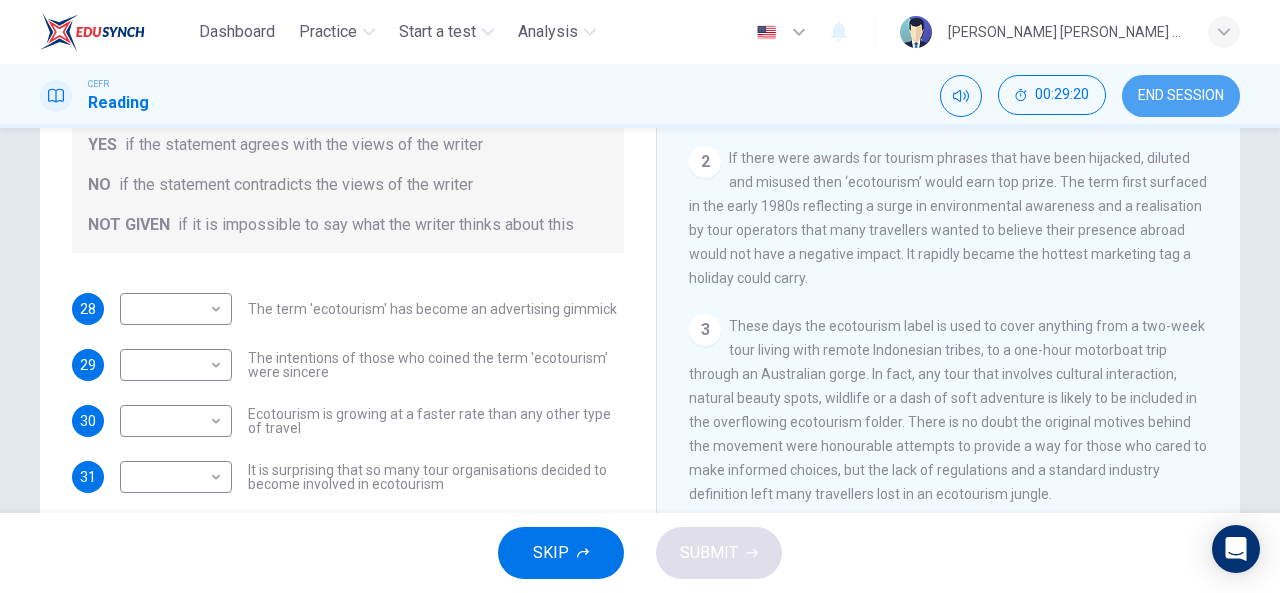 click on "END SESSION" at bounding box center [1181, 96] 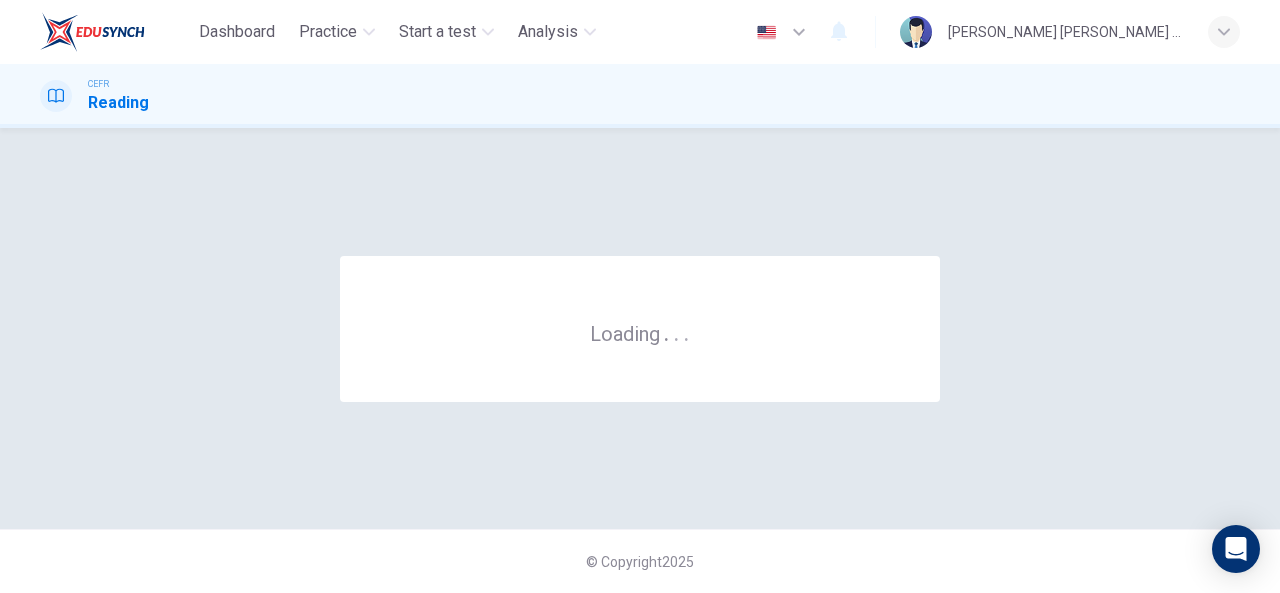 scroll, scrollTop: 0, scrollLeft: 0, axis: both 